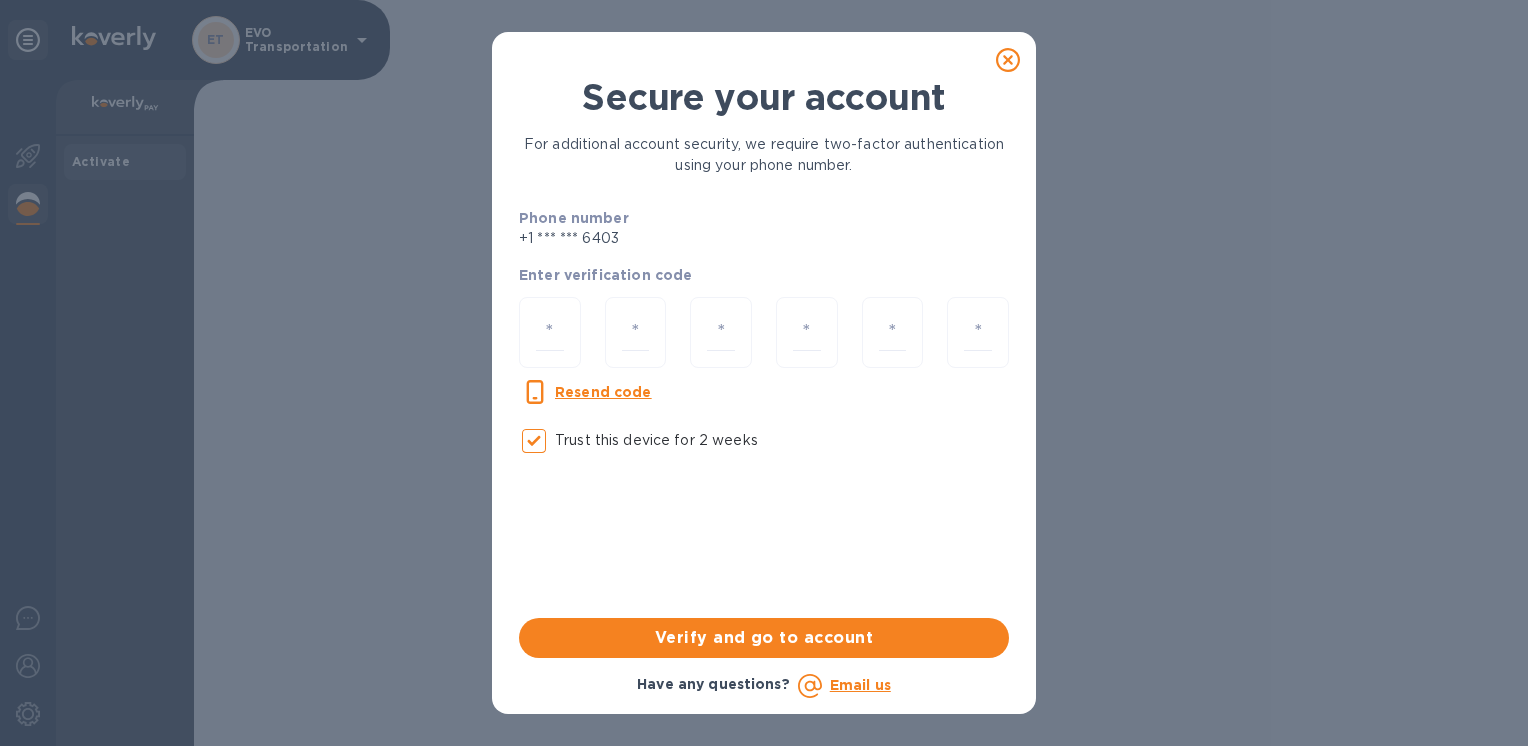 scroll, scrollTop: 0, scrollLeft: 0, axis: both 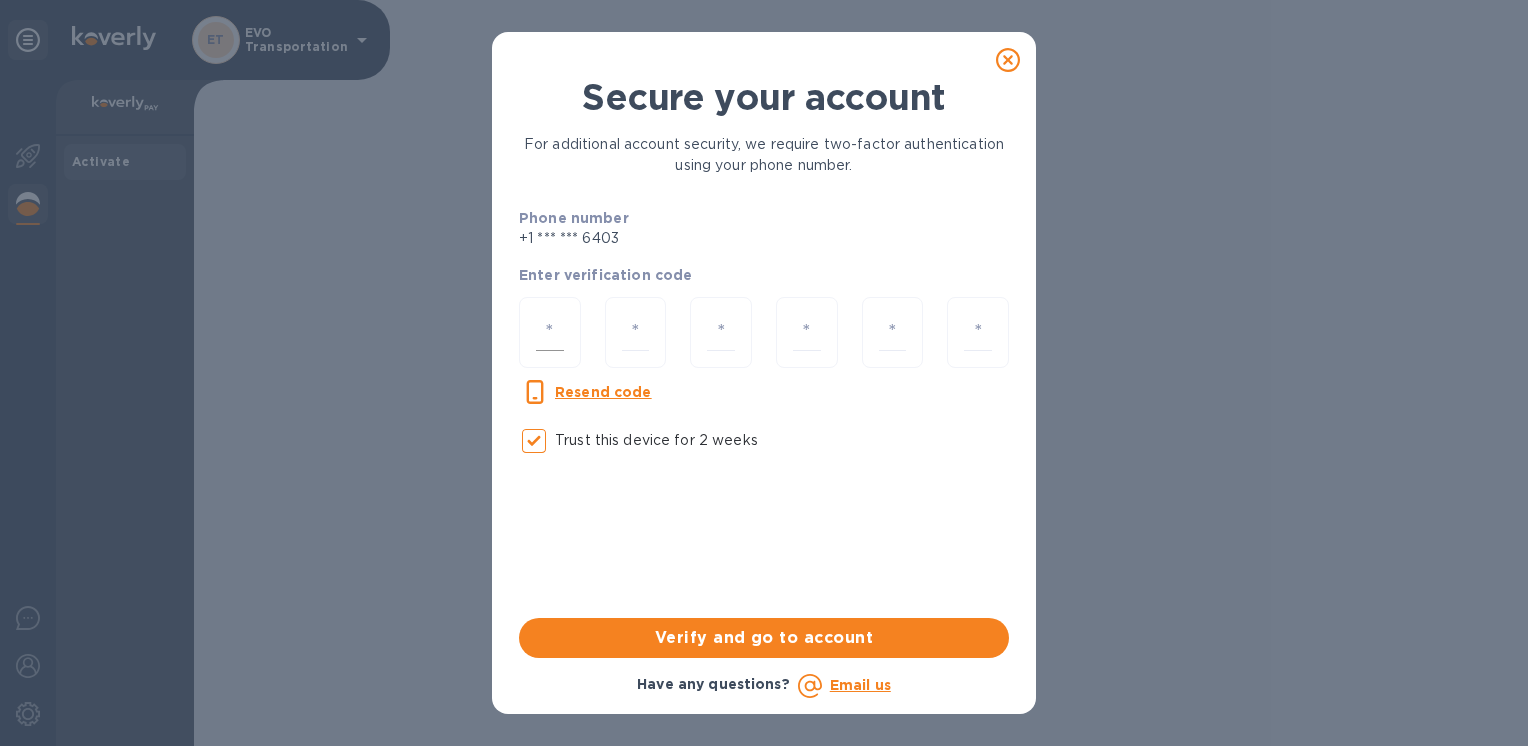 click at bounding box center [550, 332] 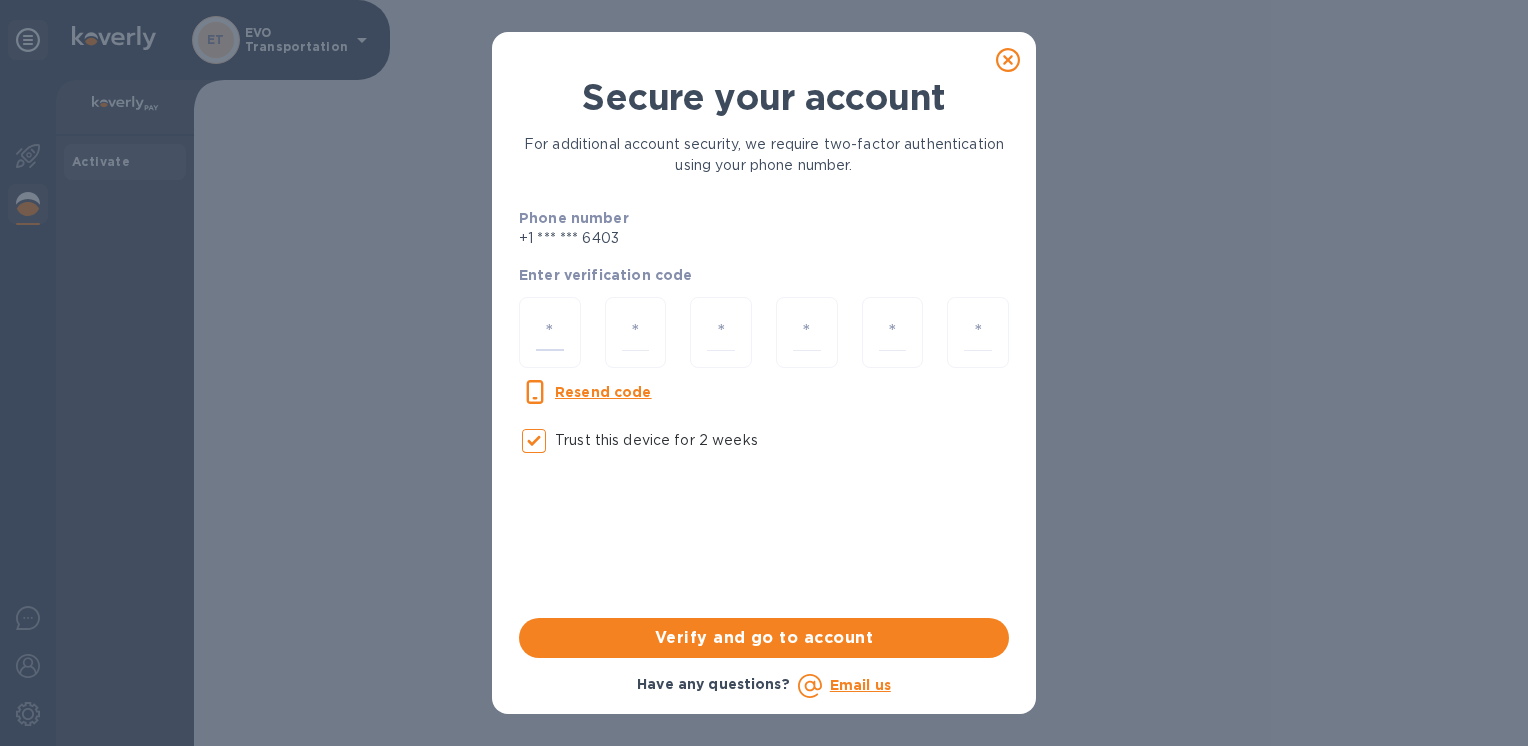 type on "3" 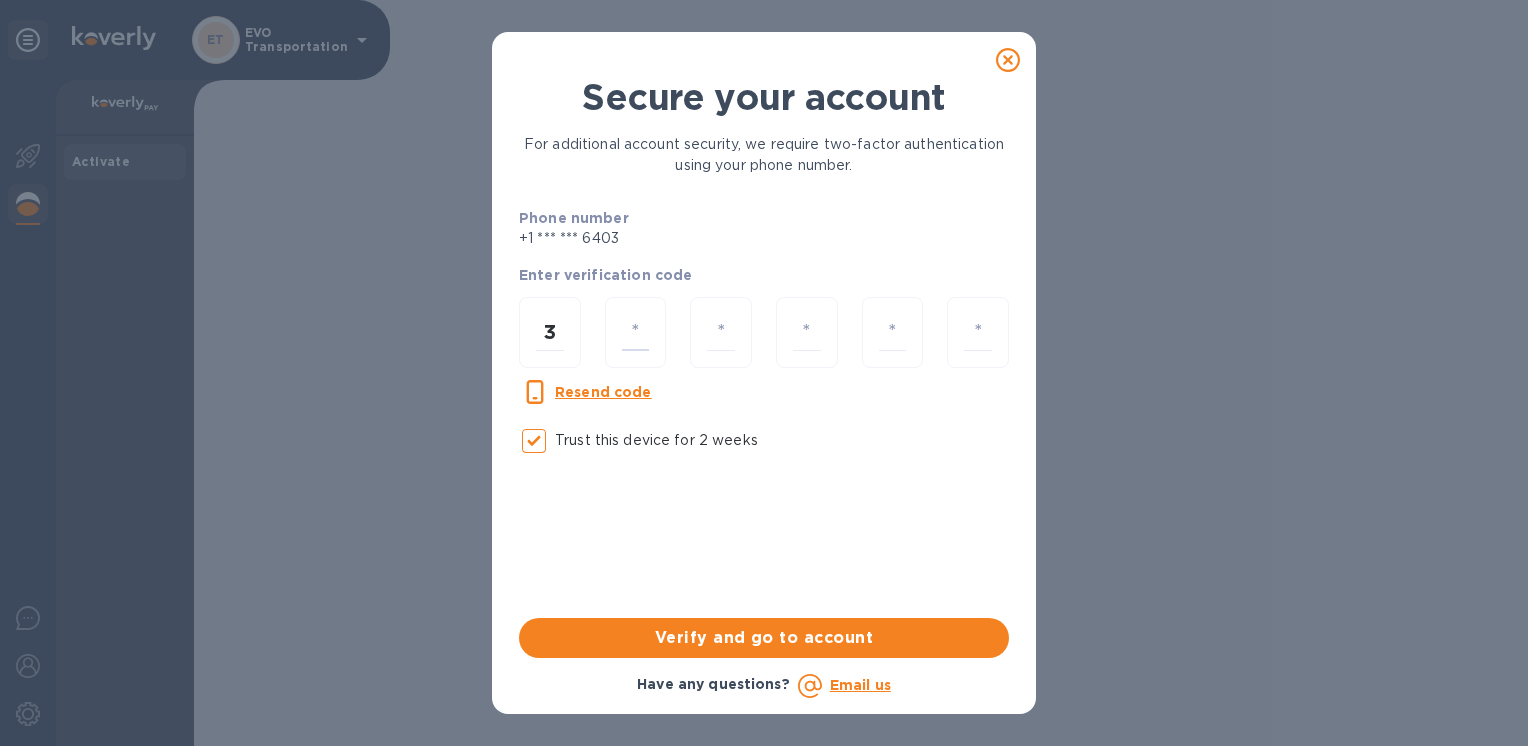 type on "3" 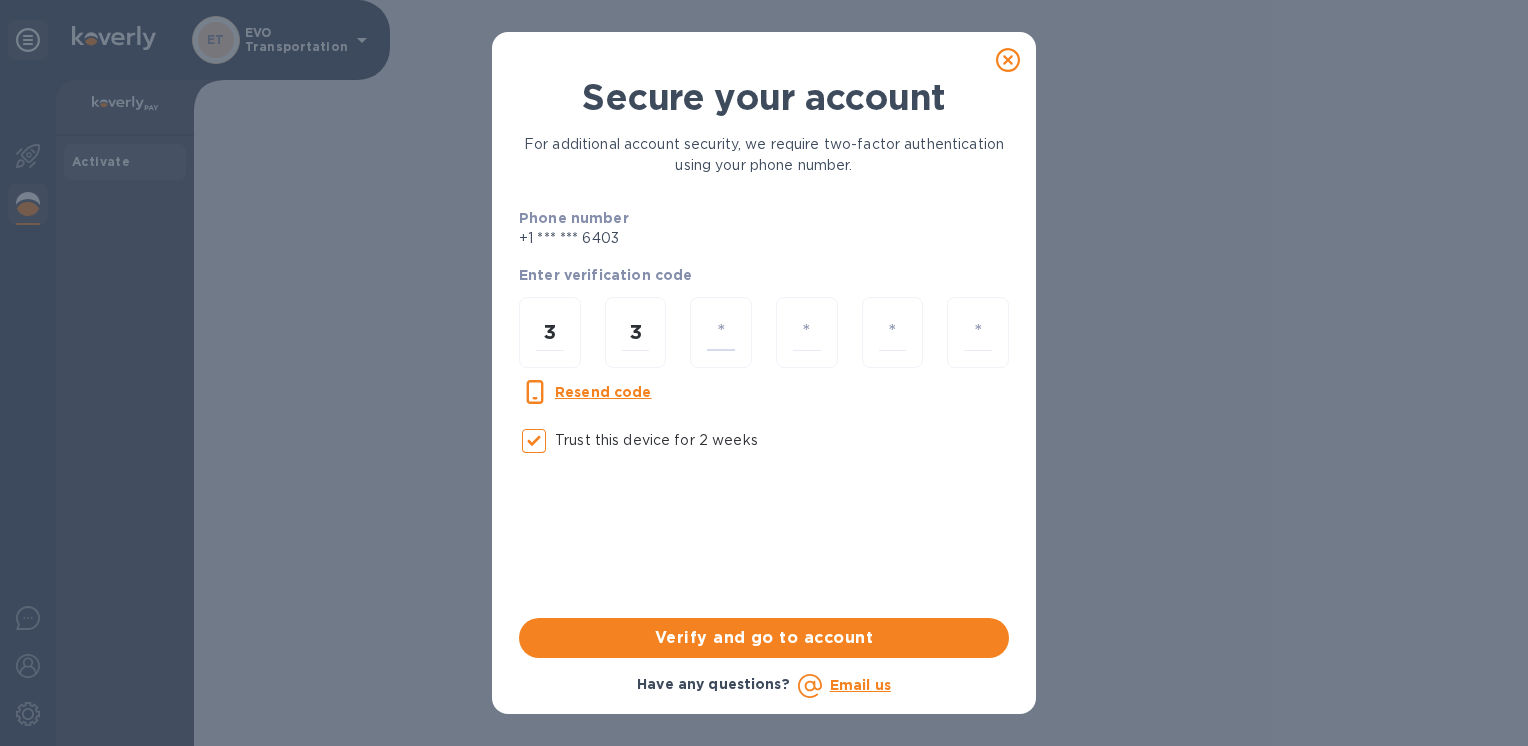 type on "6" 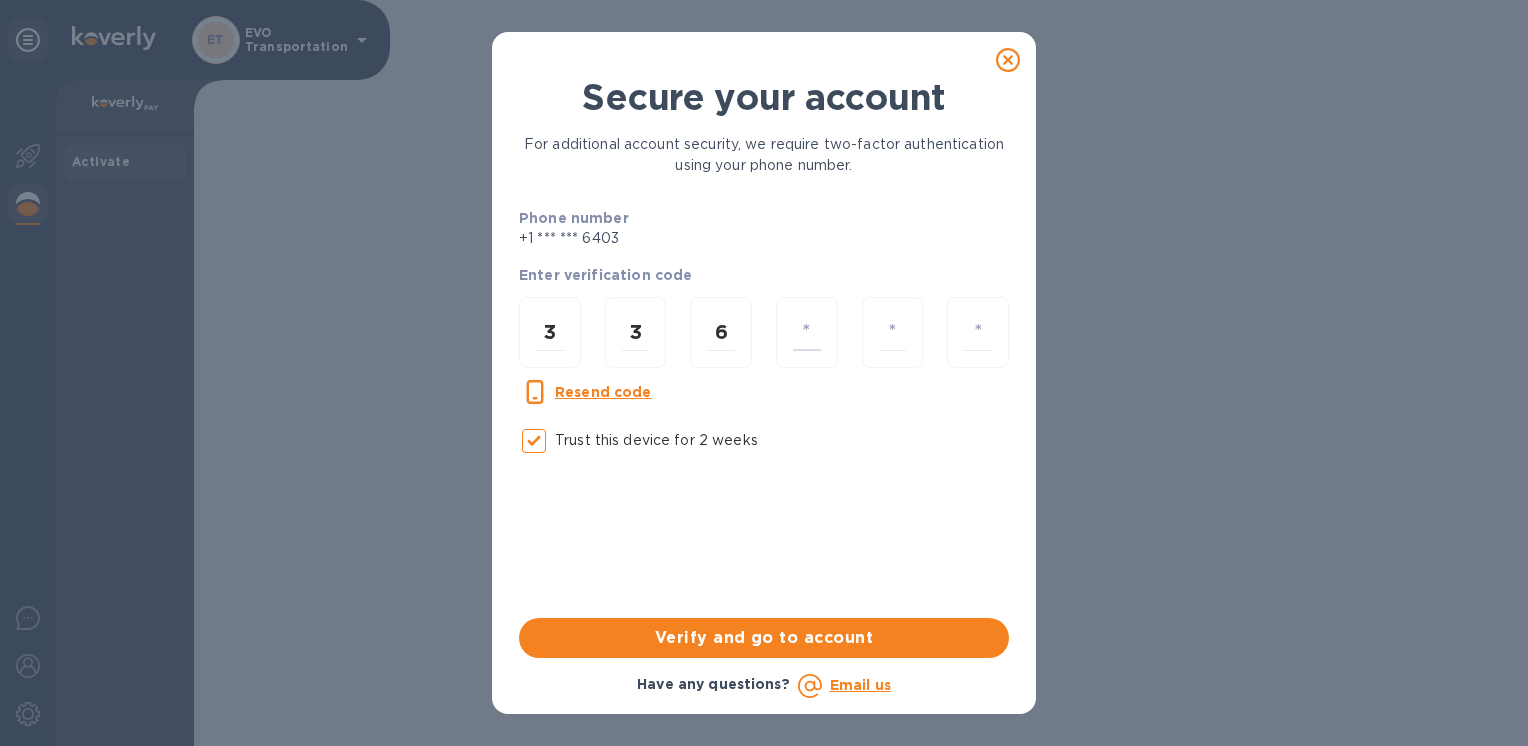 type on "7" 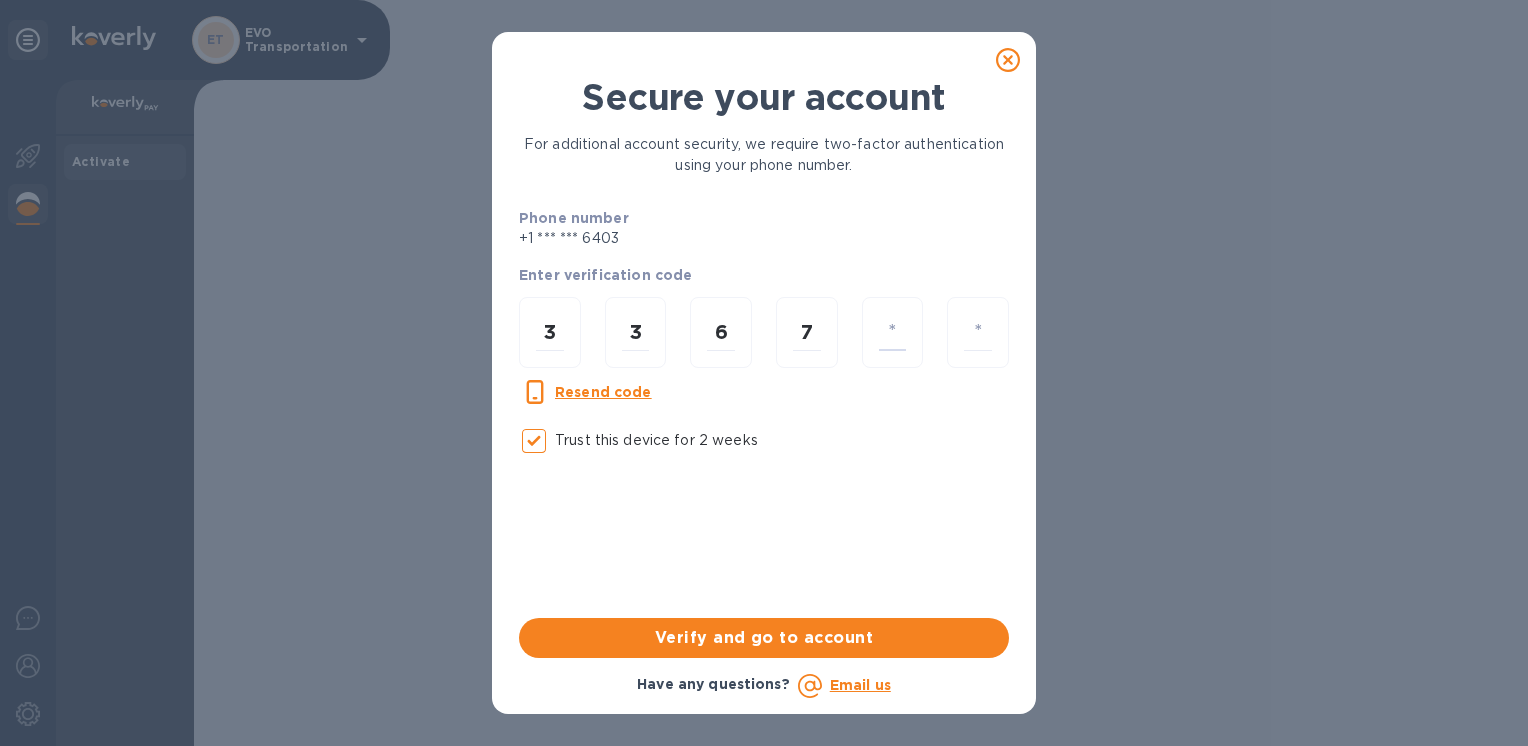 type on "2" 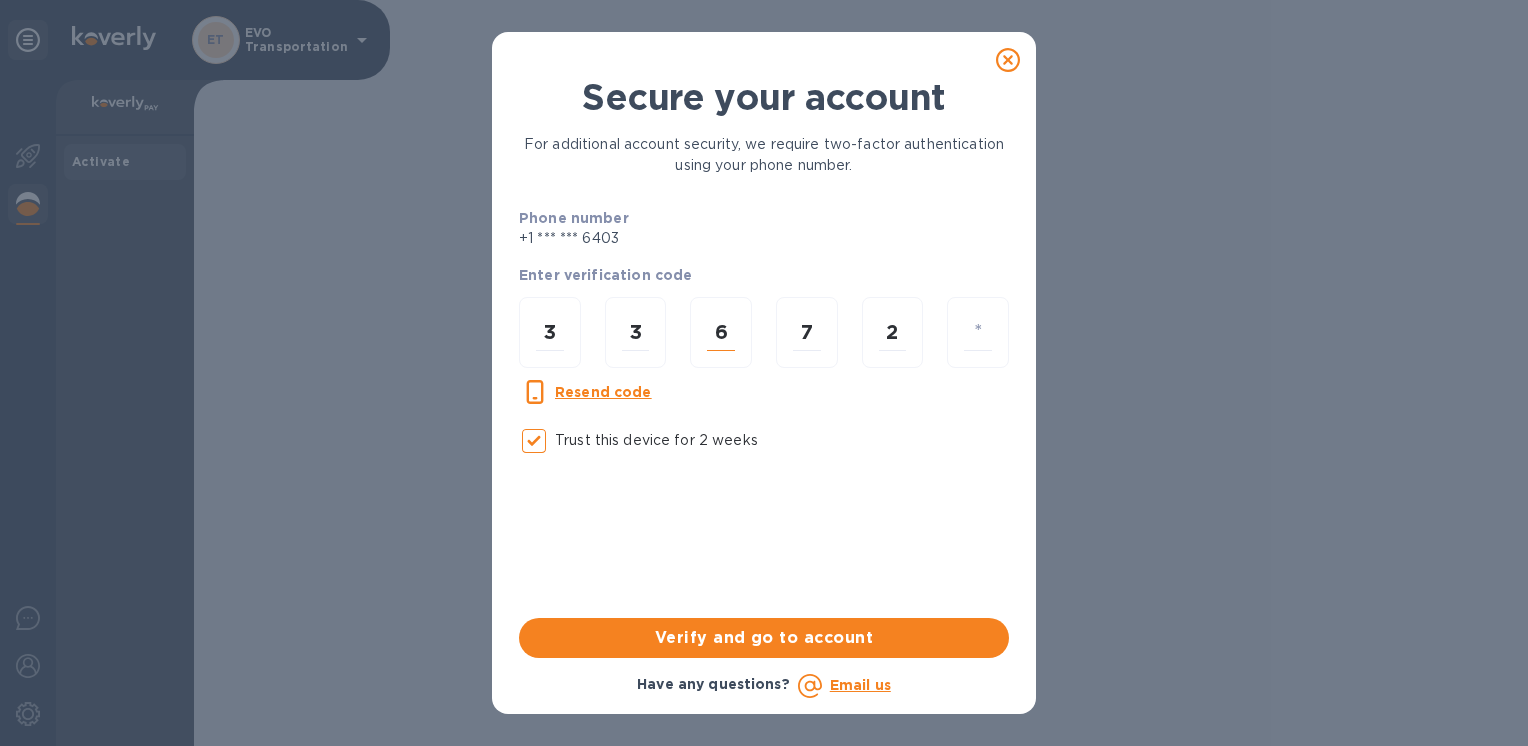 click on "6" at bounding box center [721, 332] 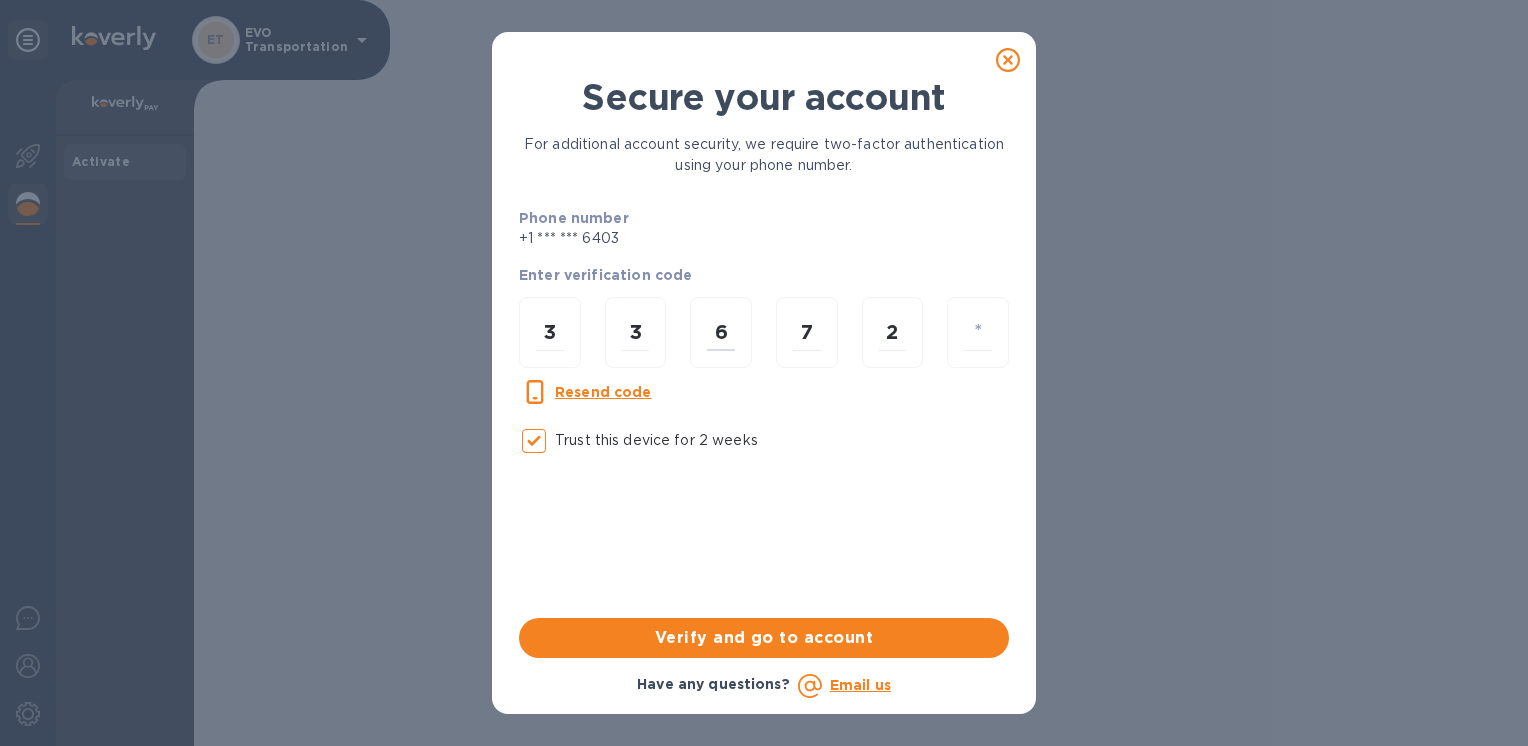 drag, startPoint x: 713, startPoint y: 326, endPoint x: 1062, endPoint y: 350, distance: 349.82425 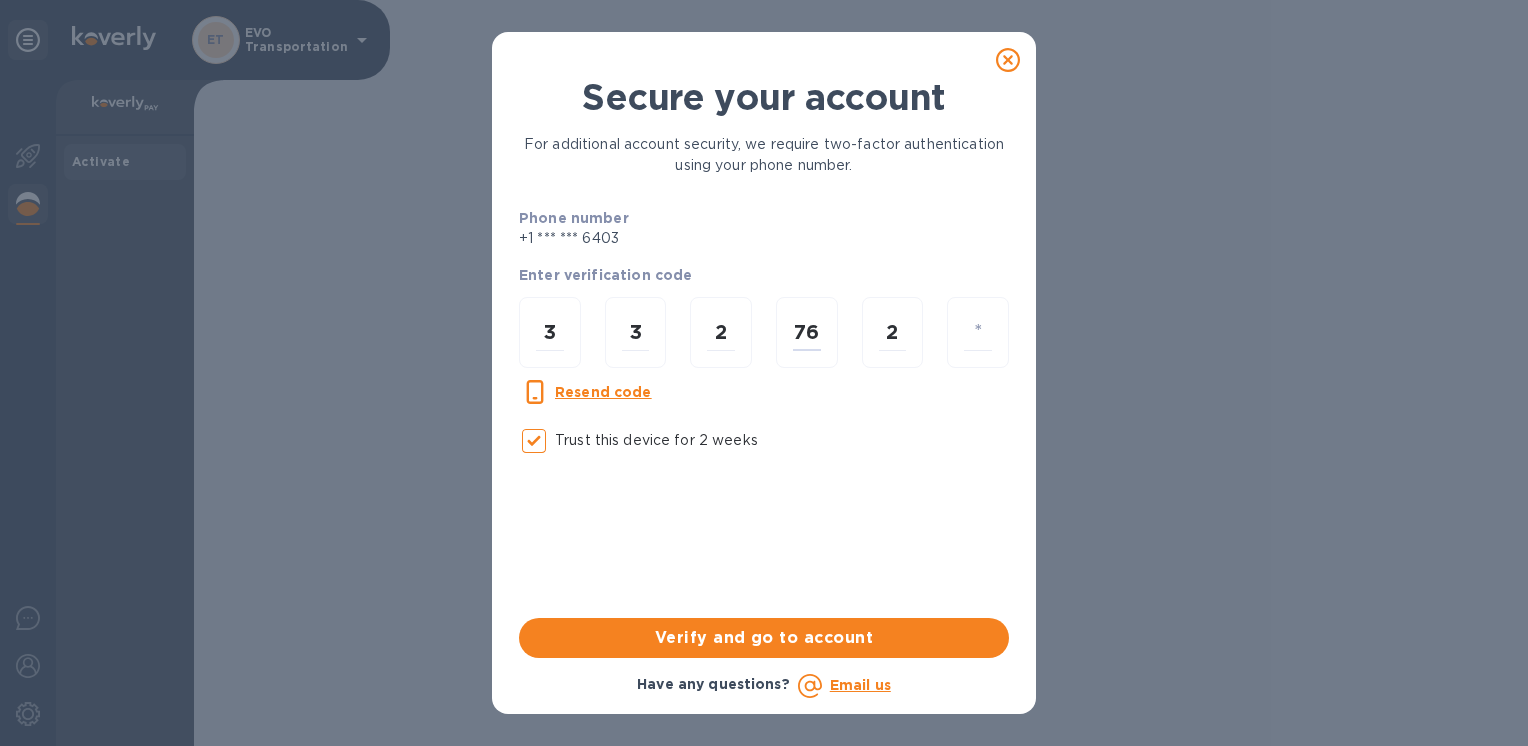 type on "6" 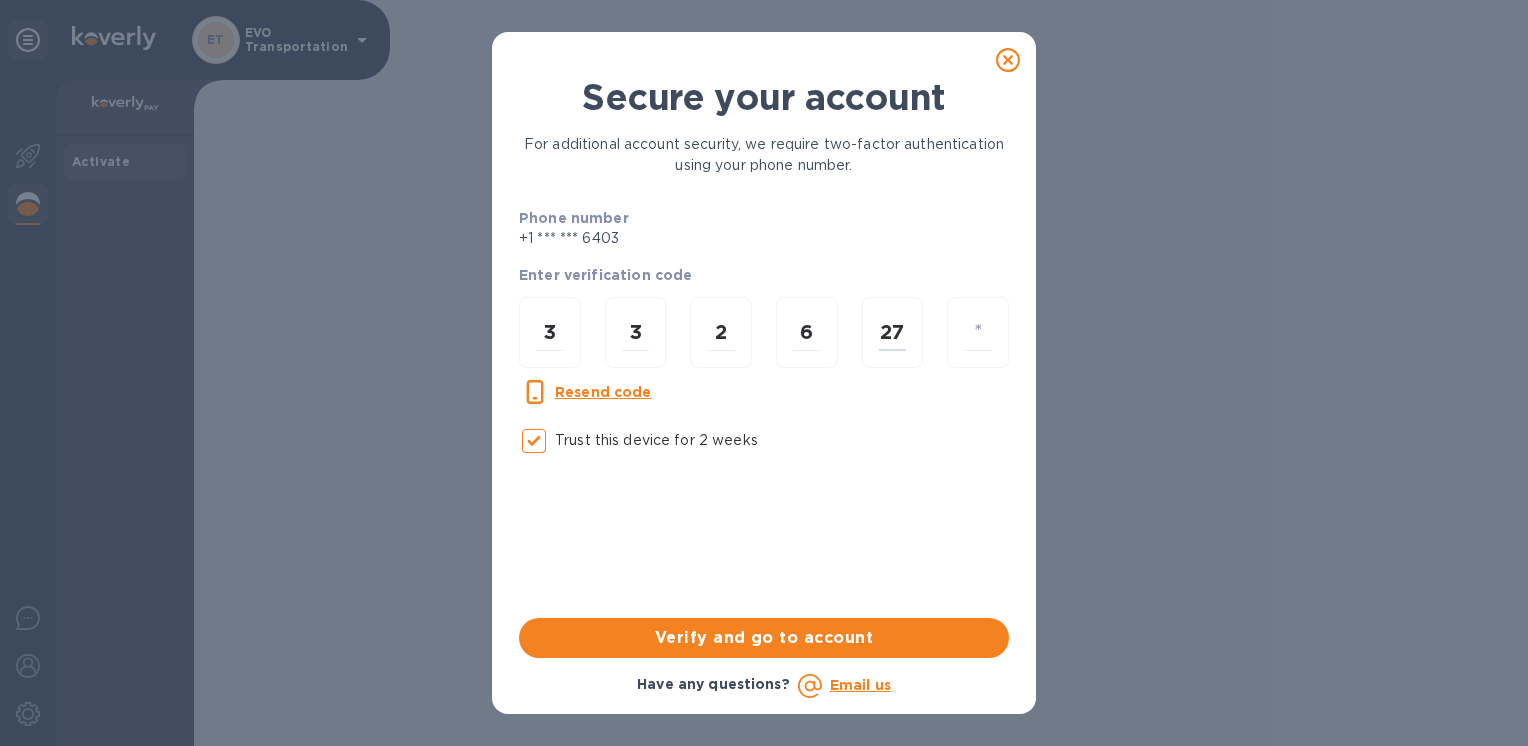 type on "7" 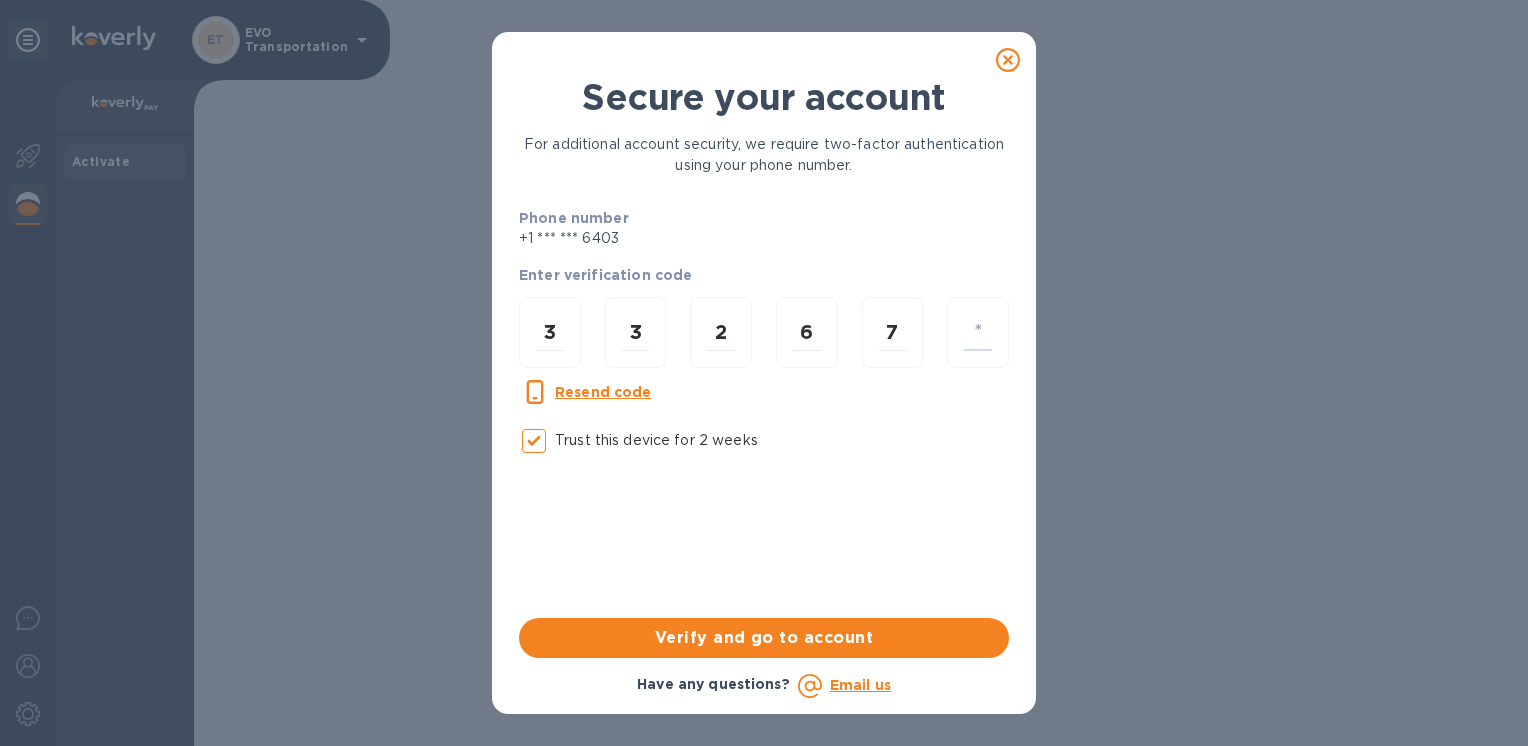 type on "2" 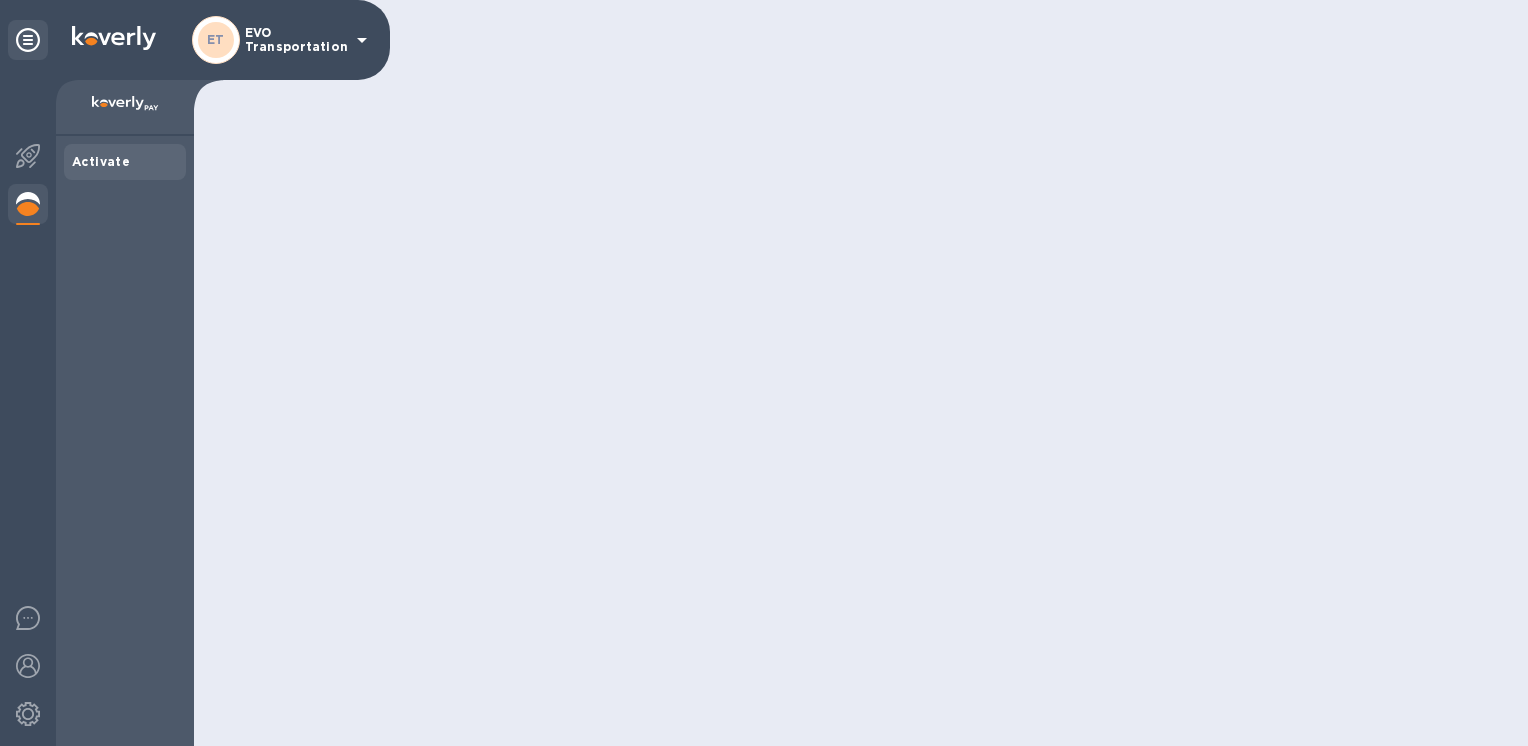 scroll, scrollTop: 0, scrollLeft: 0, axis: both 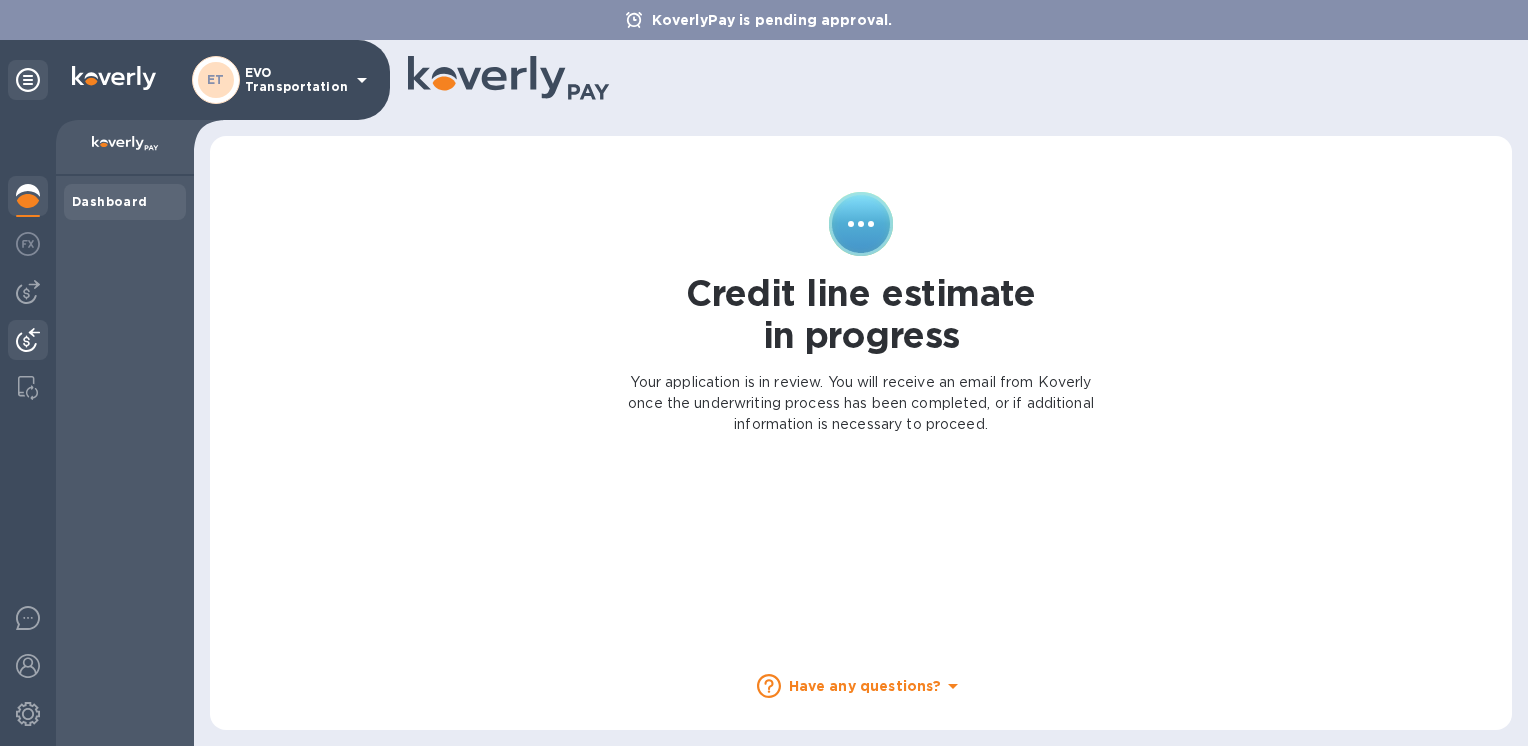 click at bounding box center [28, 340] 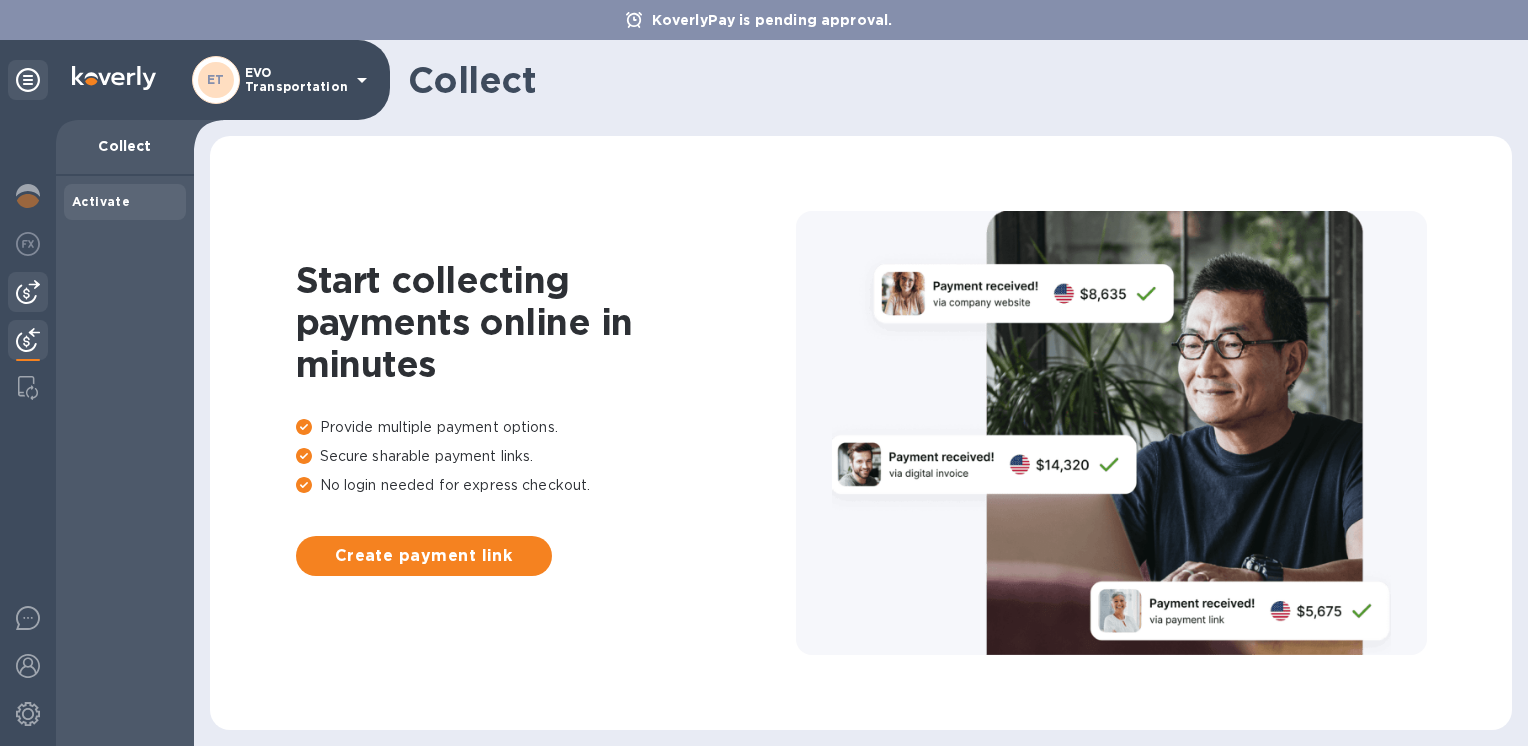 click at bounding box center (28, 292) 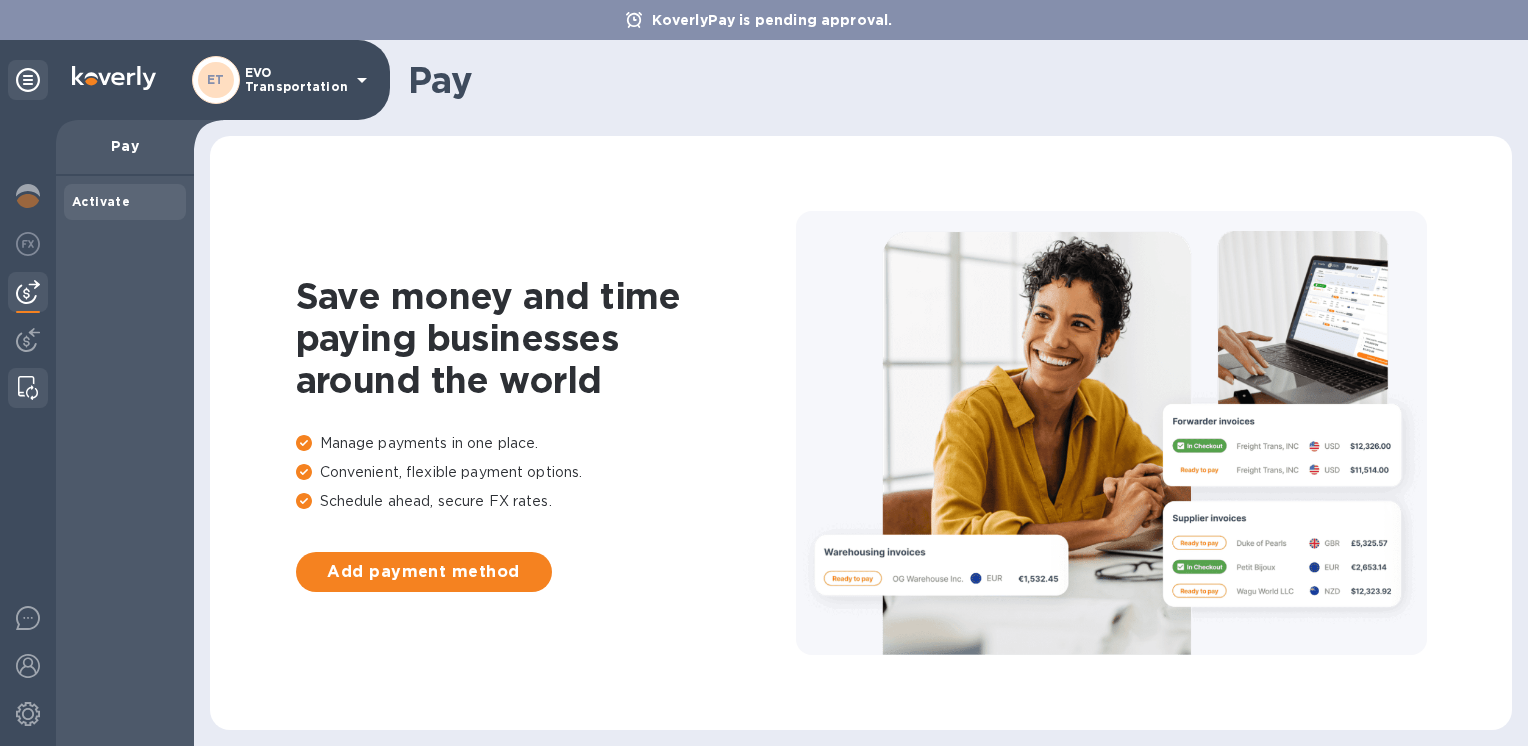 click at bounding box center (28, 388) 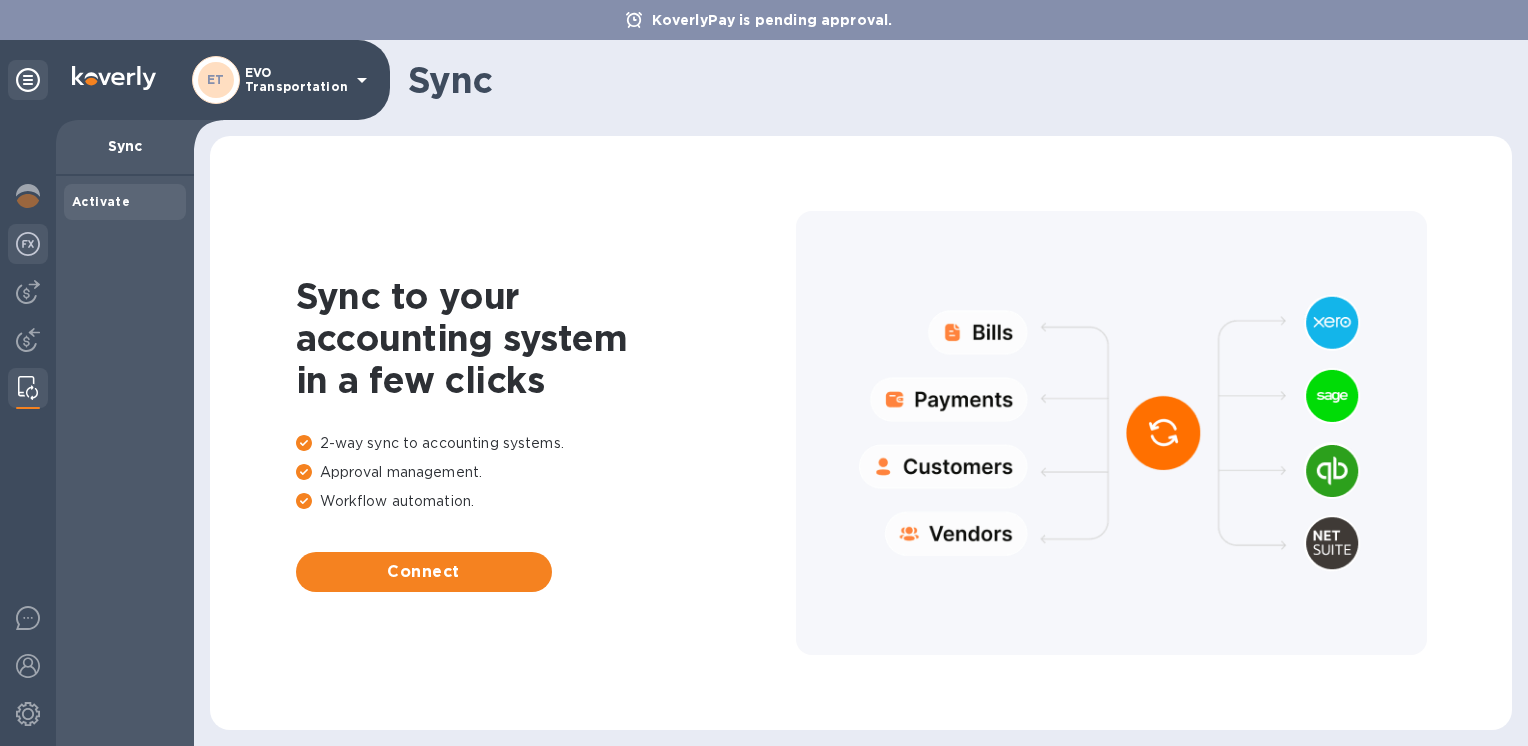 click at bounding box center [28, 244] 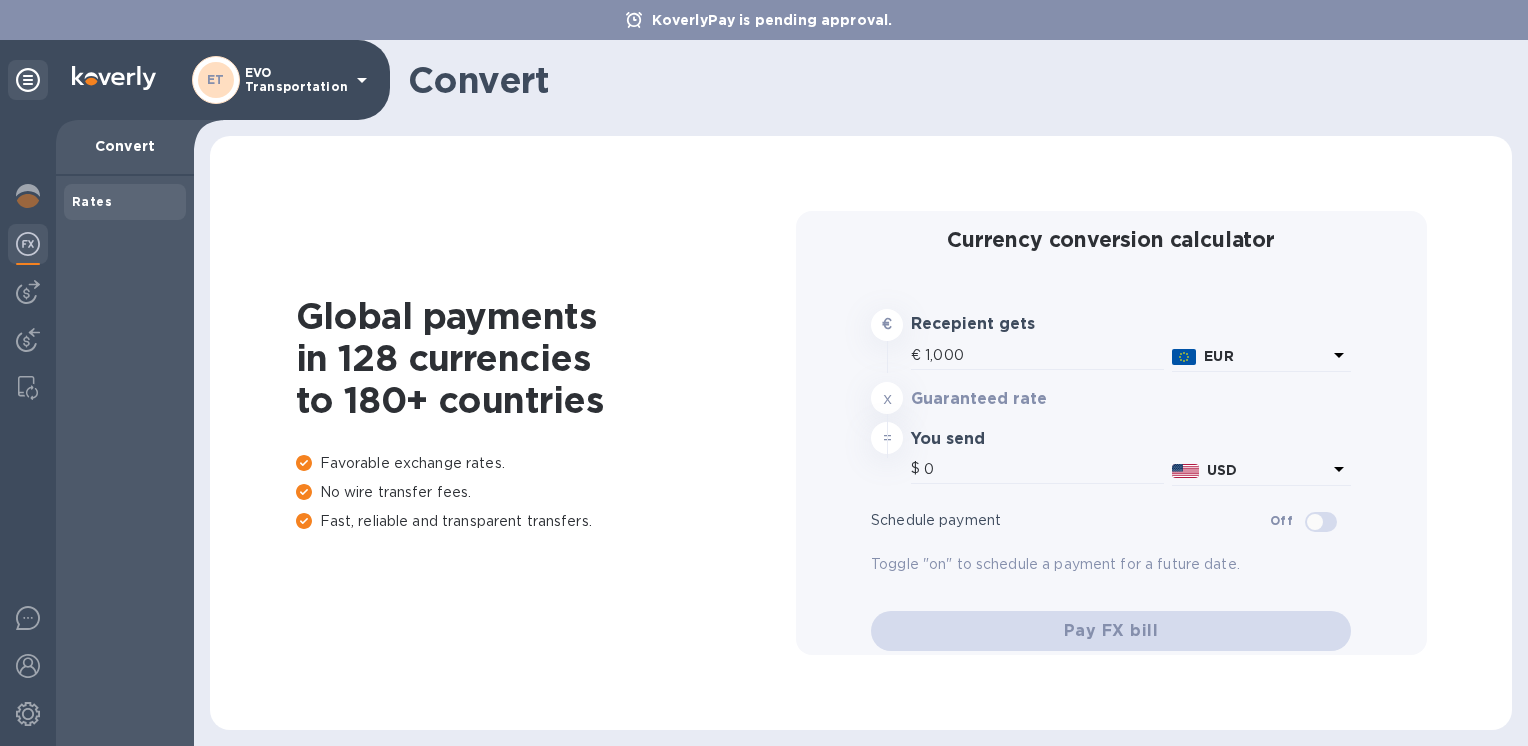 type on "1,179.79" 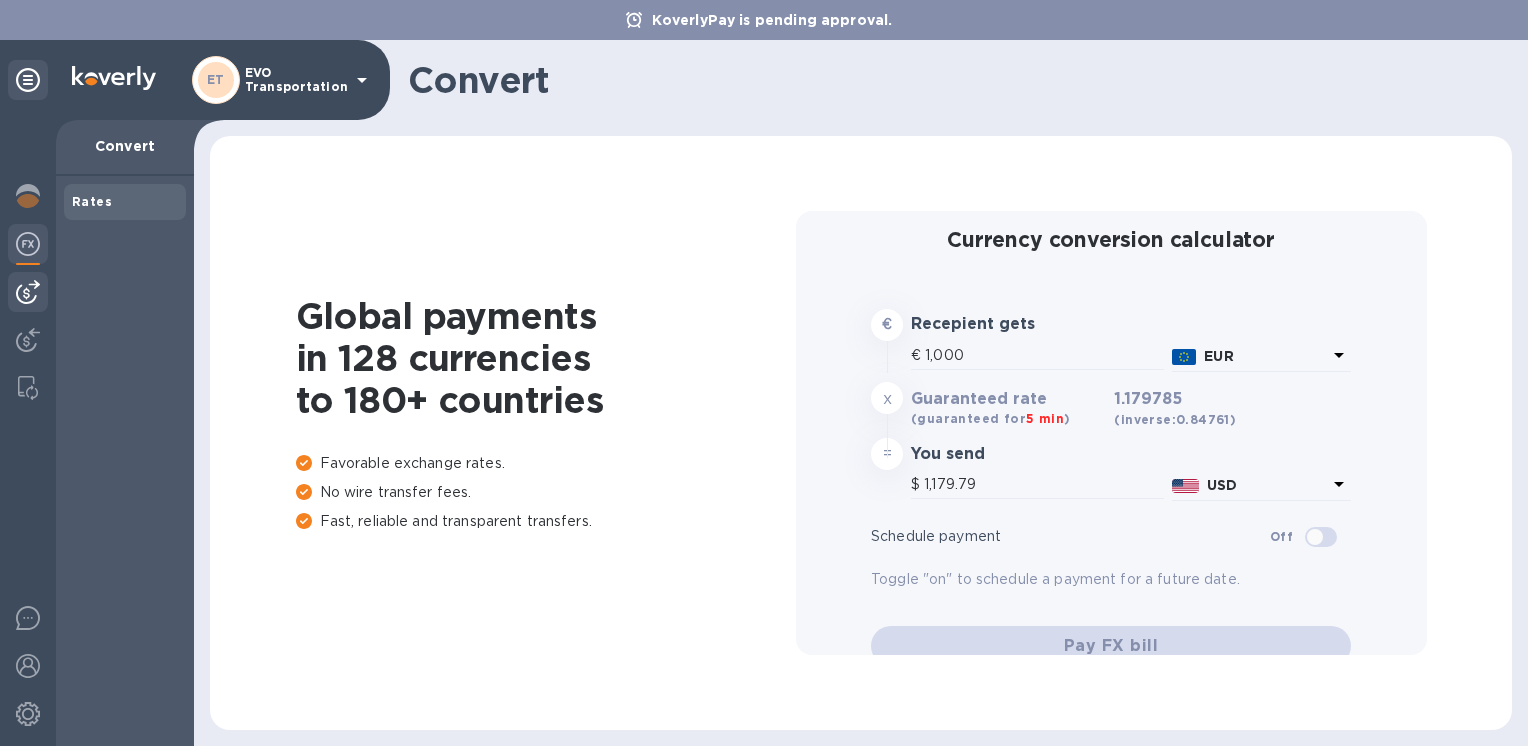 click at bounding box center (28, 292) 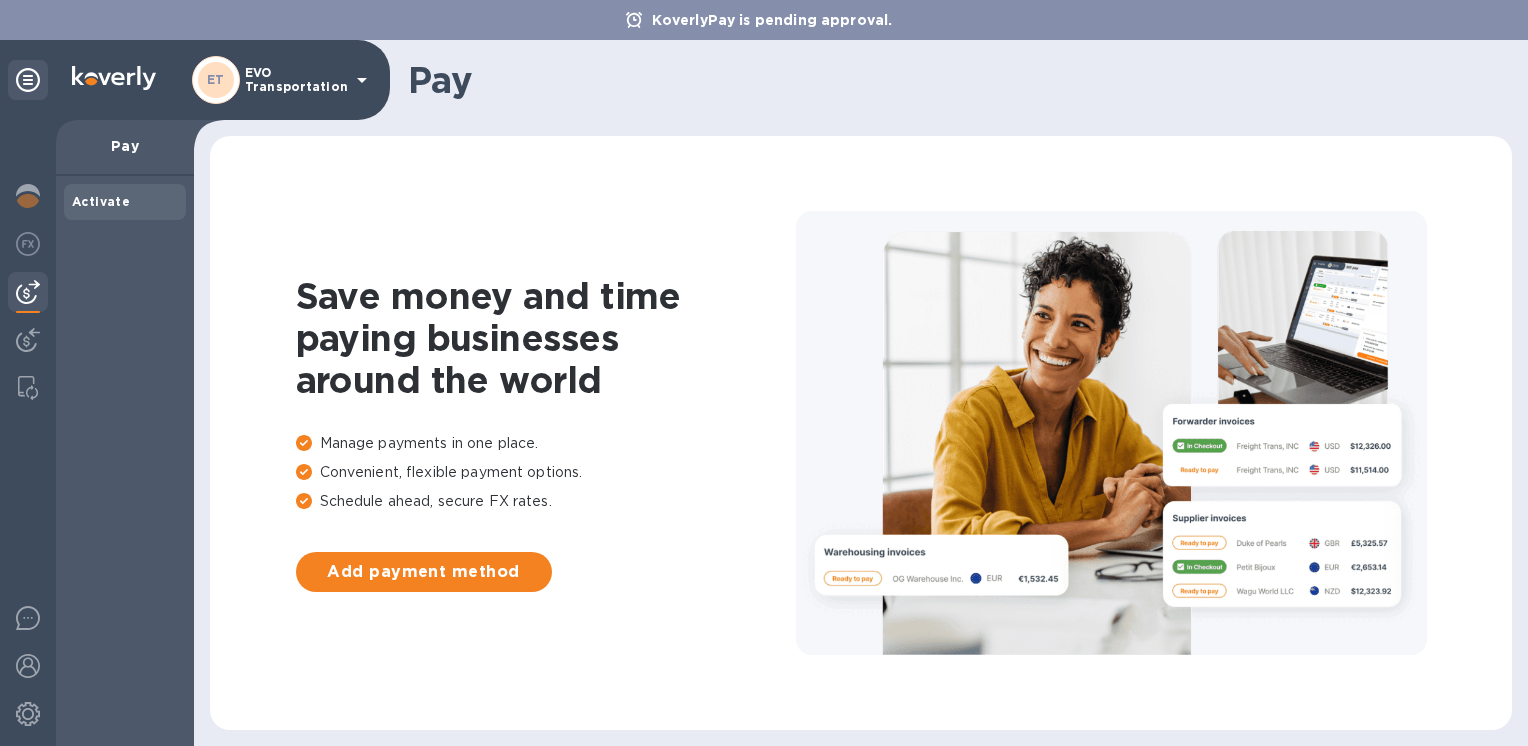 click on "Pay" at bounding box center [125, 146] 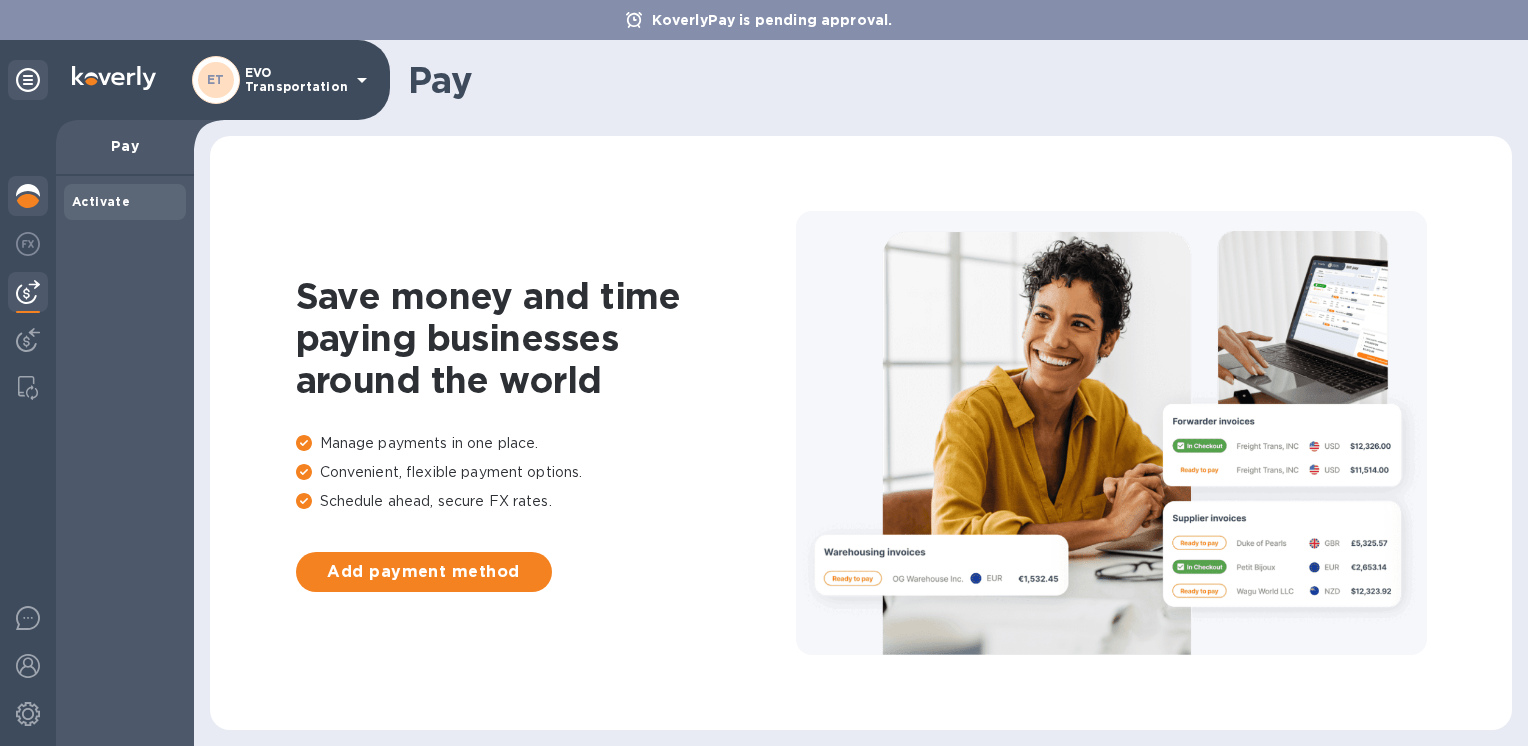 click at bounding box center (28, 196) 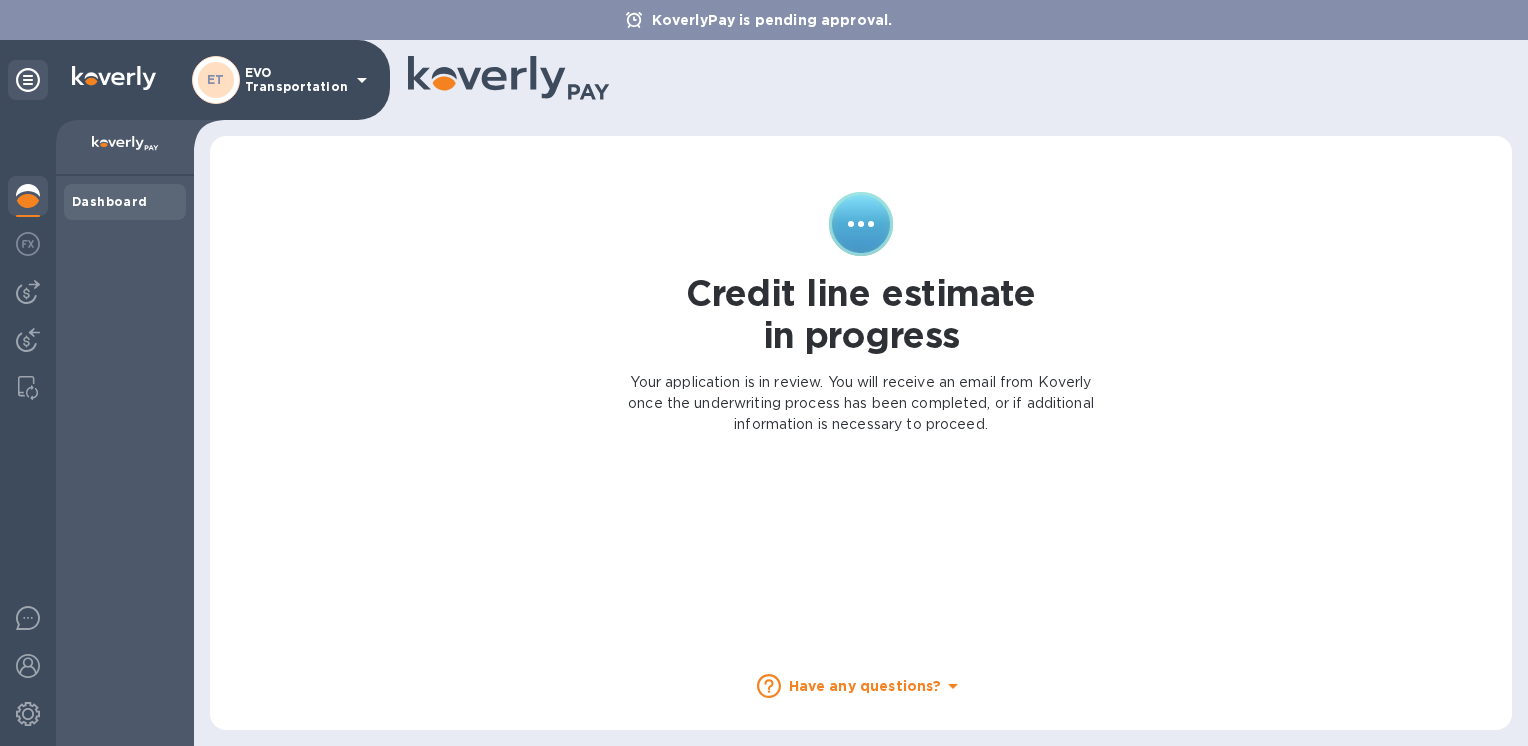 click on "EVO Transportation" at bounding box center [295, 80] 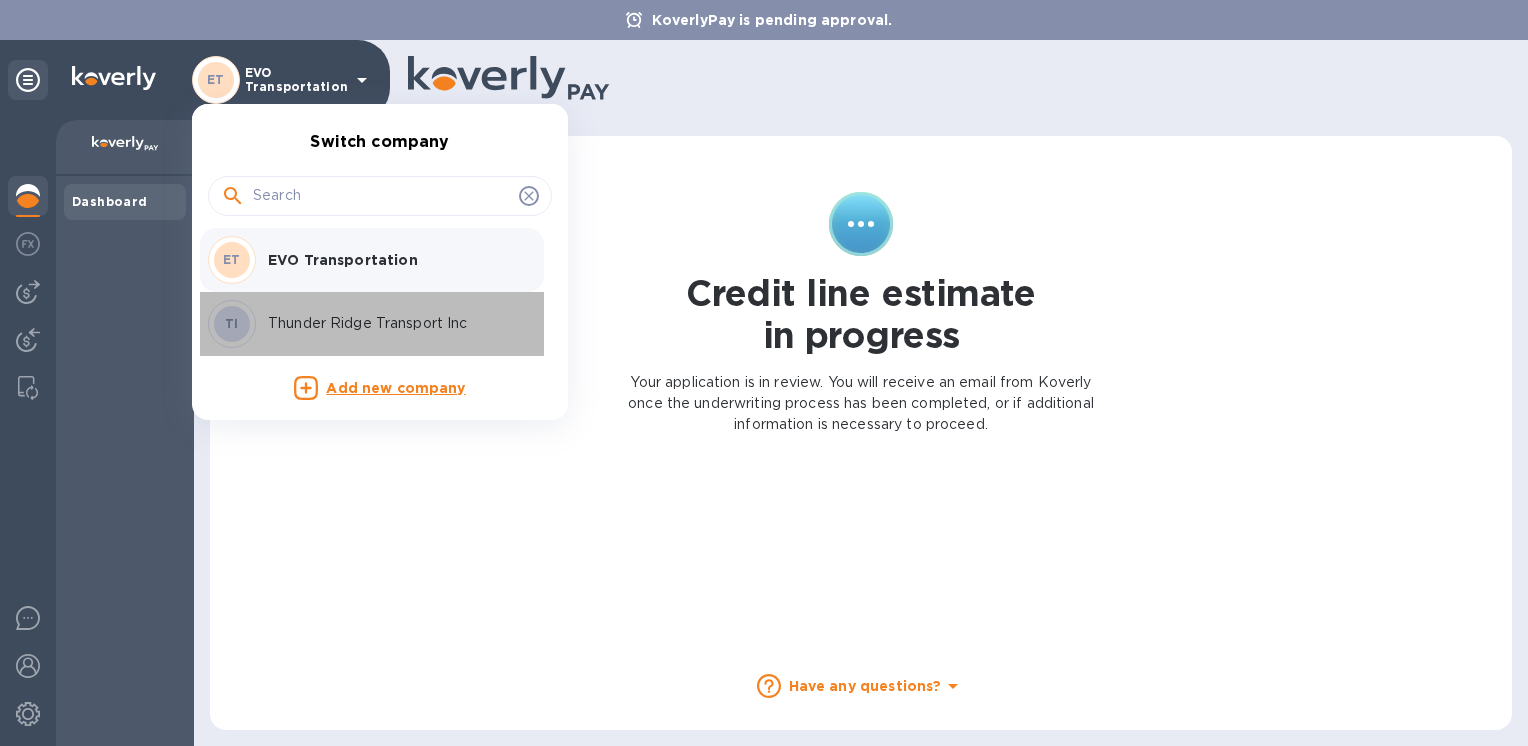 click on "Thunder Ridge Transport Inc" at bounding box center [394, 323] 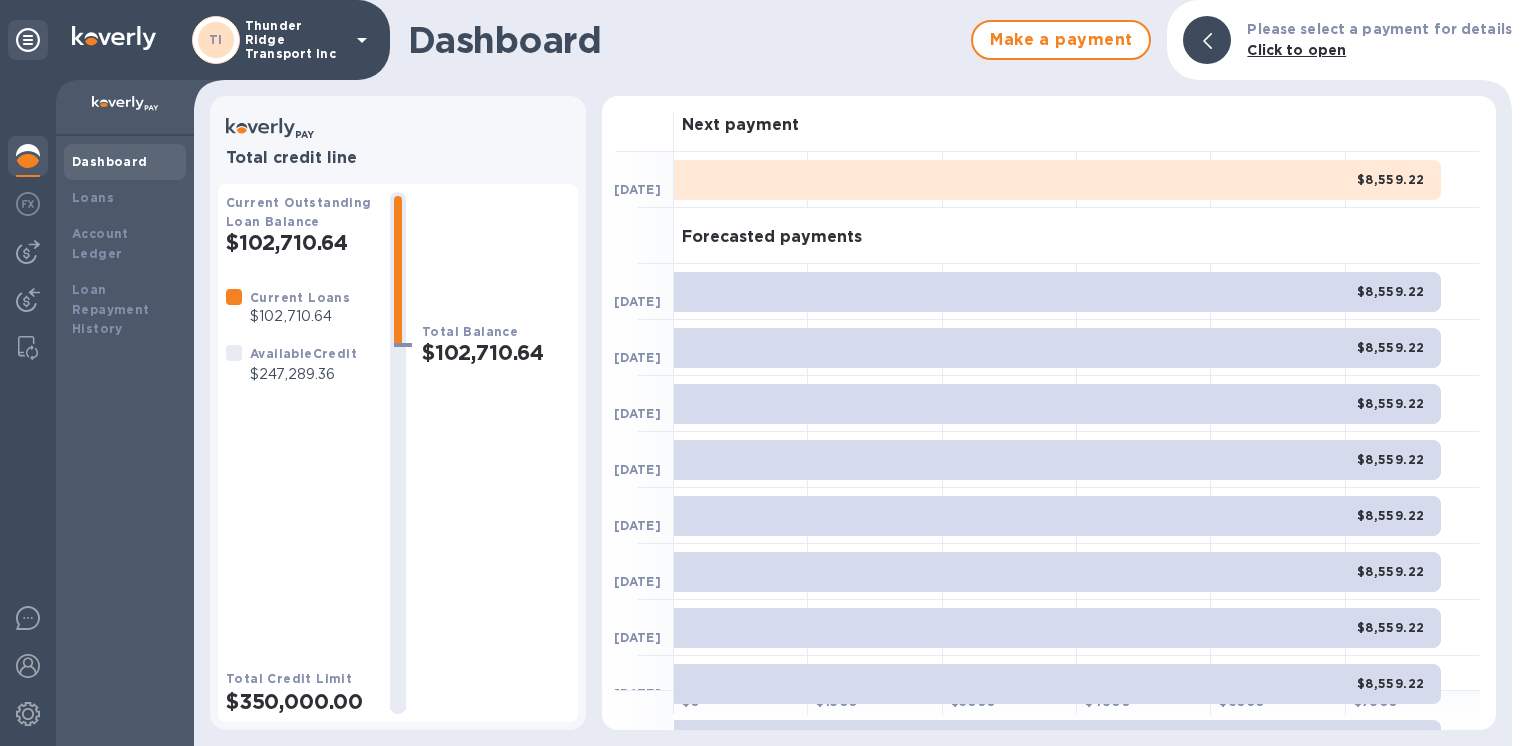 scroll, scrollTop: 0, scrollLeft: 0, axis: both 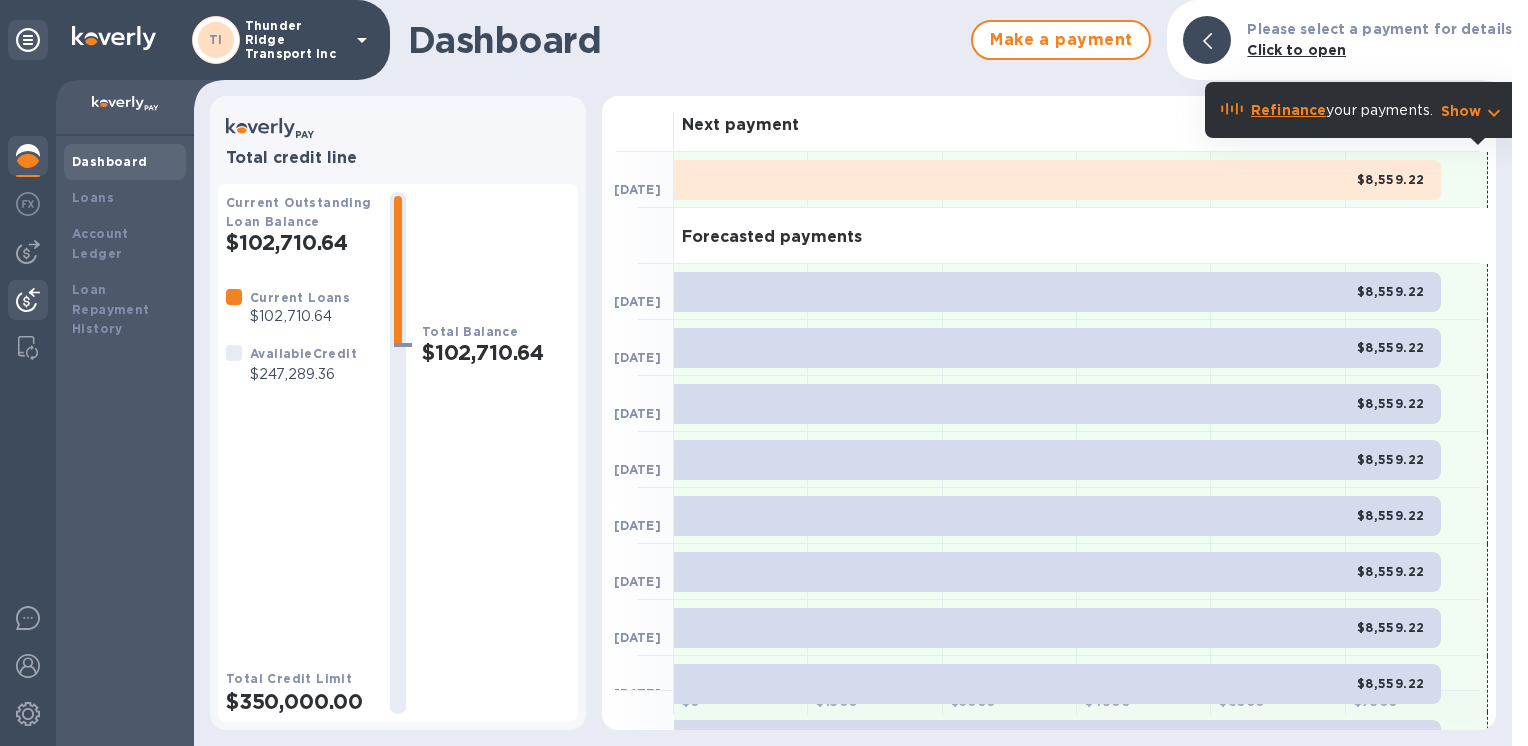 click at bounding box center (28, 300) 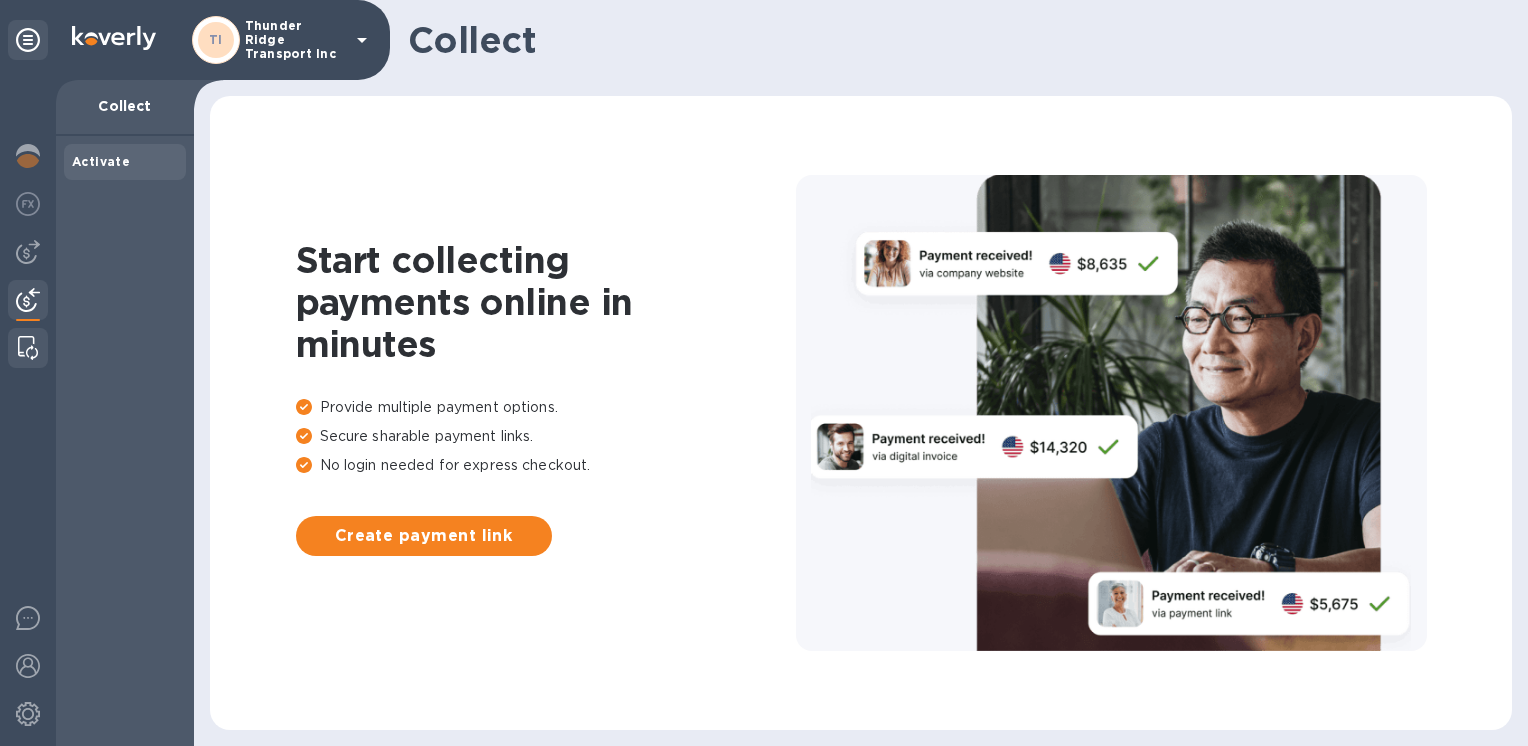 click at bounding box center (28, 348) 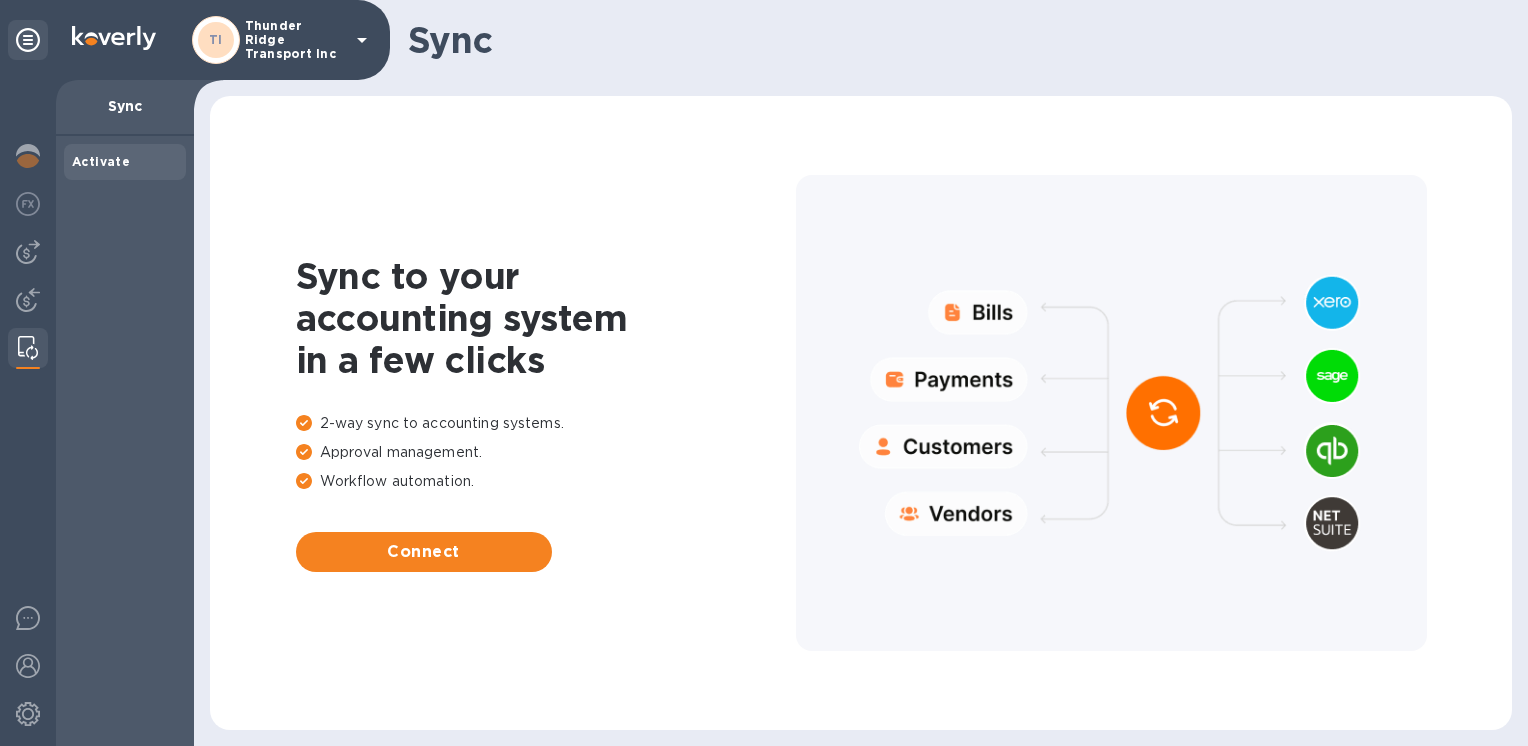 click at bounding box center (1111, 412) 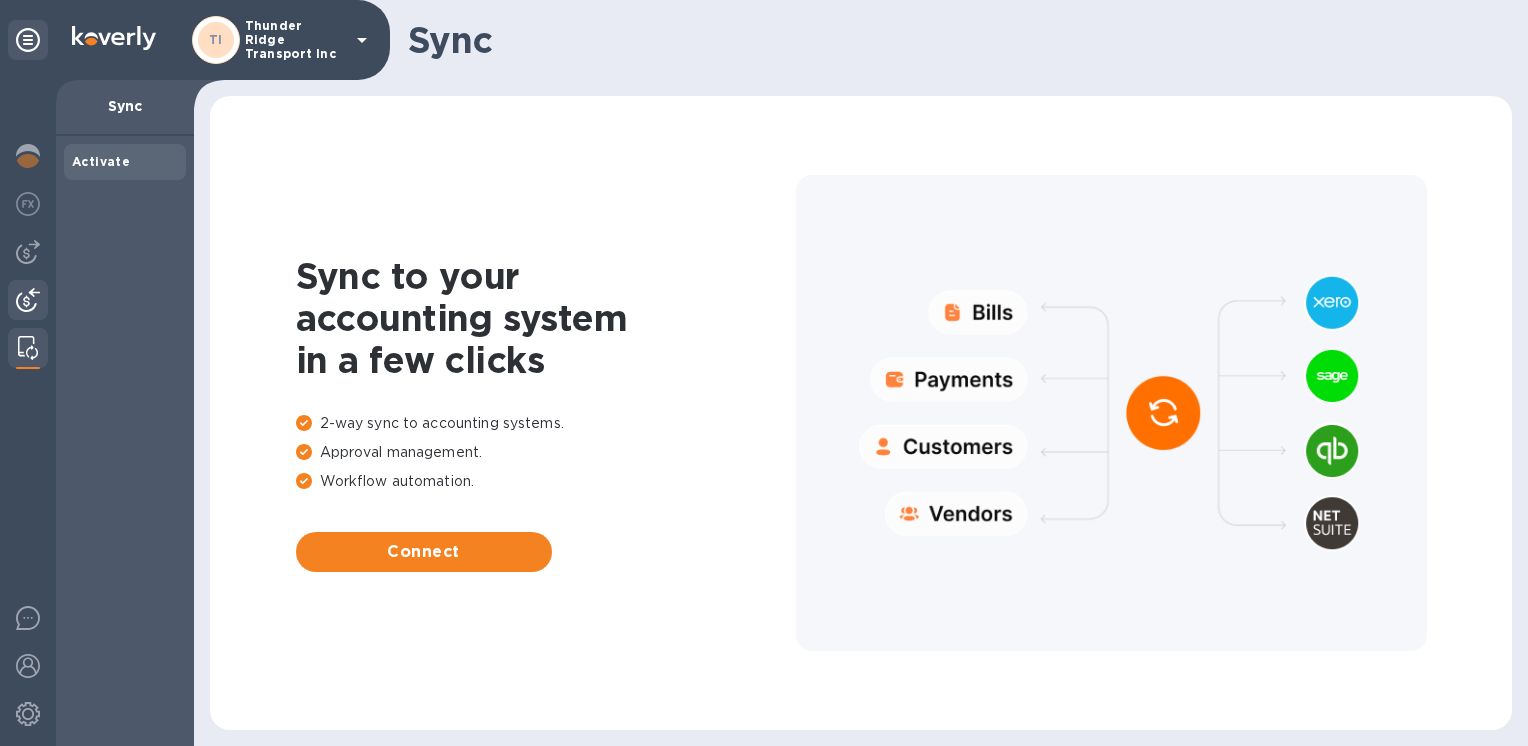 click at bounding box center [28, 300] 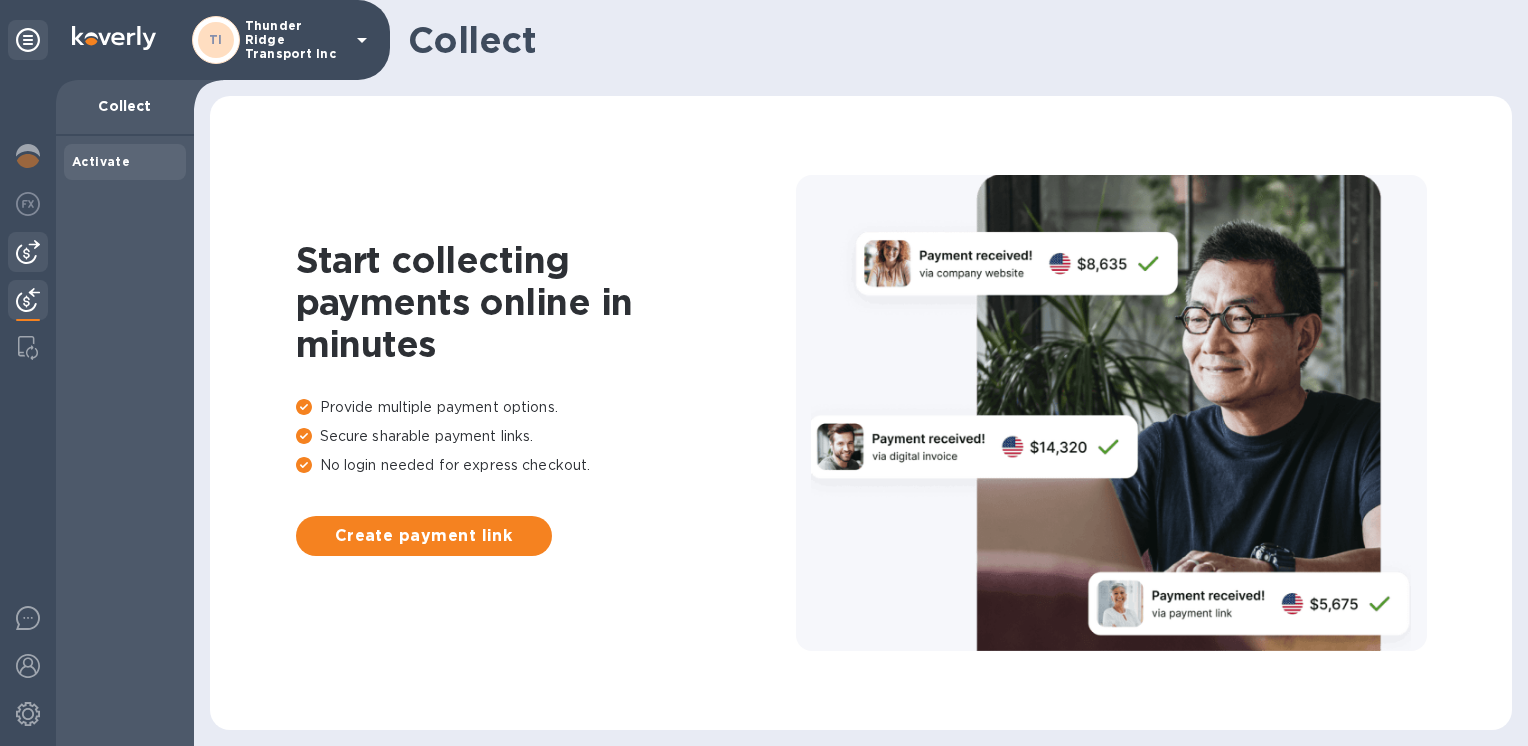 click at bounding box center (28, 252) 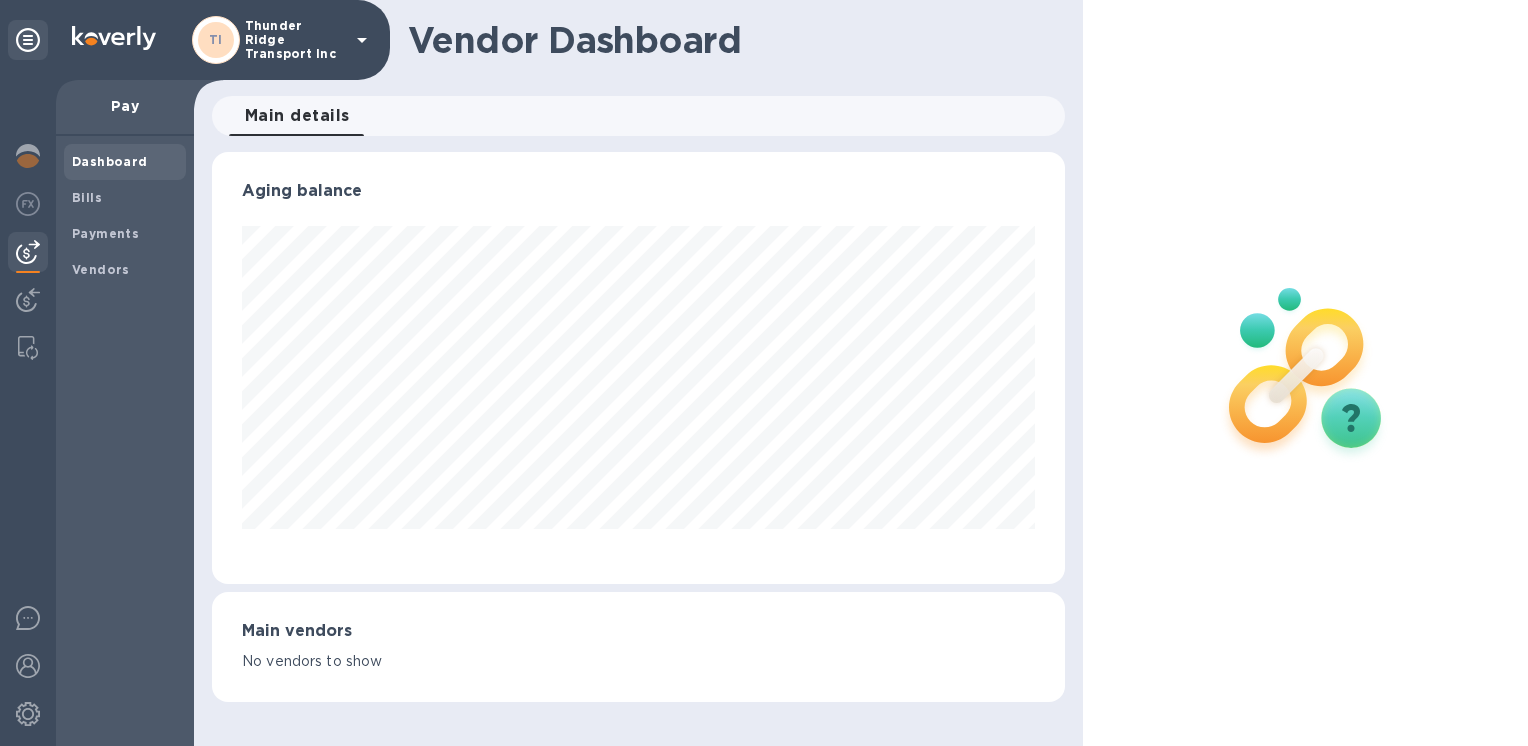 scroll, scrollTop: 999568, scrollLeft: 999146, axis: both 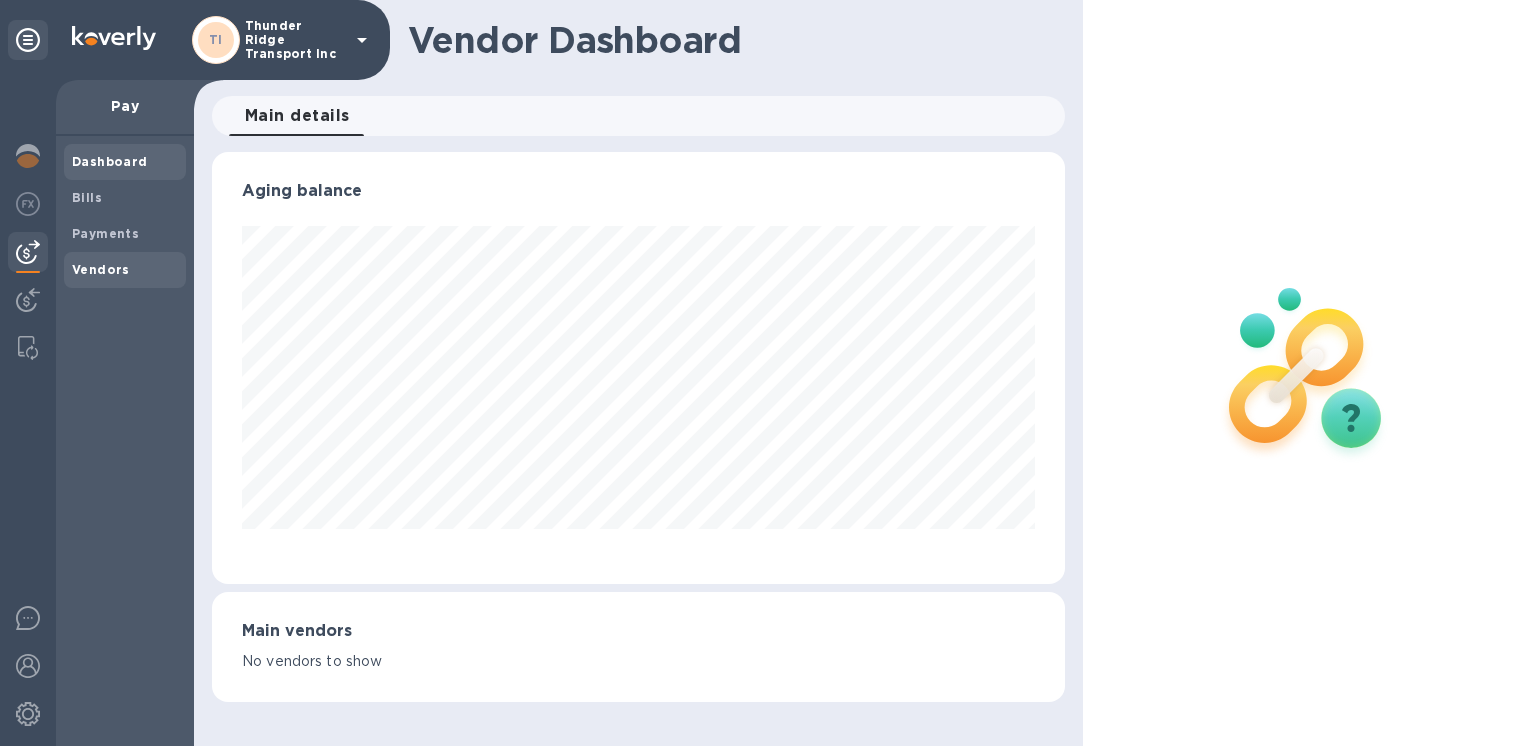 click on "Vendors" at bounding box center (101, 269) 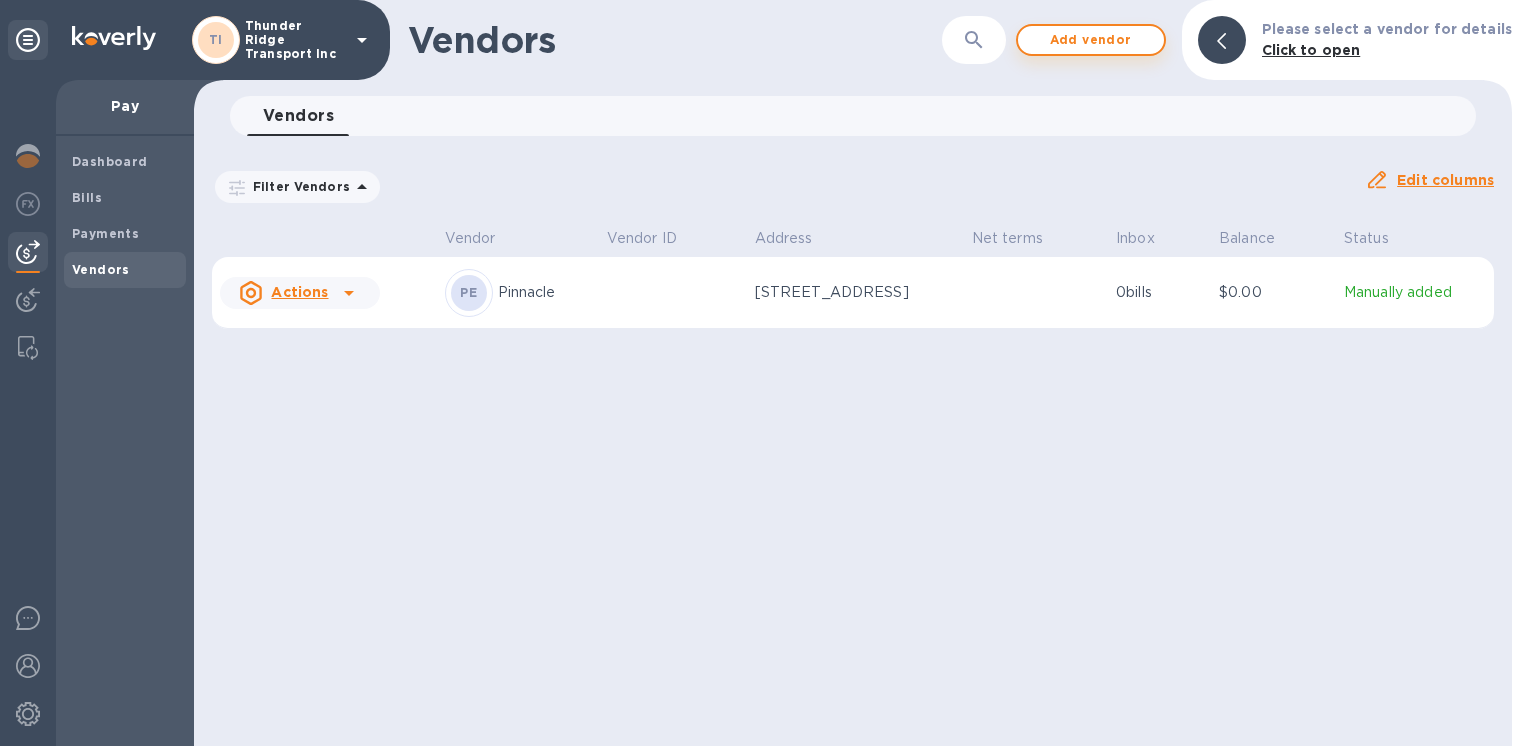 click on "Add vendor" at bounding box center (1091, 40) 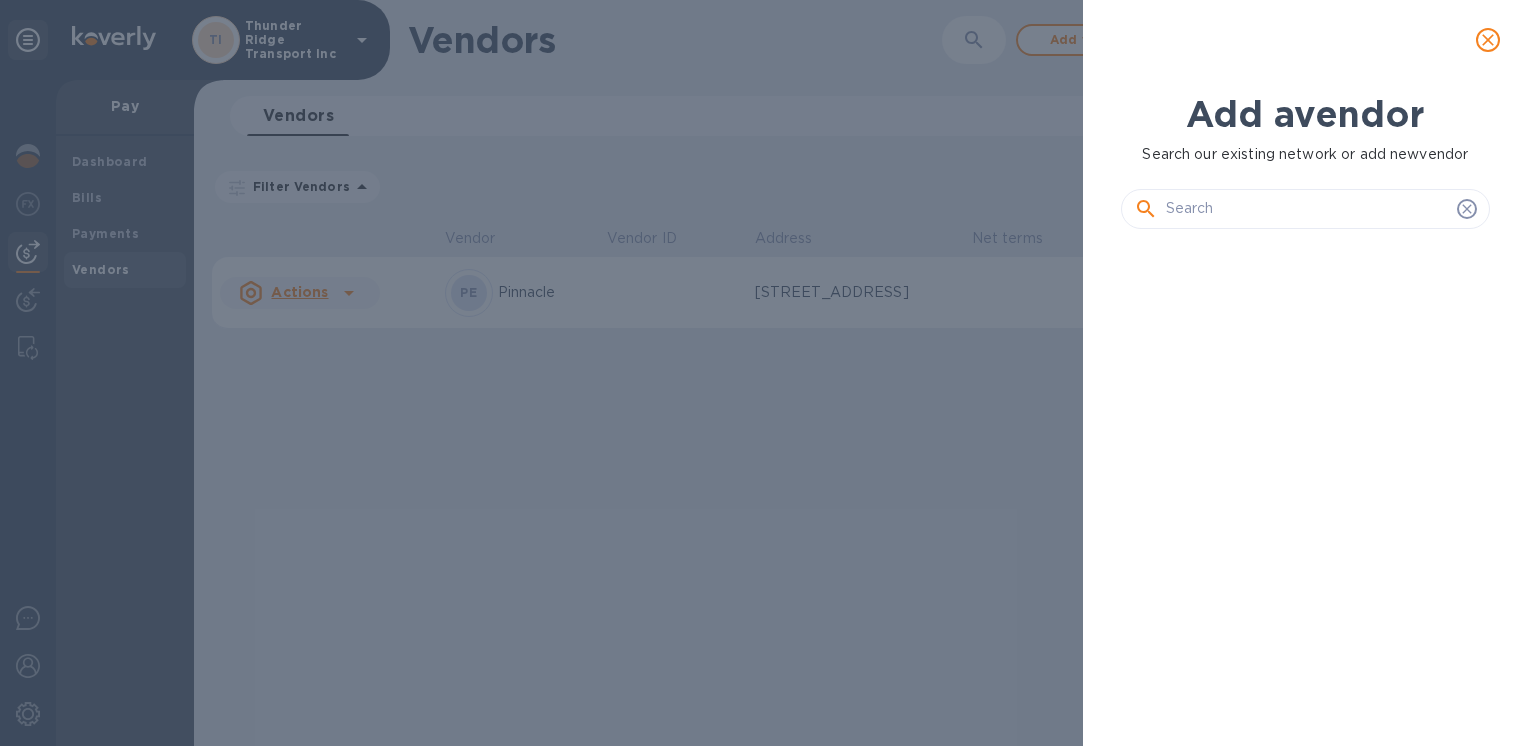 scroll, scrollTop: 16, scrollLeft: 8, axis: both 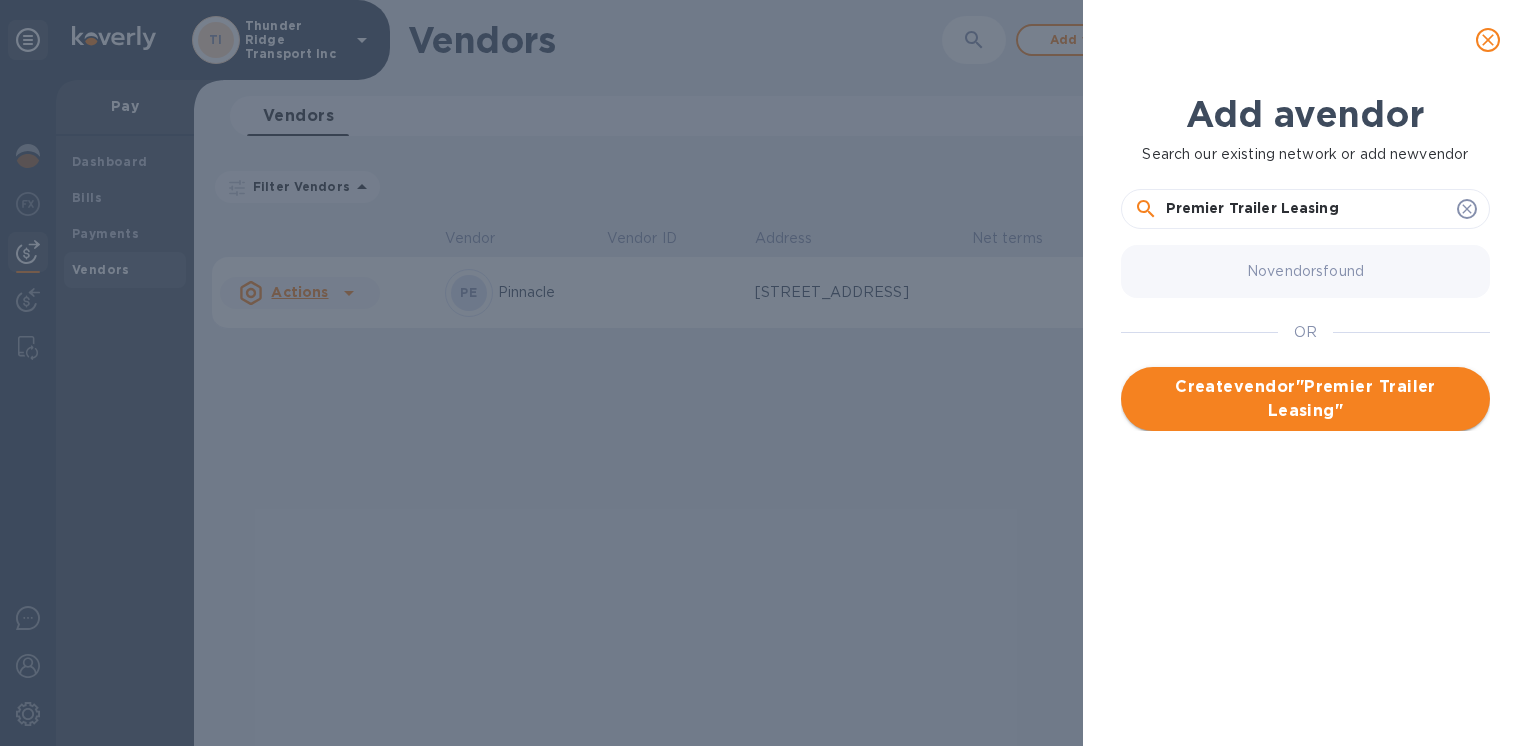 type on "Premier Trailer Leasing" 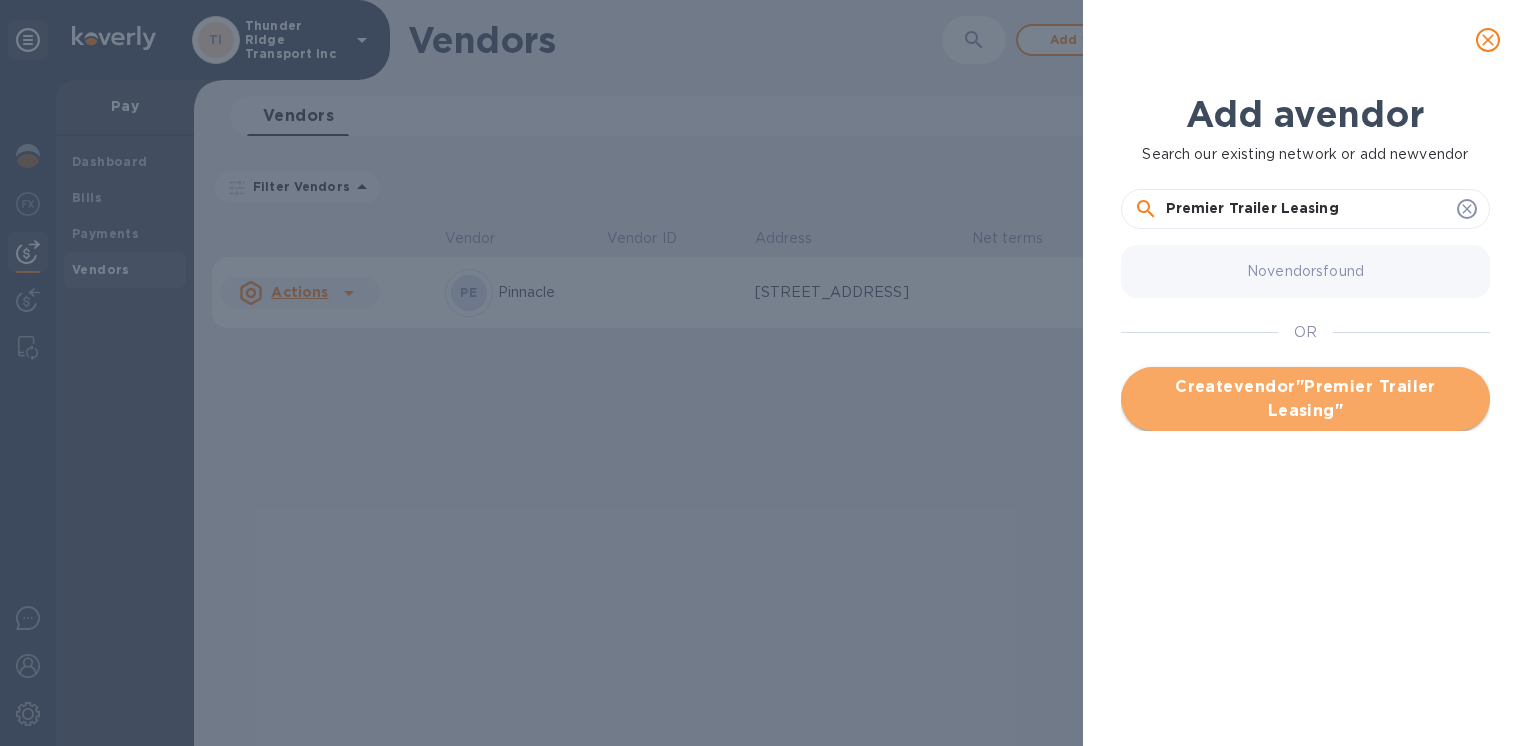 click on "Create  vendor  " Premier Trailer Leasing "" at bounding box center (1305, 399) 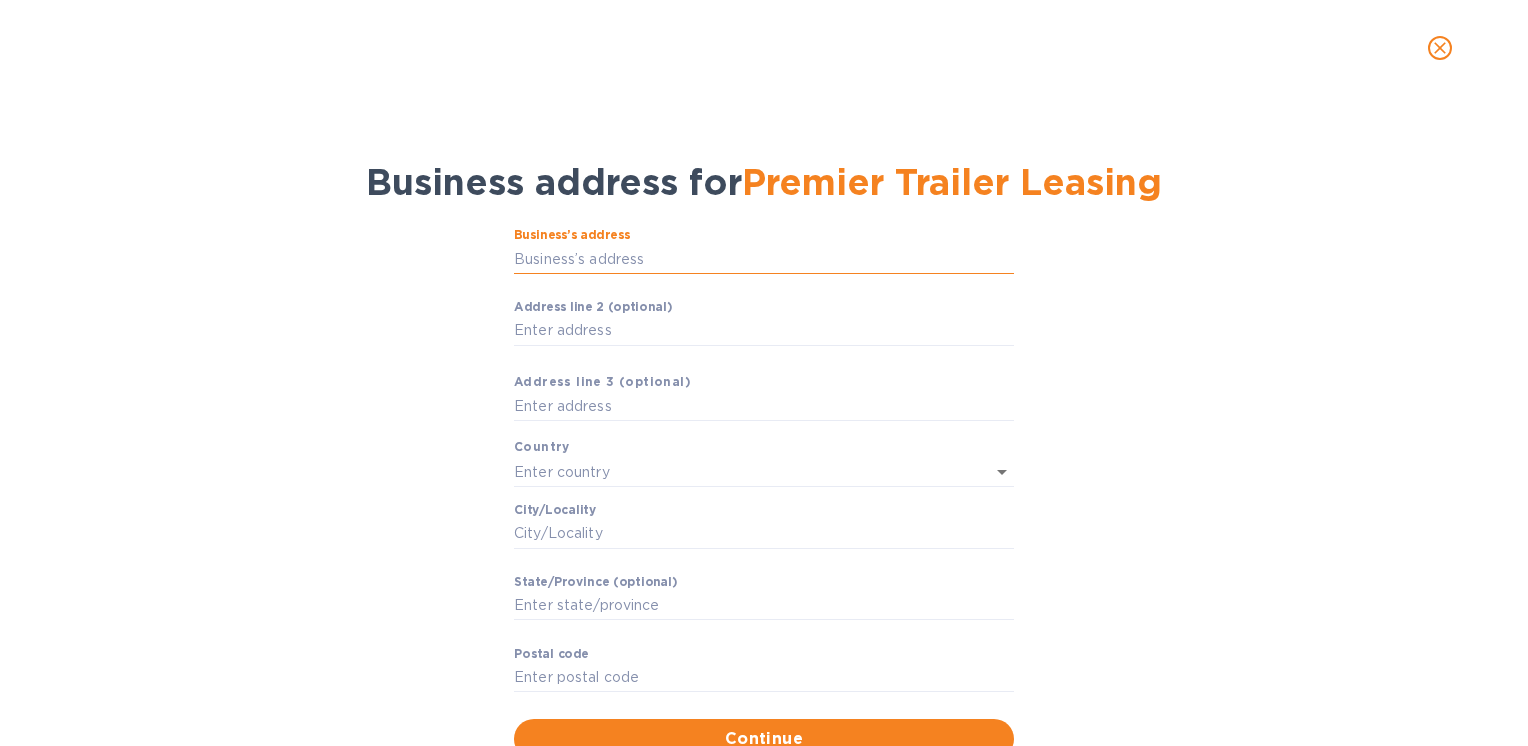 click on "Business’s аddress" at bounding box center [764, 259] 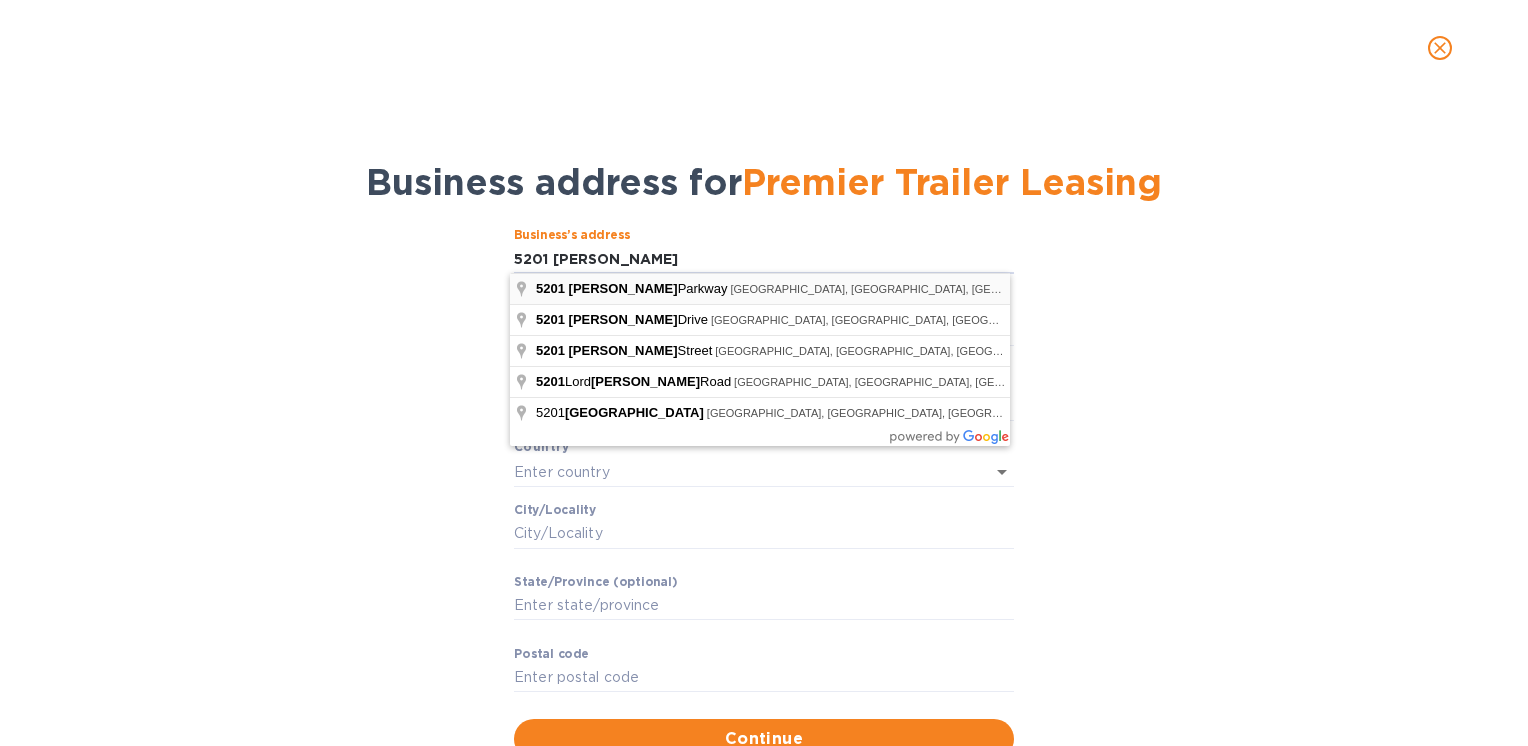 type on "[STREET_ADDRESS]" 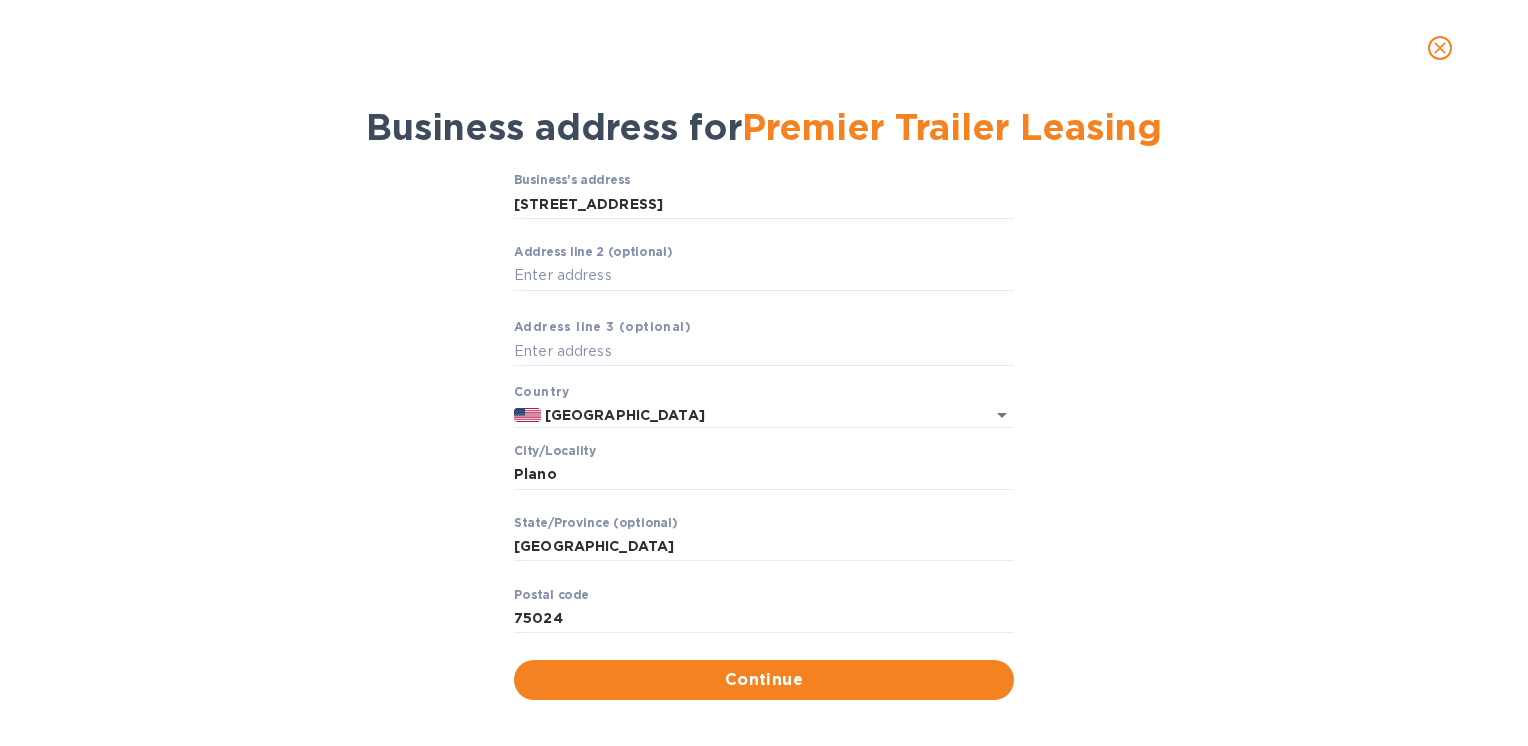 scroll, scrollTop: 69, scrollLeft: 0, axis: vertical 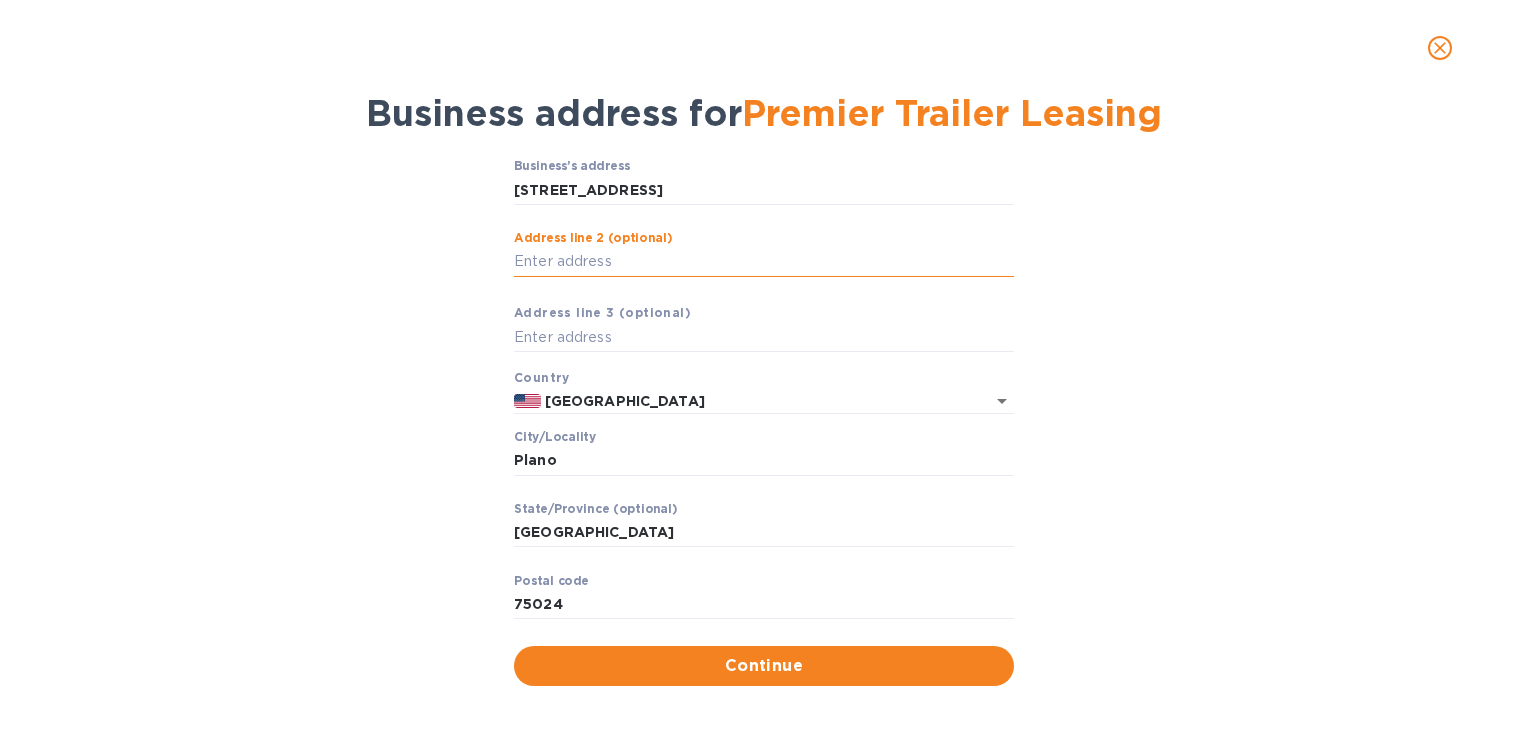 click on "Аddress line 2 (optional)" at bounding box center [764, 262] 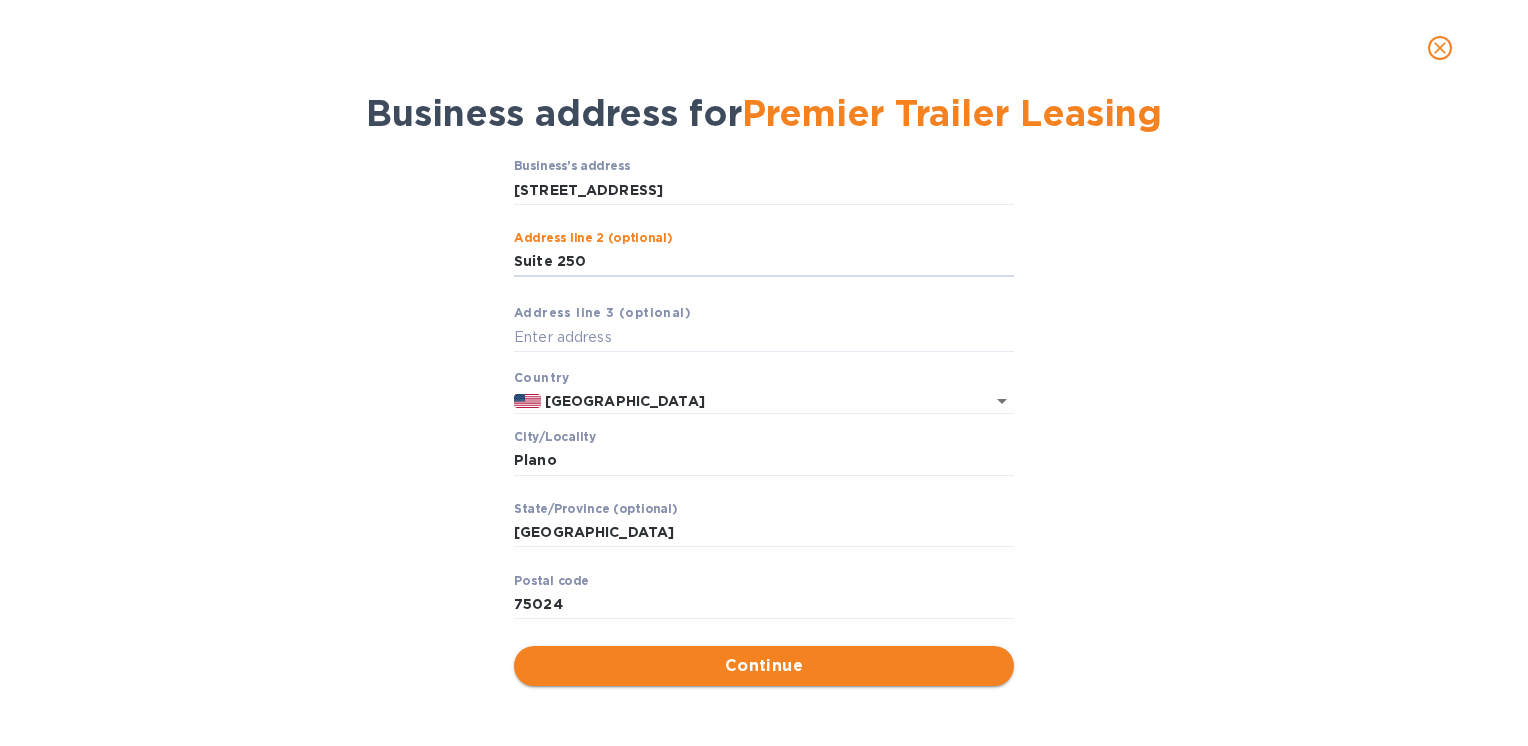 type on "Suite 250" 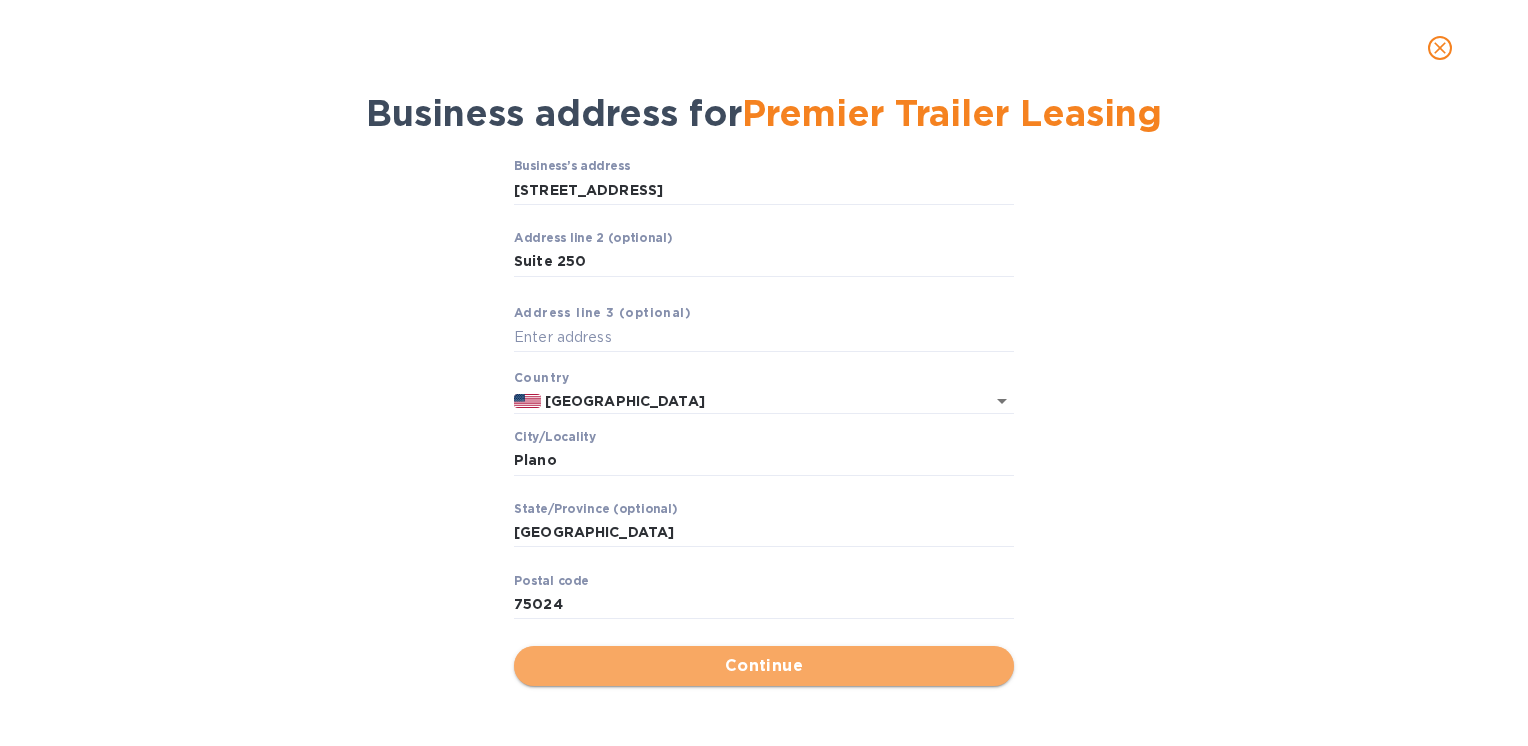 click on "Continue" at bounding box center [764, 666] 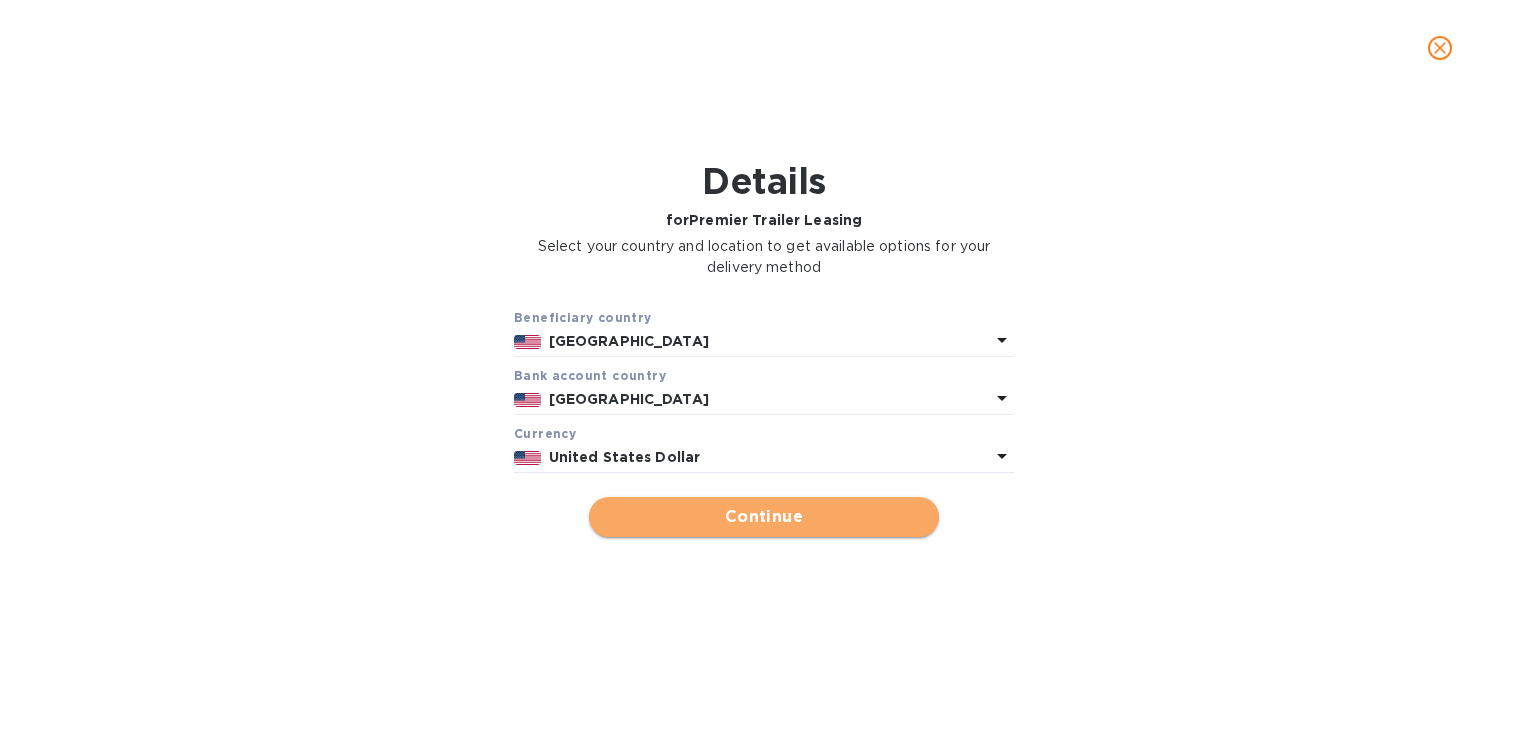 click on "Continue" at bounding box center (764, 517) 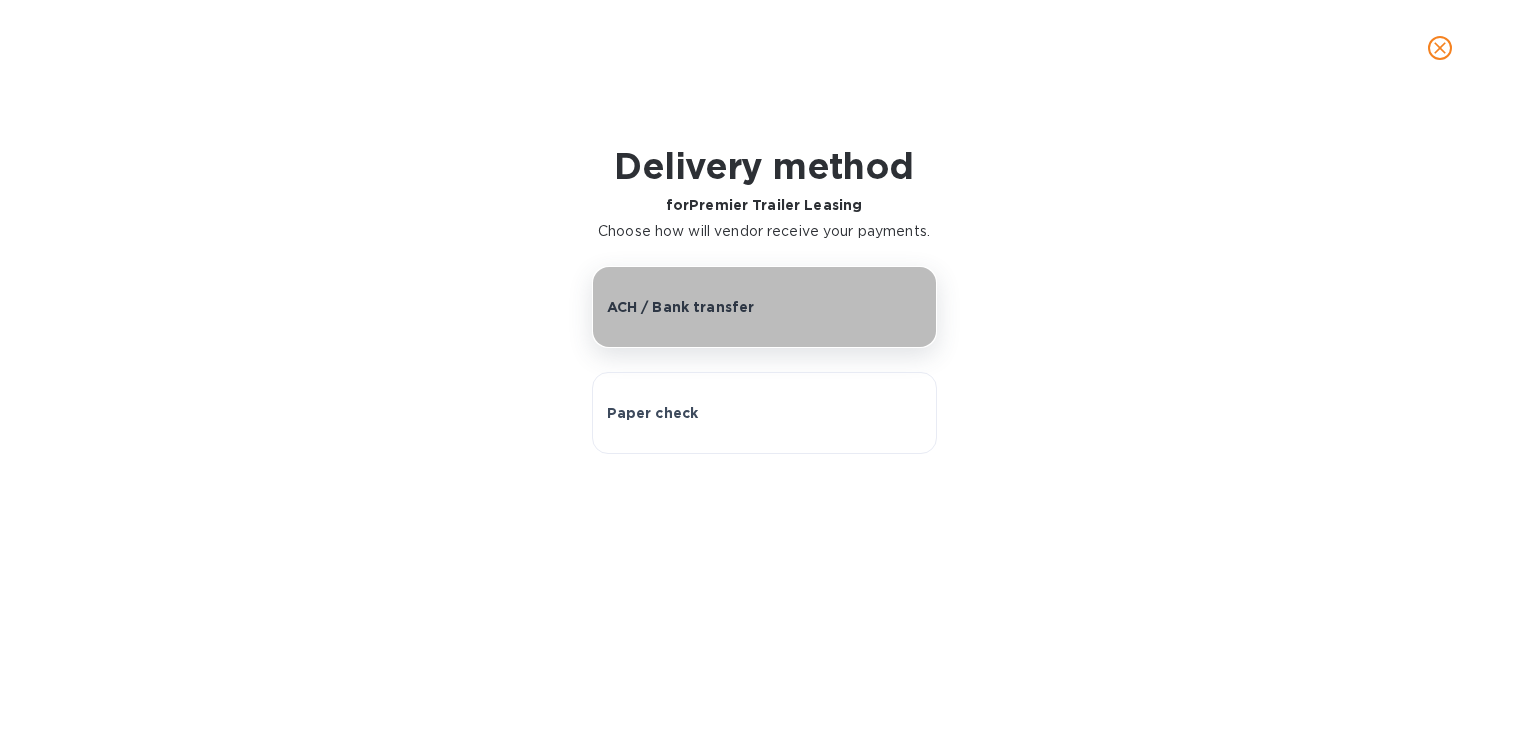 click on "ACH / Bank transfer" at bounding box center [681, 307] 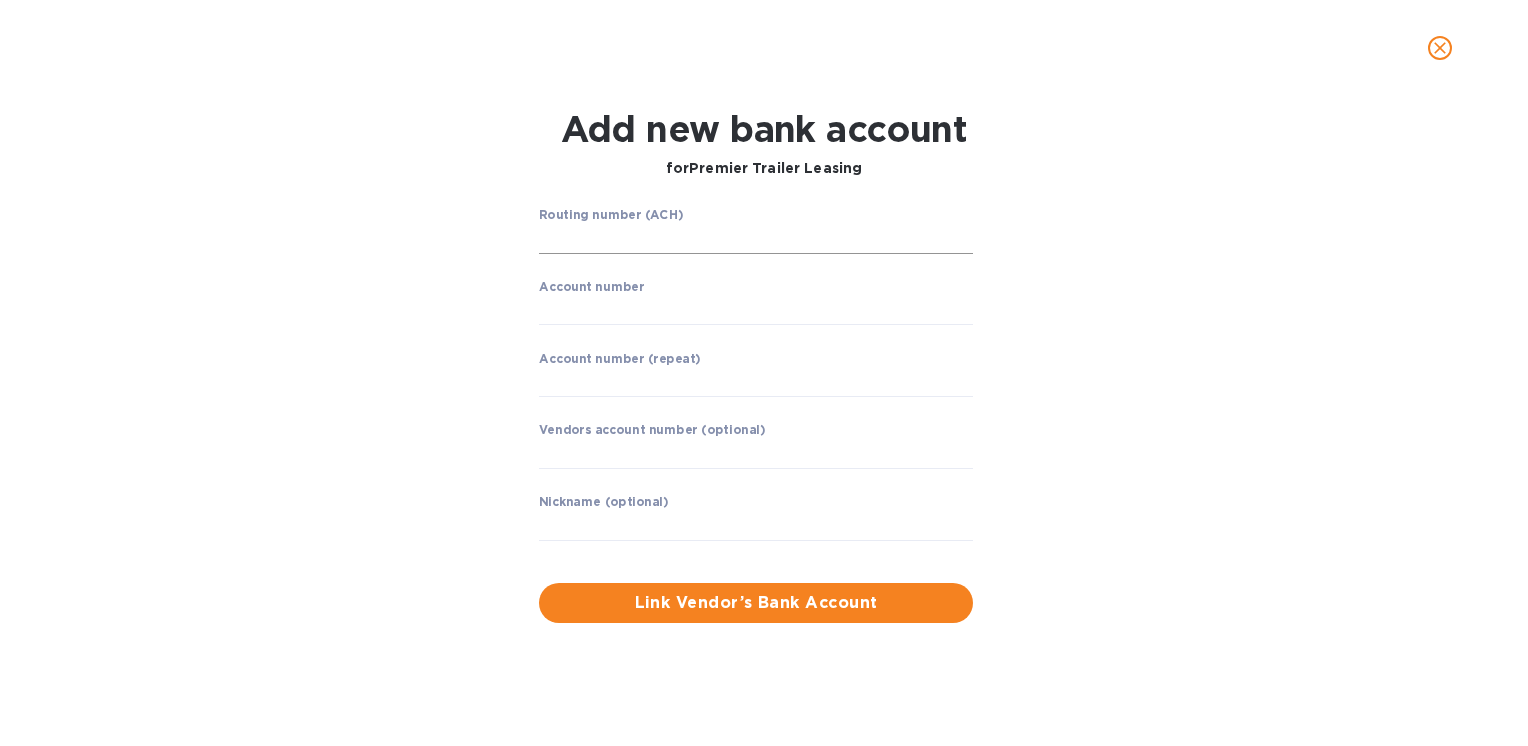 click at bounding box center [756, 239] 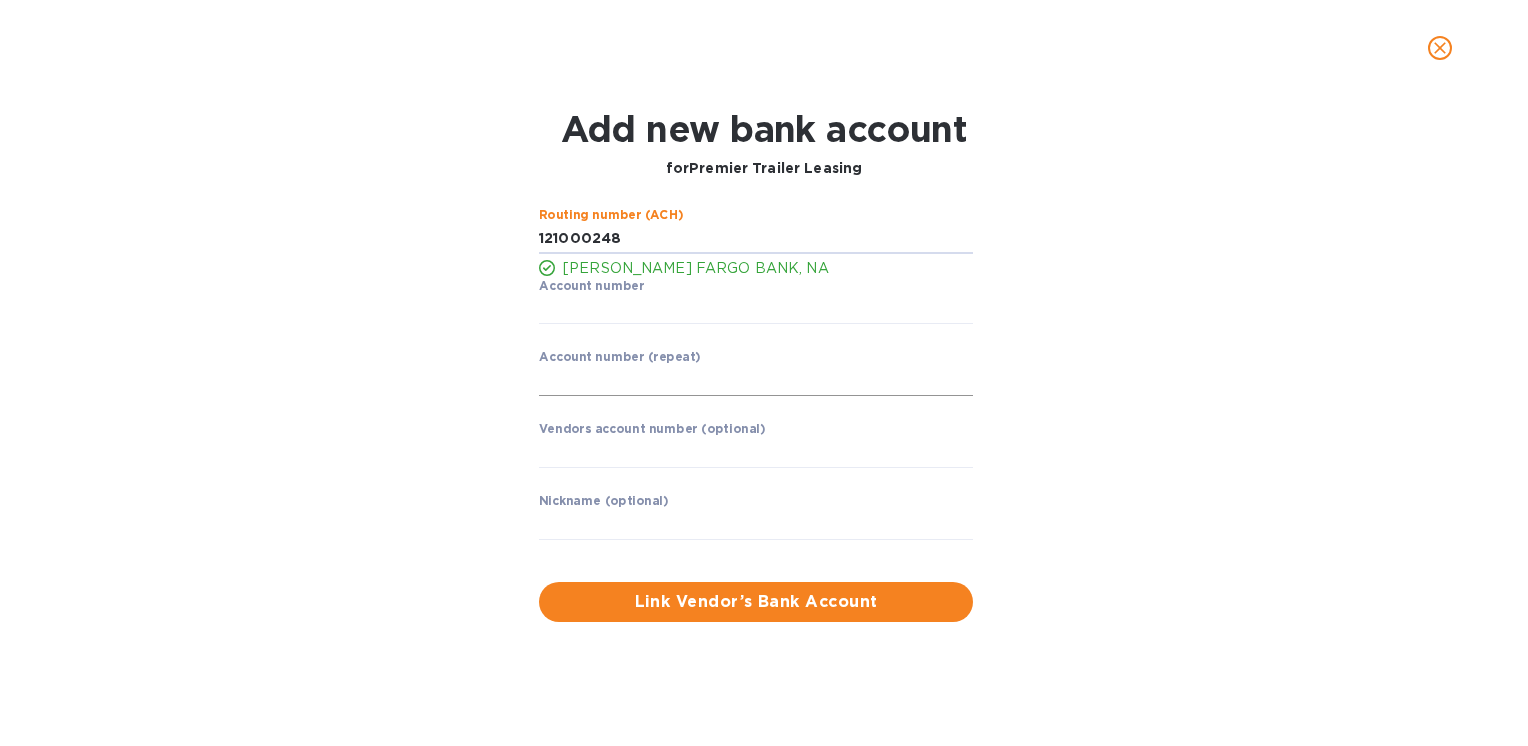 type on "121000248" 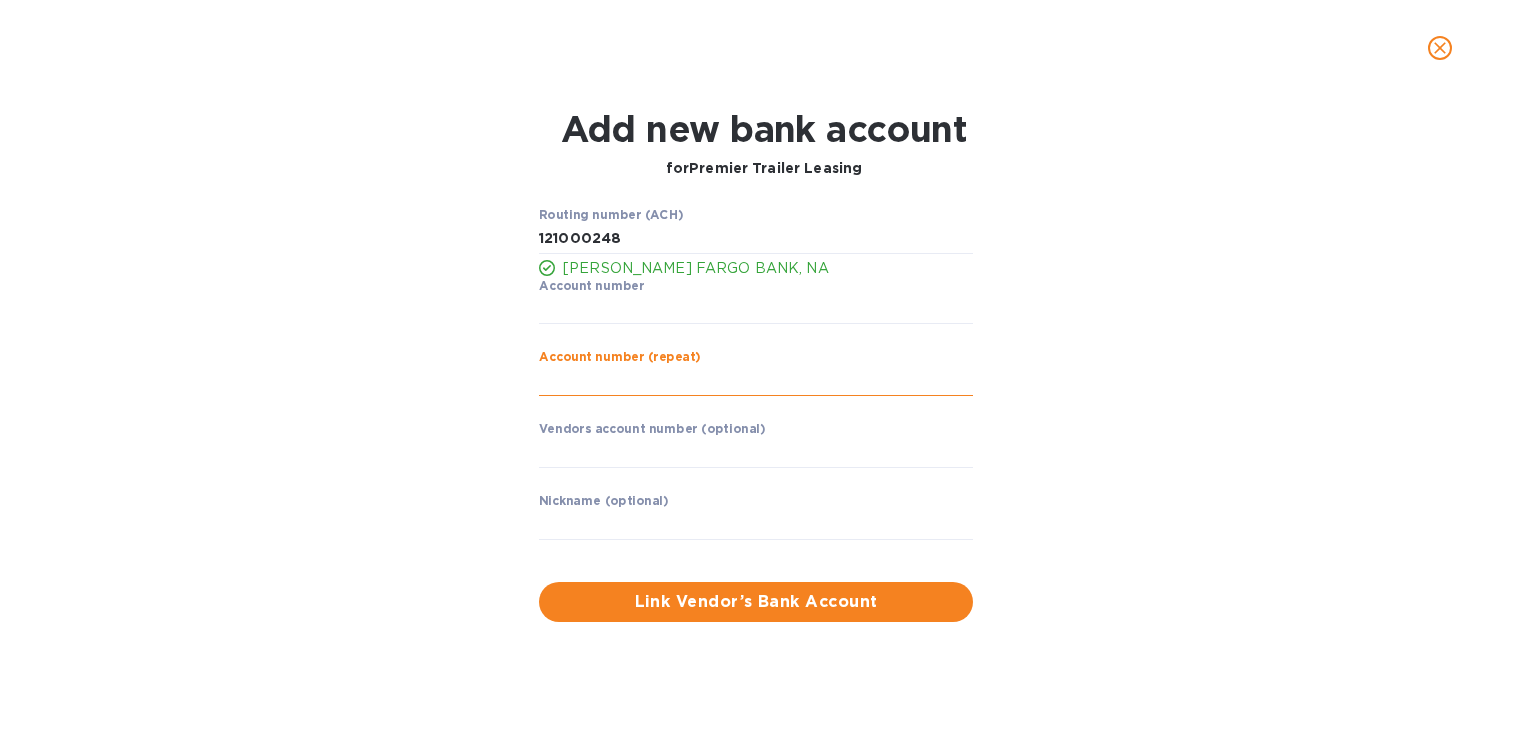 click at bounding box center [756, 381] 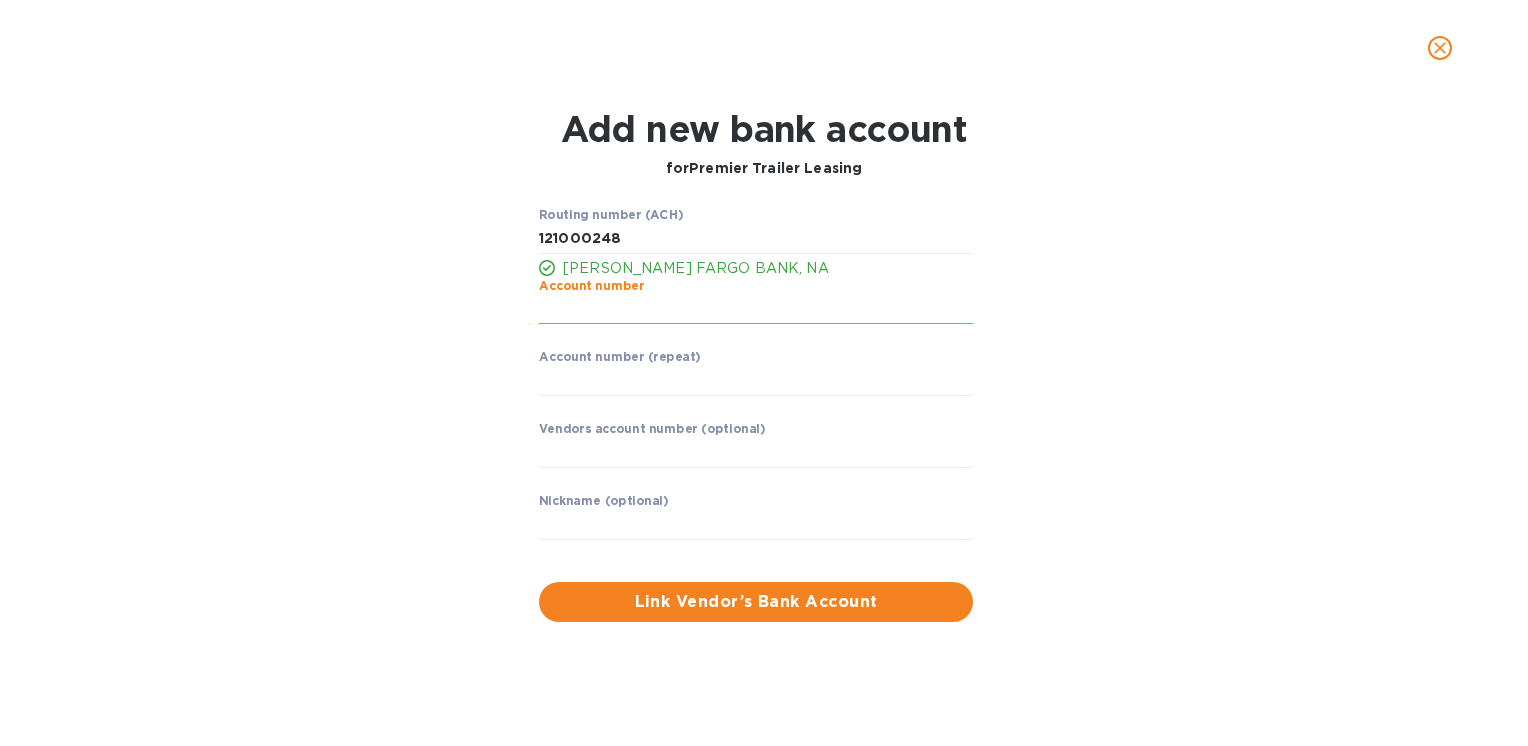 click at bounding box center [756, 310] 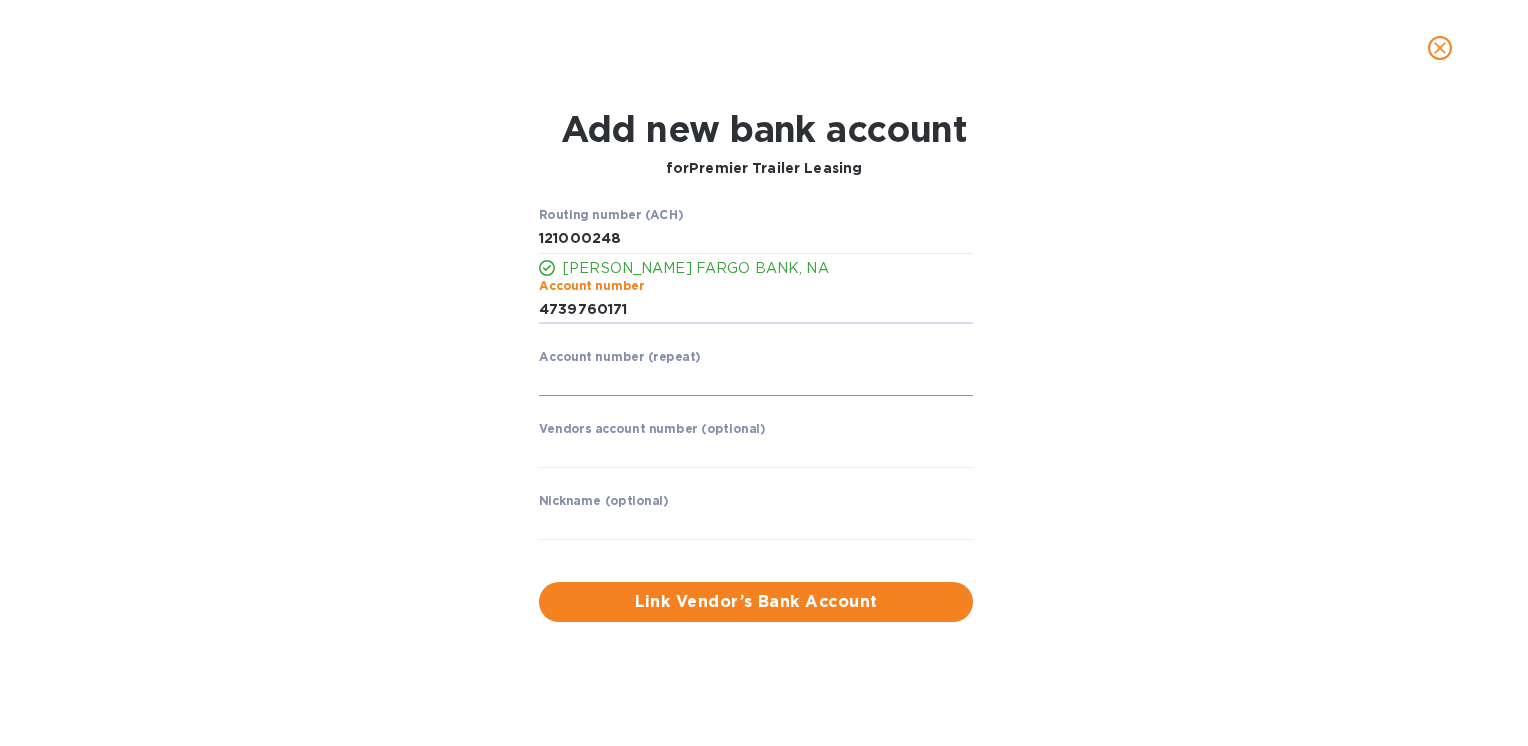 type on "4739760171" 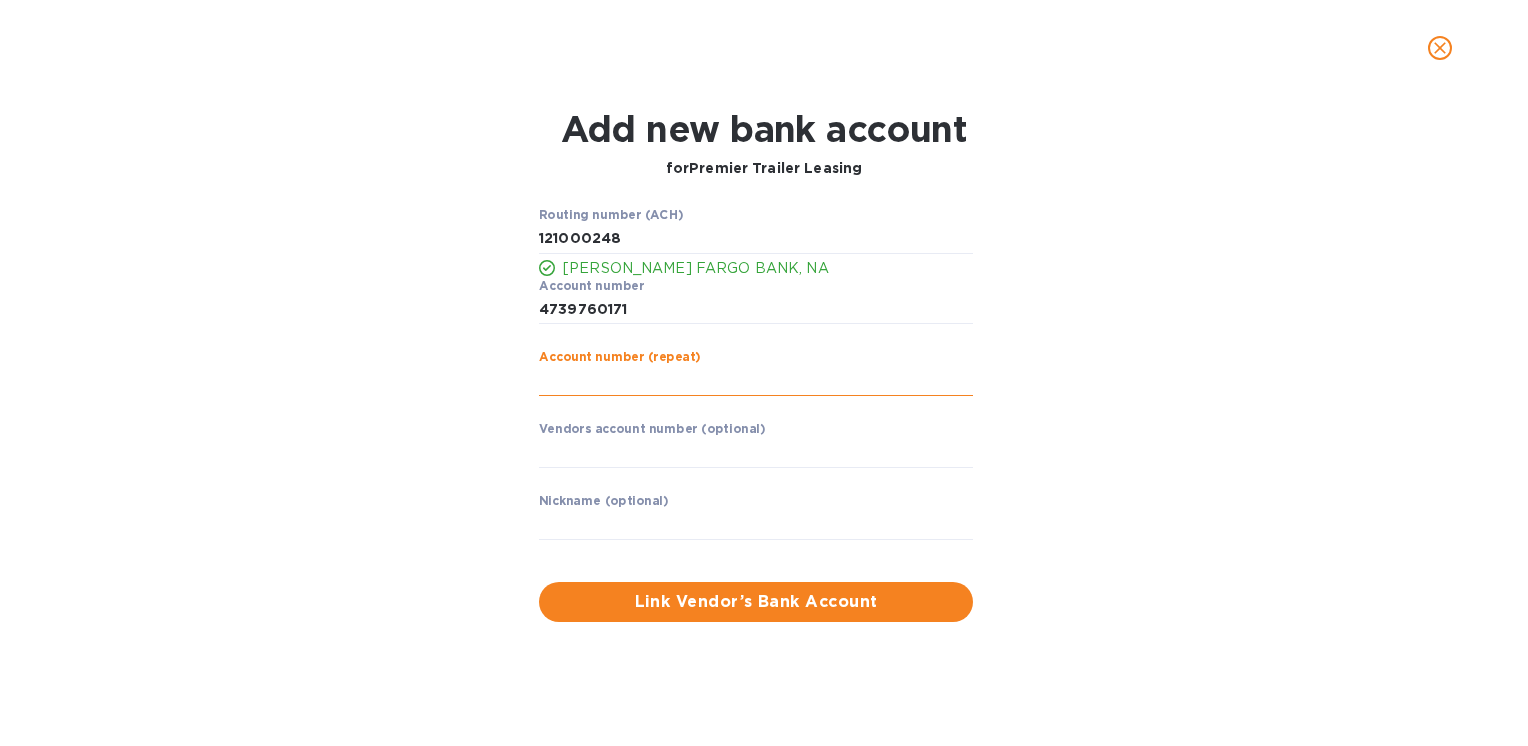 click at bounding box center [756, 381] 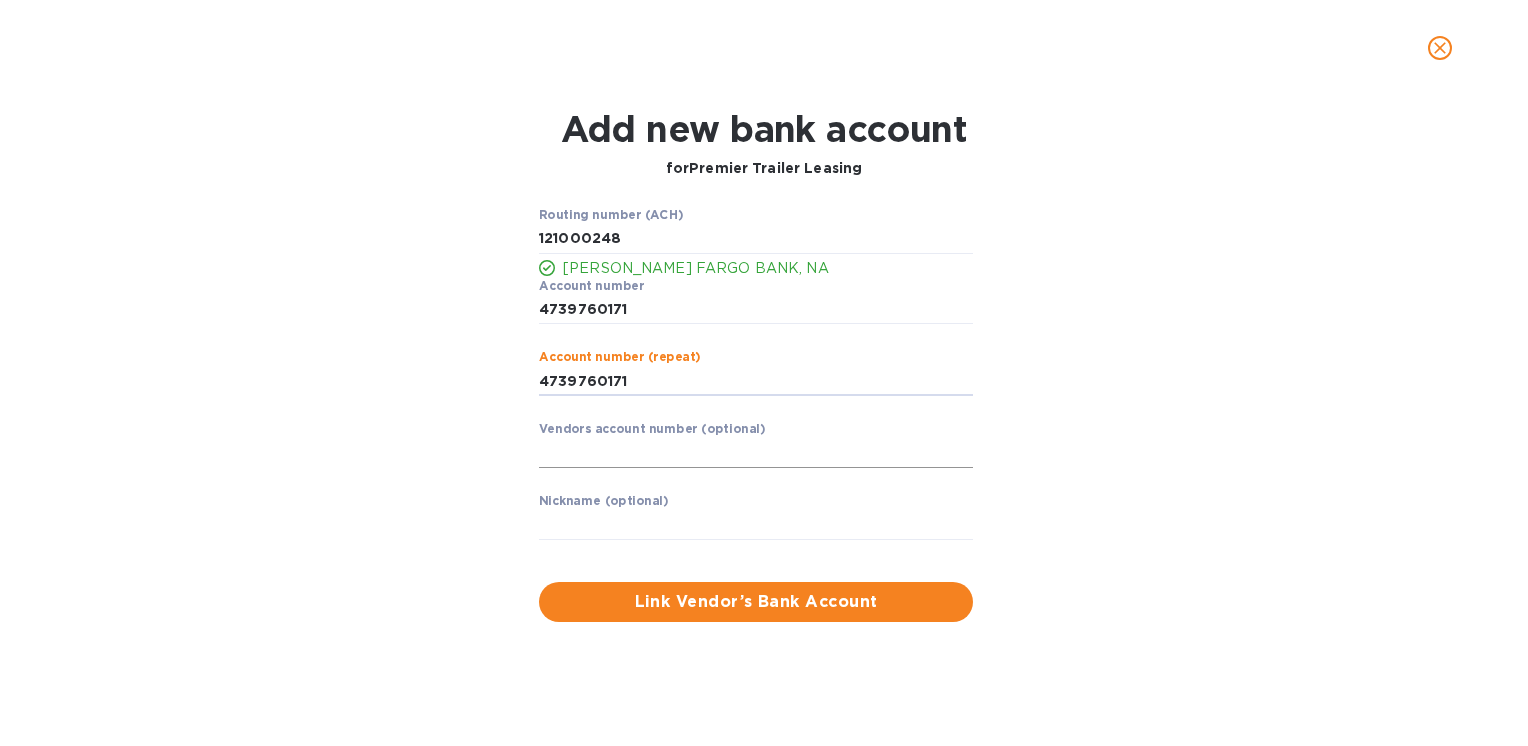 type on "4739760171" 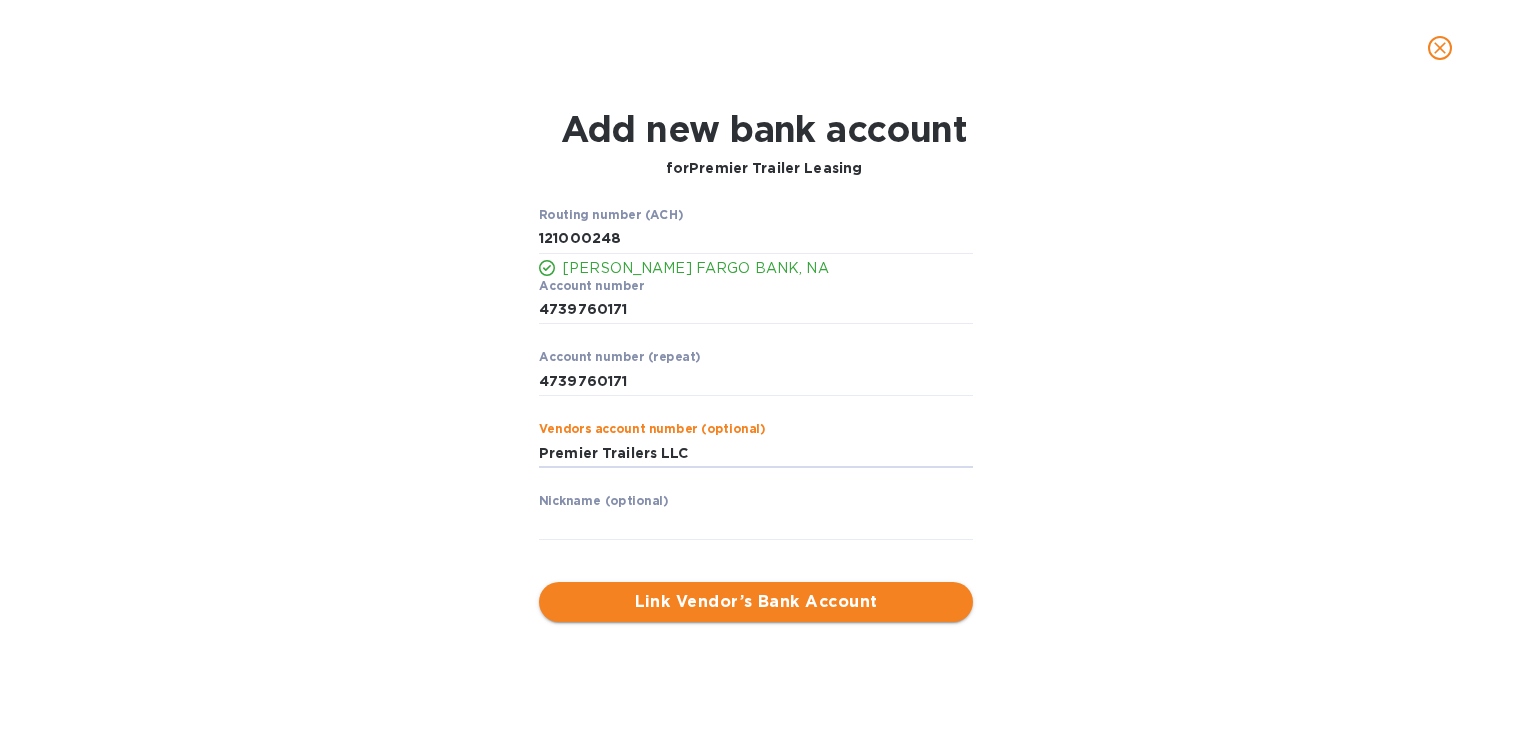 type on "Premier Trailers LLC" 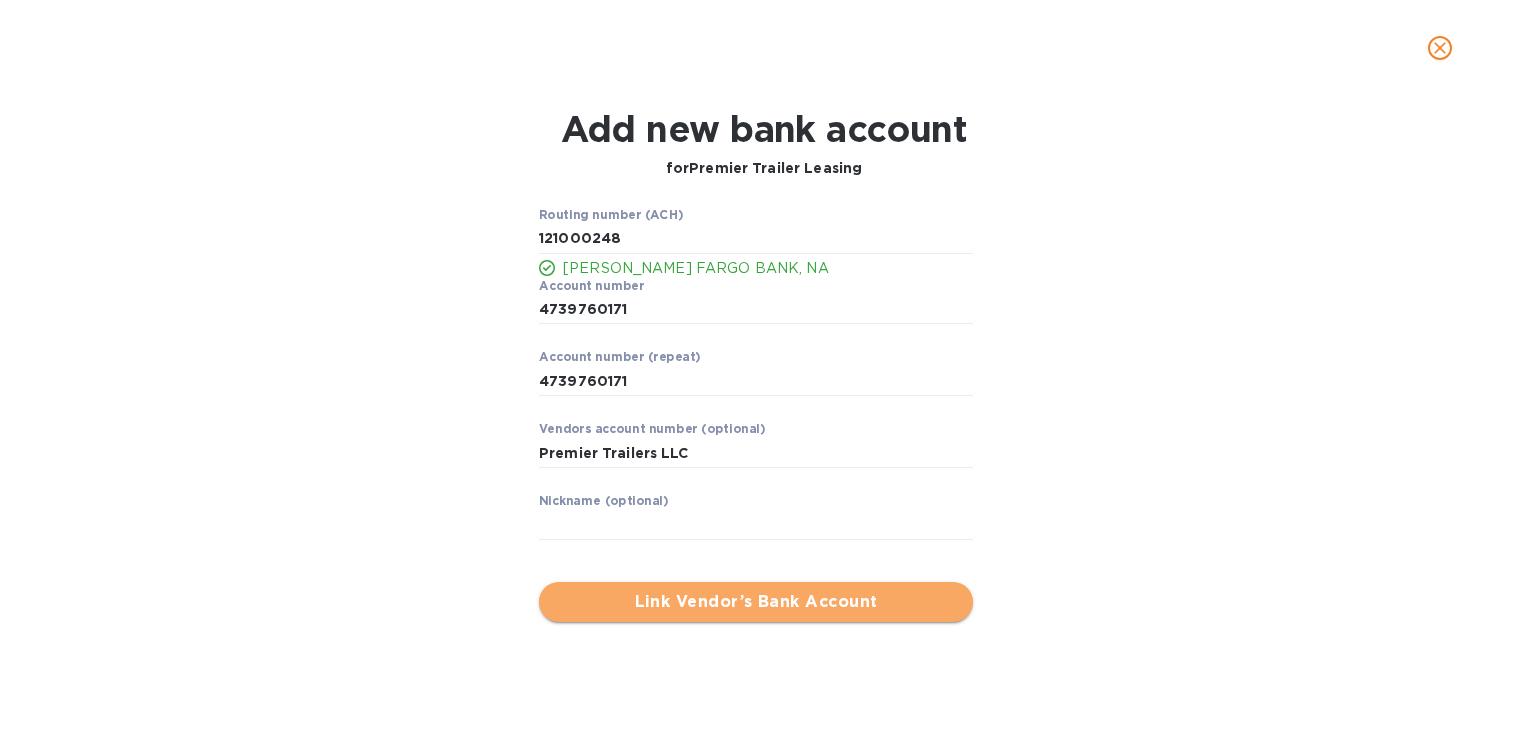 click on "Link Vendor’s Bank Account" at bounding box center (756, 602) 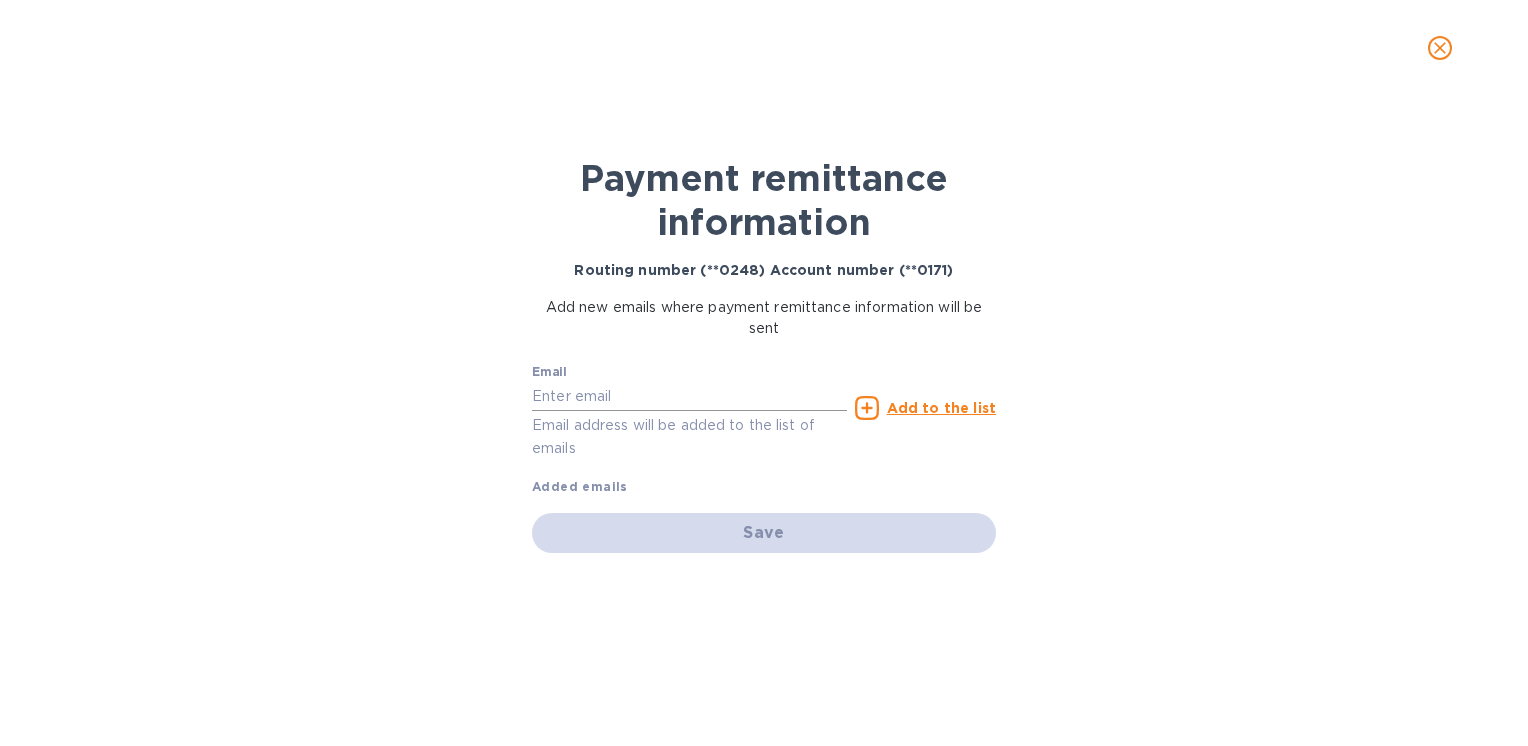 click at bounding box center [689, 396] 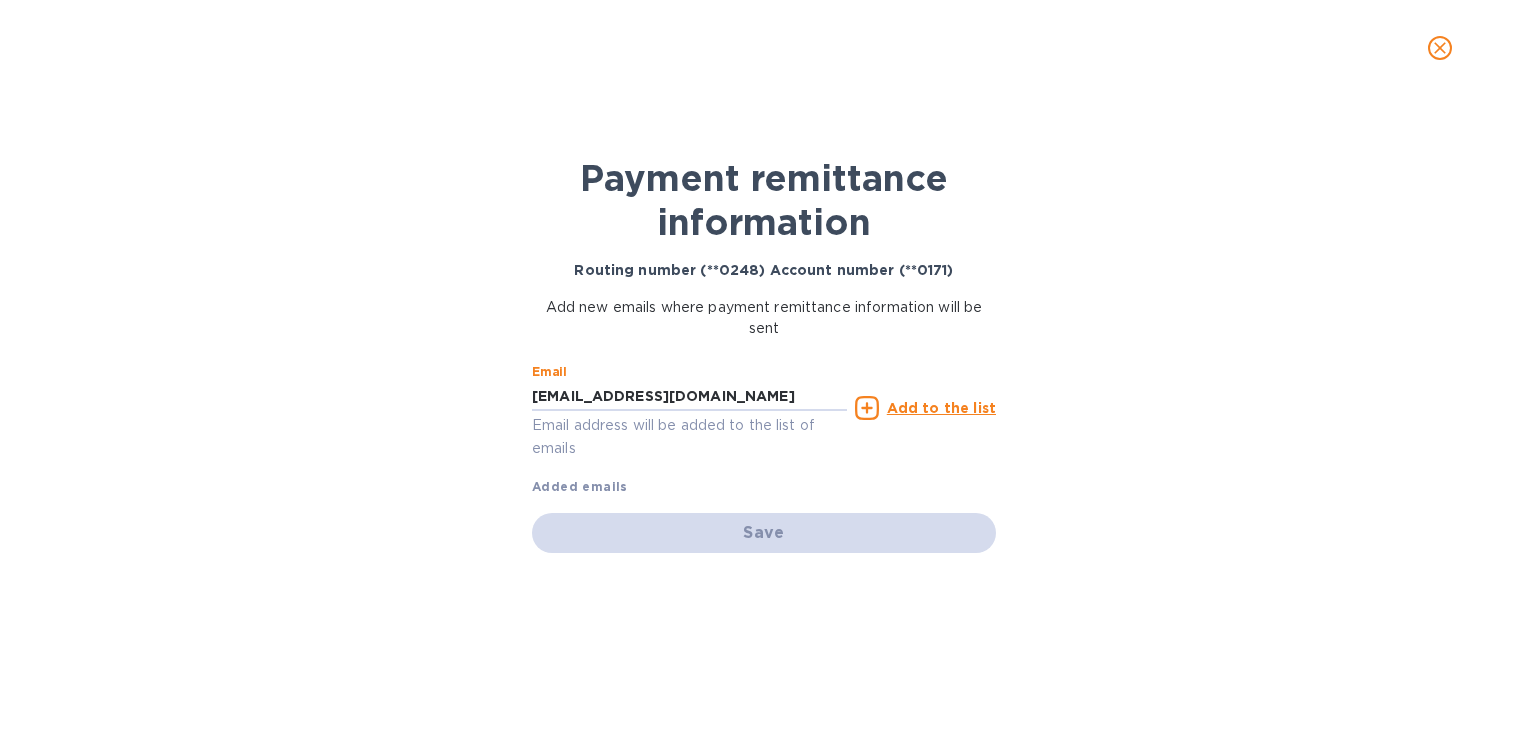 type on "[EMAIL_ADDRESS][DOMAIN_NAME]" 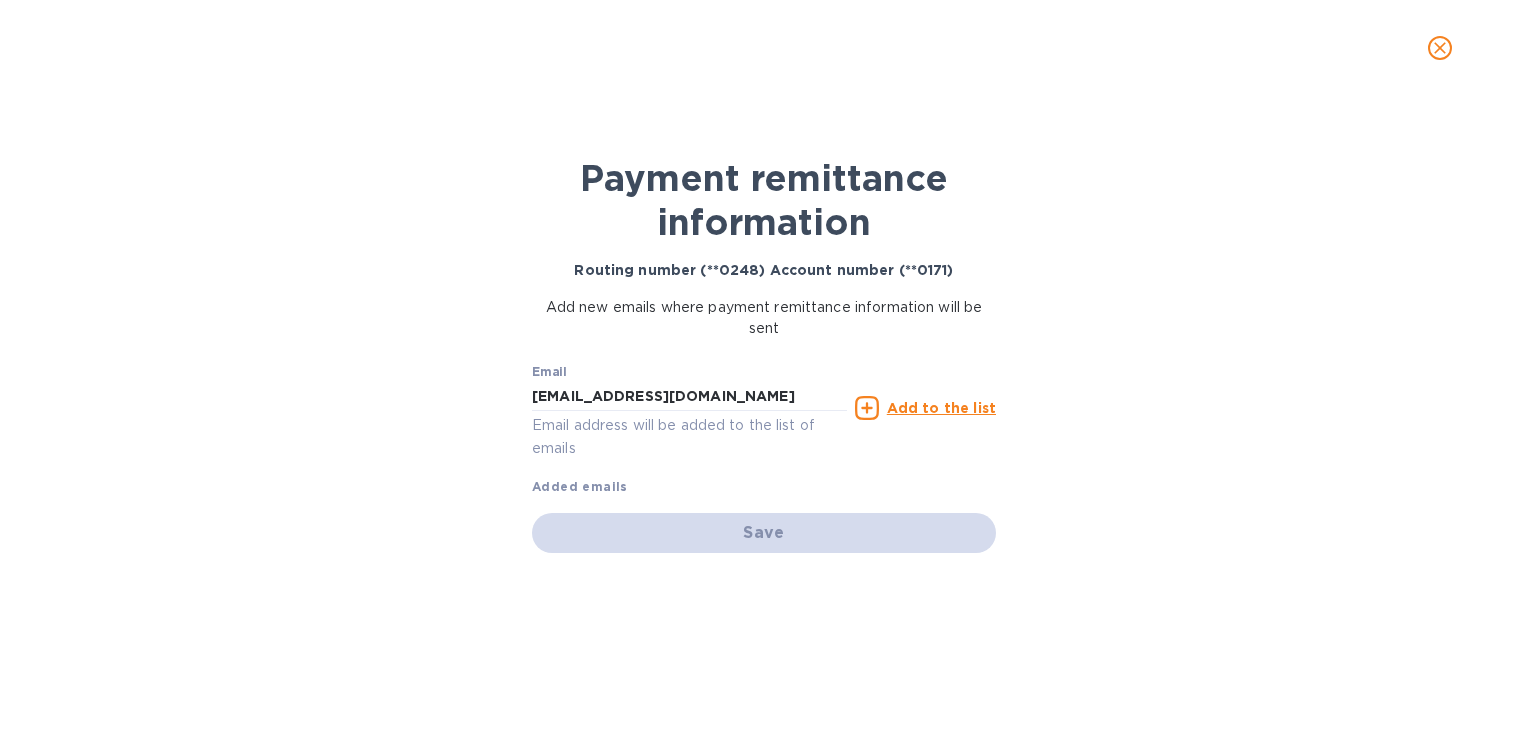 click 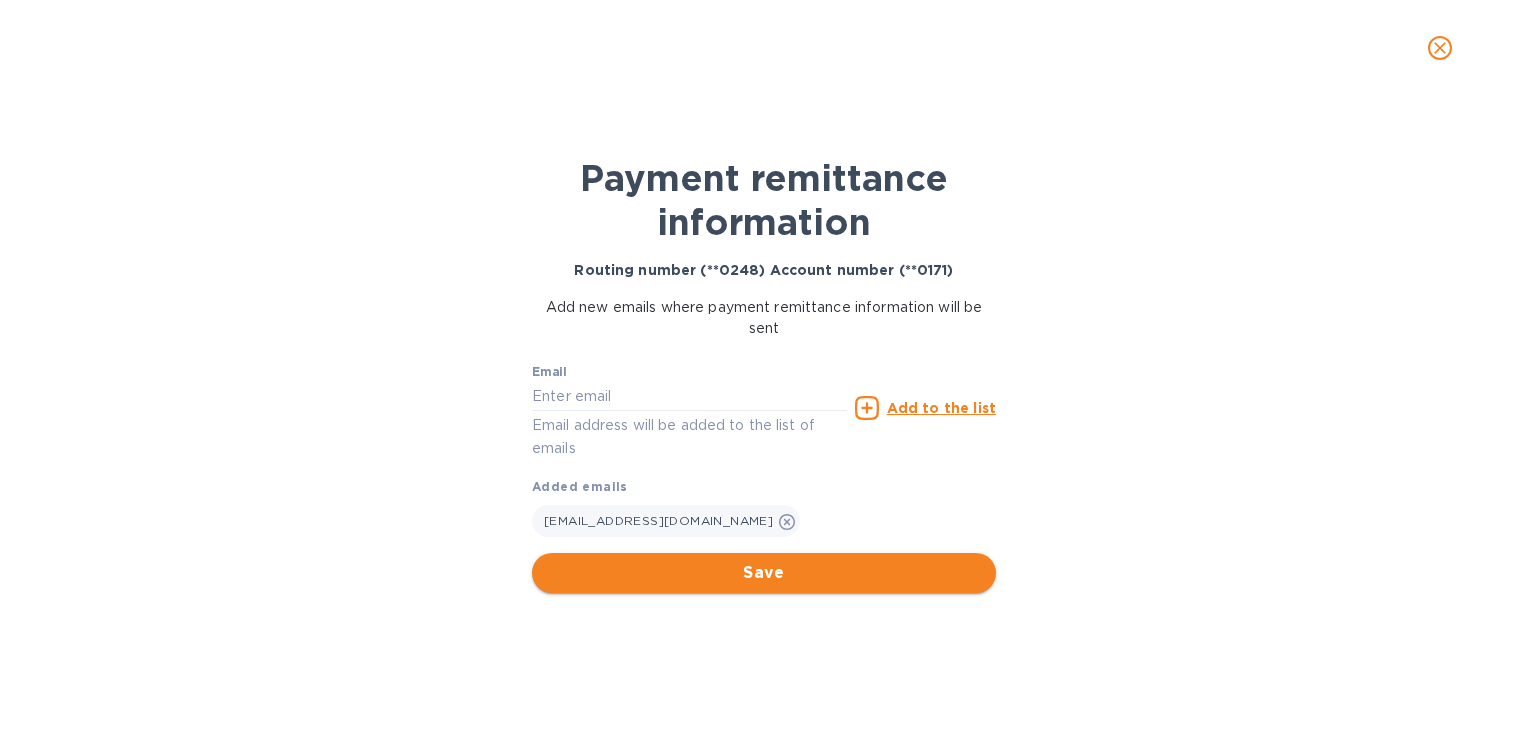 click on "Save" at bounding box center (764, 573) 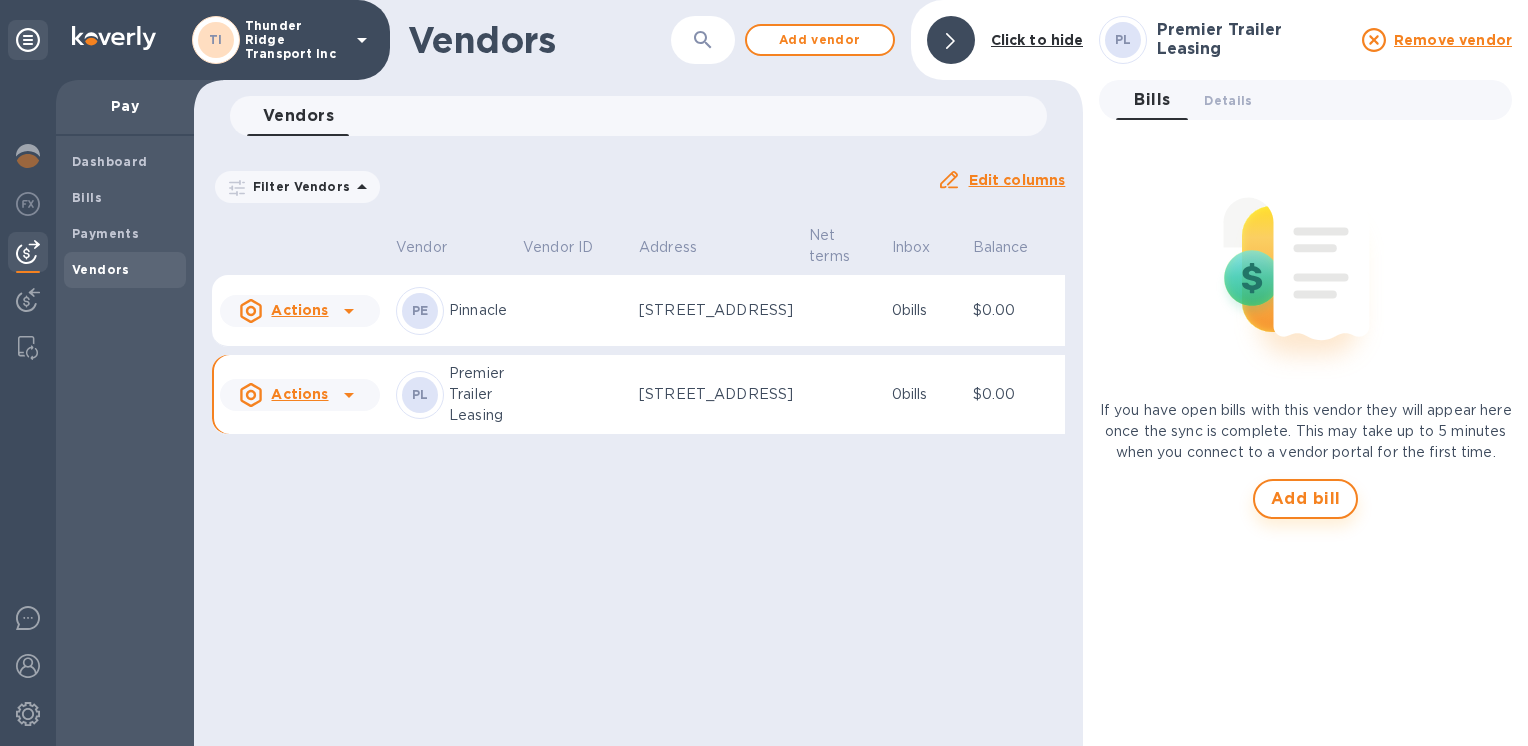 click on "Add bill" at bounding box center (1306, 499) 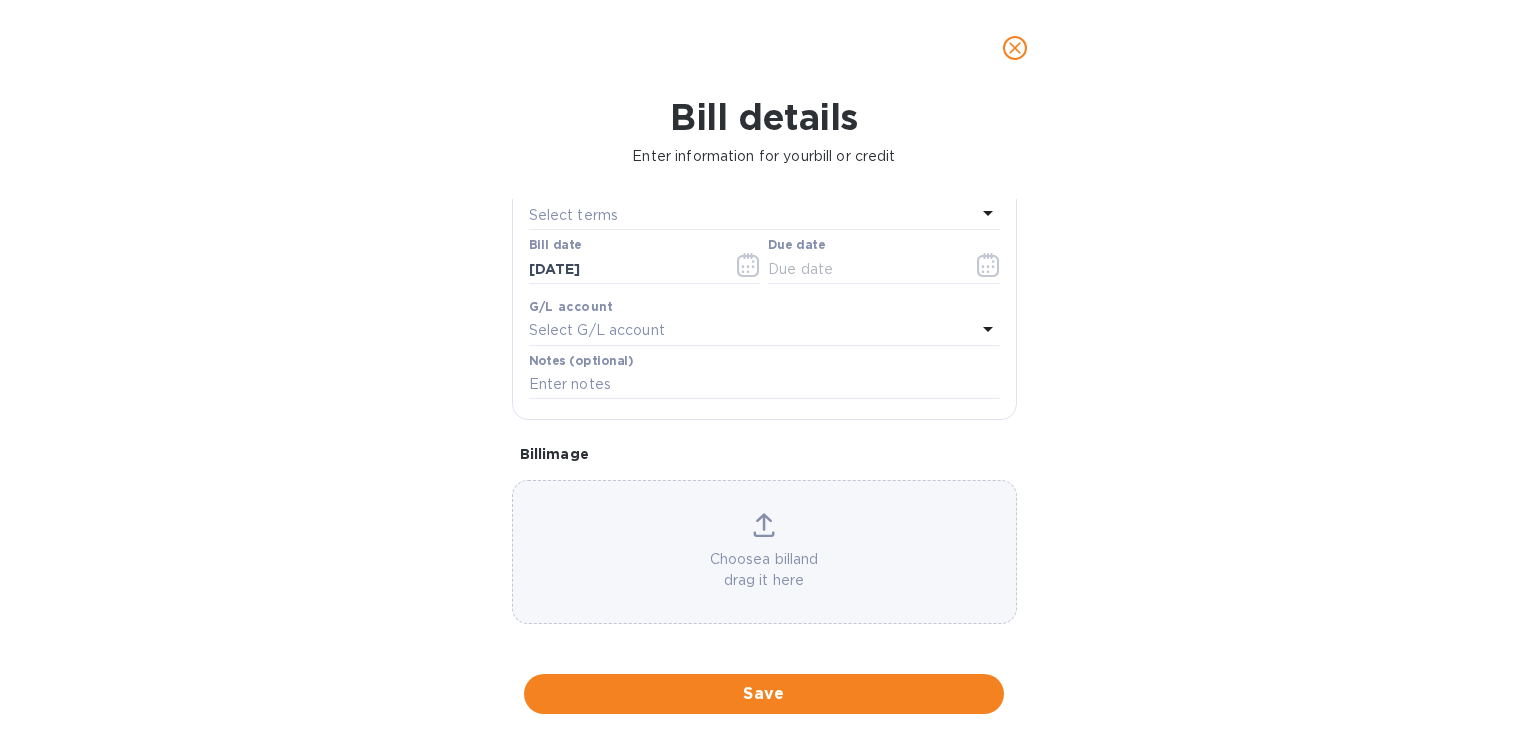 scroll, scrollTop: 308, scrollLeft: 0, axis: vertical 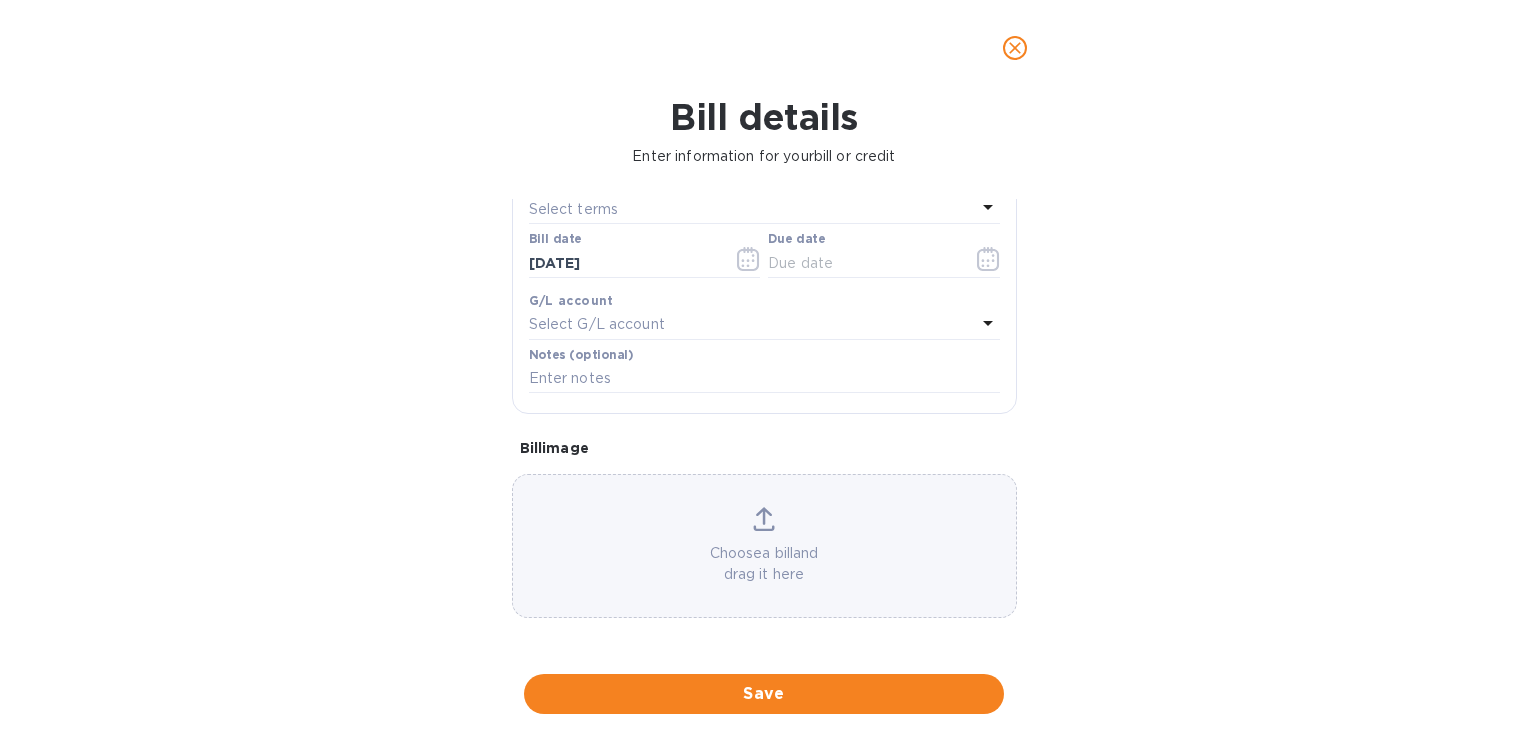 click on "Choose  a bill  and   drag it here" at bounding box center (764, 546) 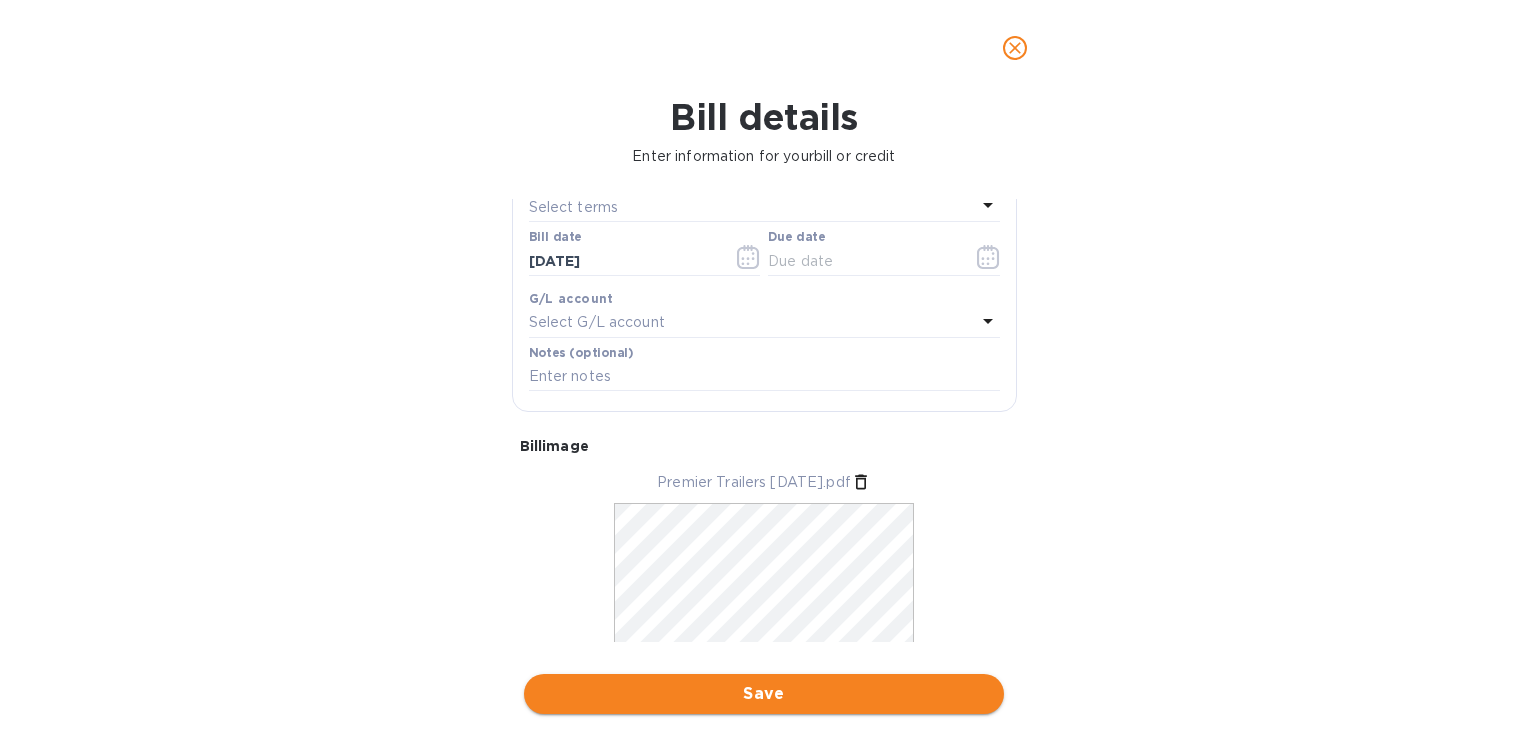 click on "Save" at bounding box center [764, 694] 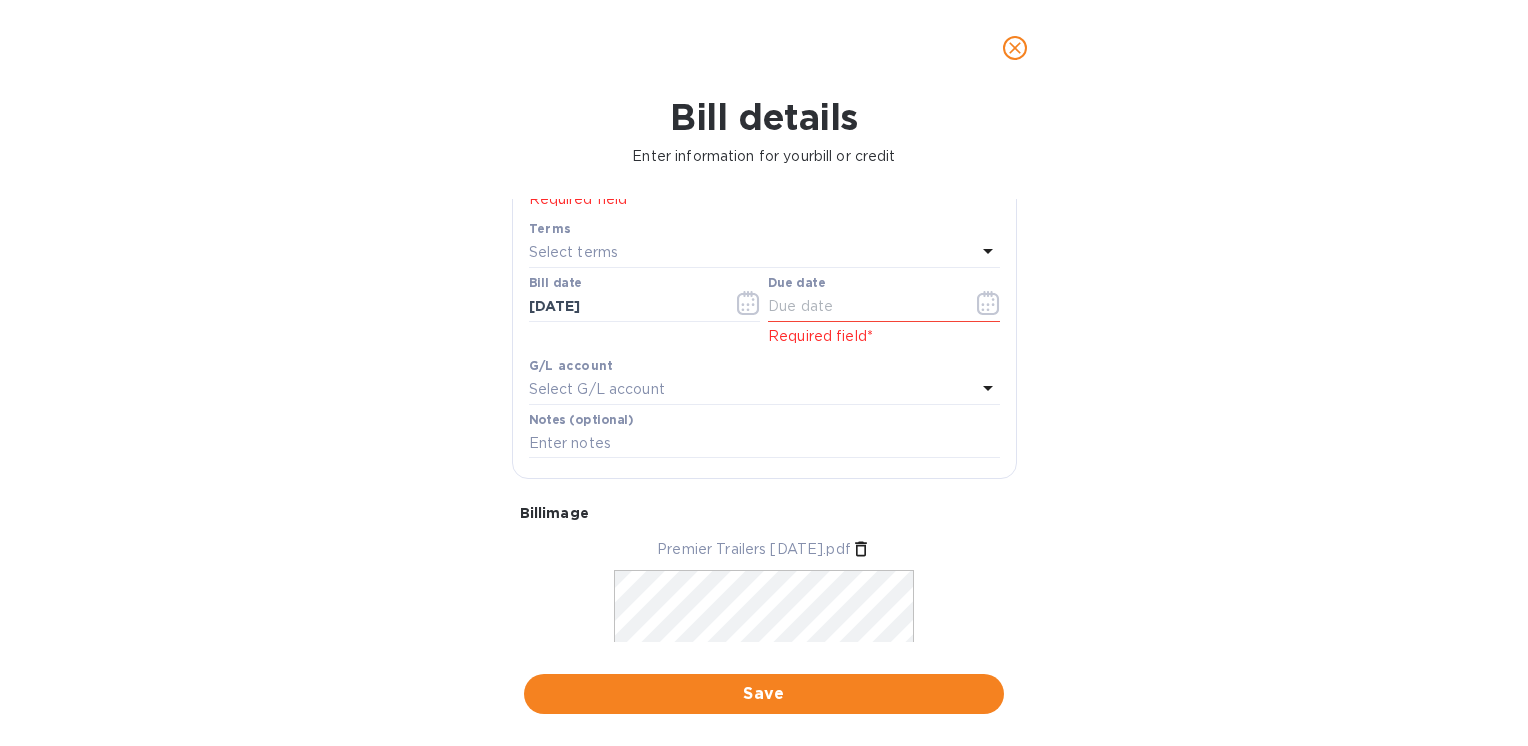 scroll, scrollTop: 353, scrollLeft: 0, axis: vertical 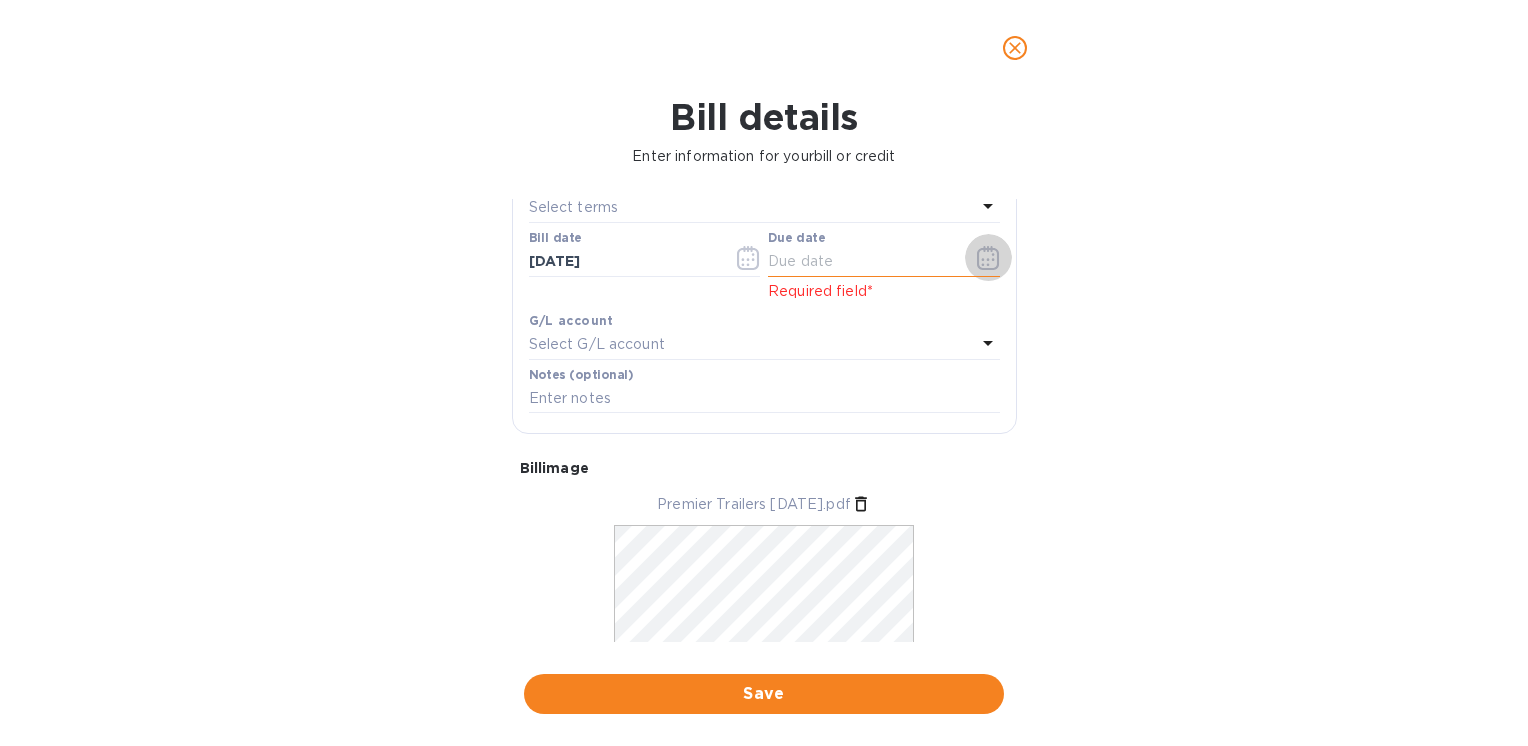 click 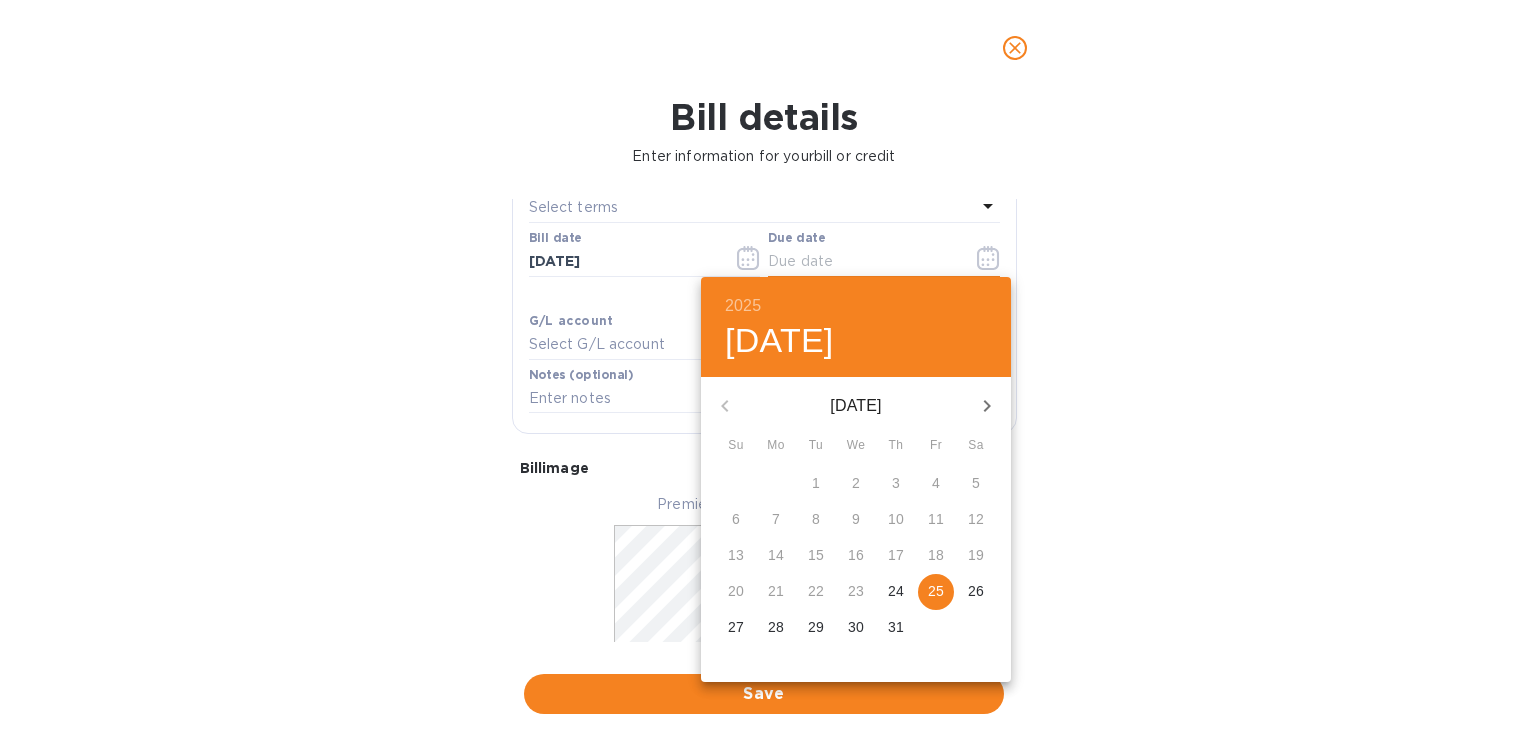 click at bounding box center [764, 373] 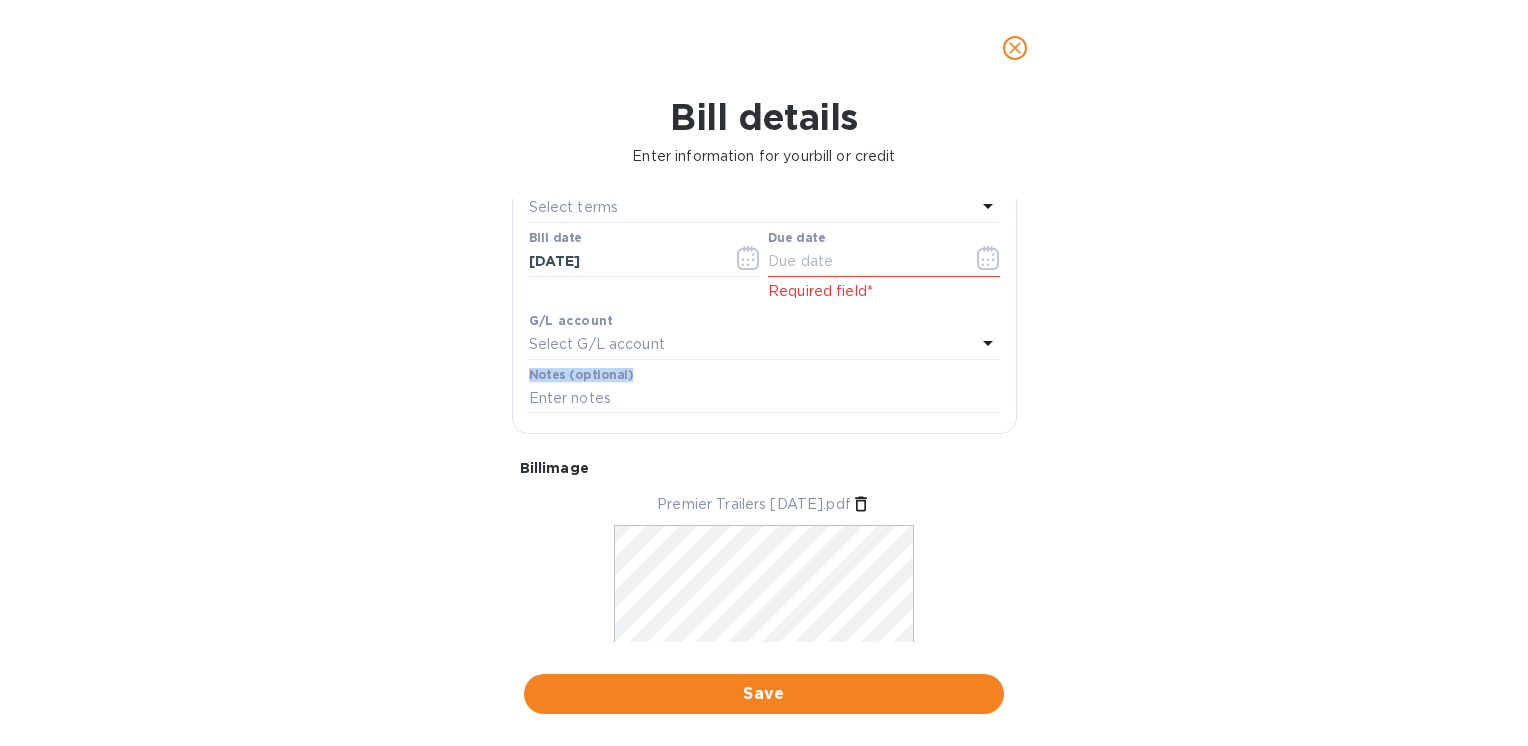 drag, startPoint x: 1008, startPoint y: 402, endPoint x: 1011, endPoint y: 346, distance: 56.0803 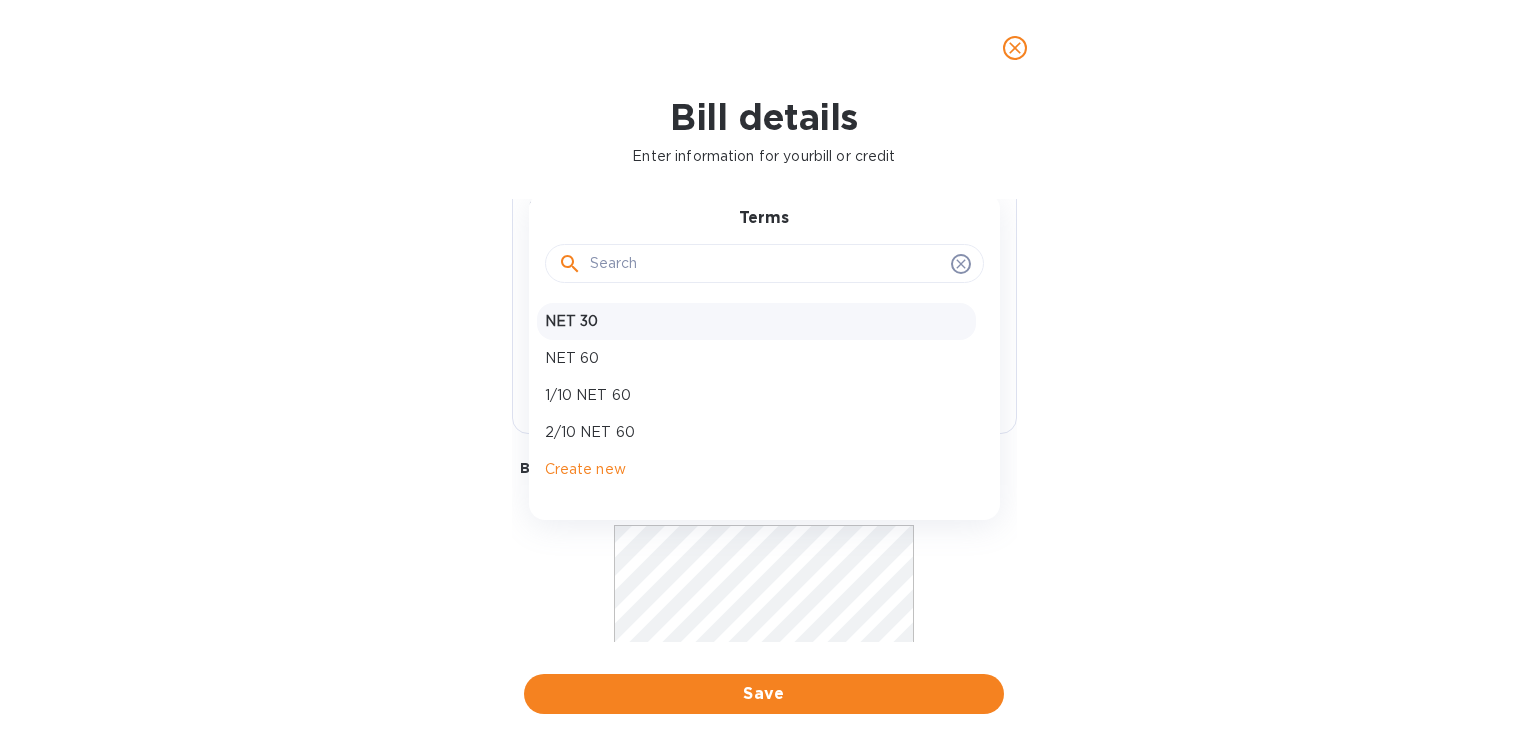 click on "NET 30" at bounding box center (756, 321) 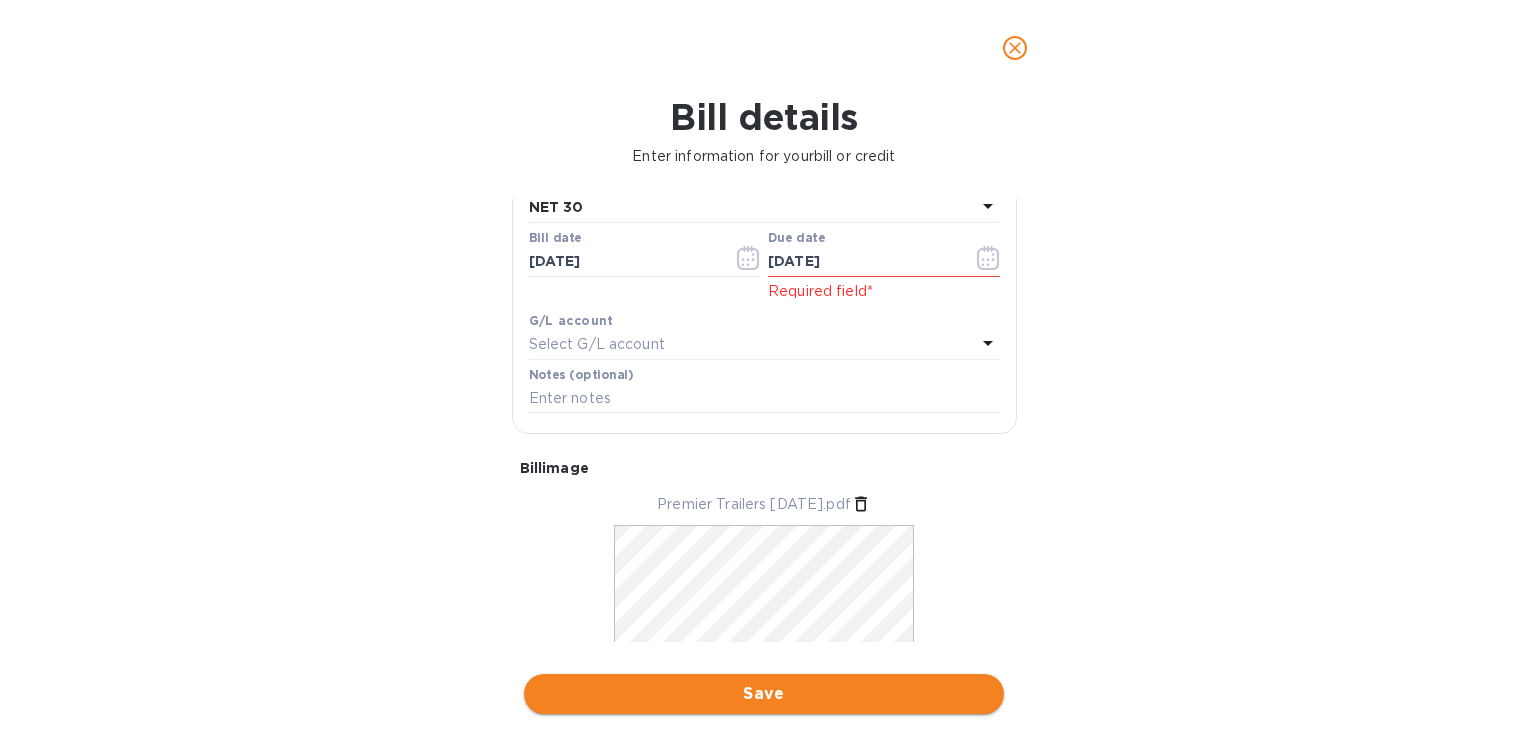 click on "Save" at bounding box center [764, 694] 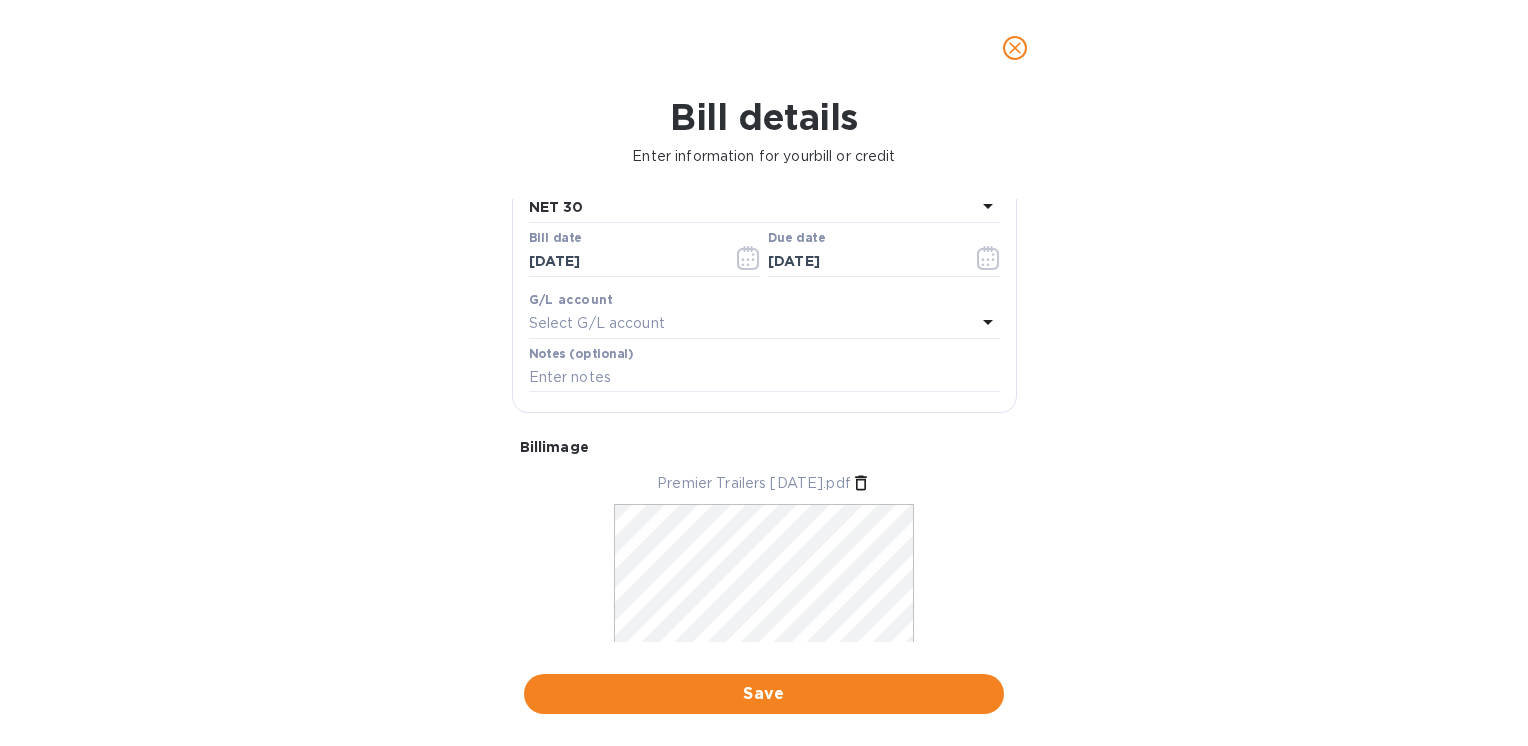 drag, startPoint x: 1016, startPoint y: 436, endPoint x: 1017, endPoint y: 366, distance: 70.00714 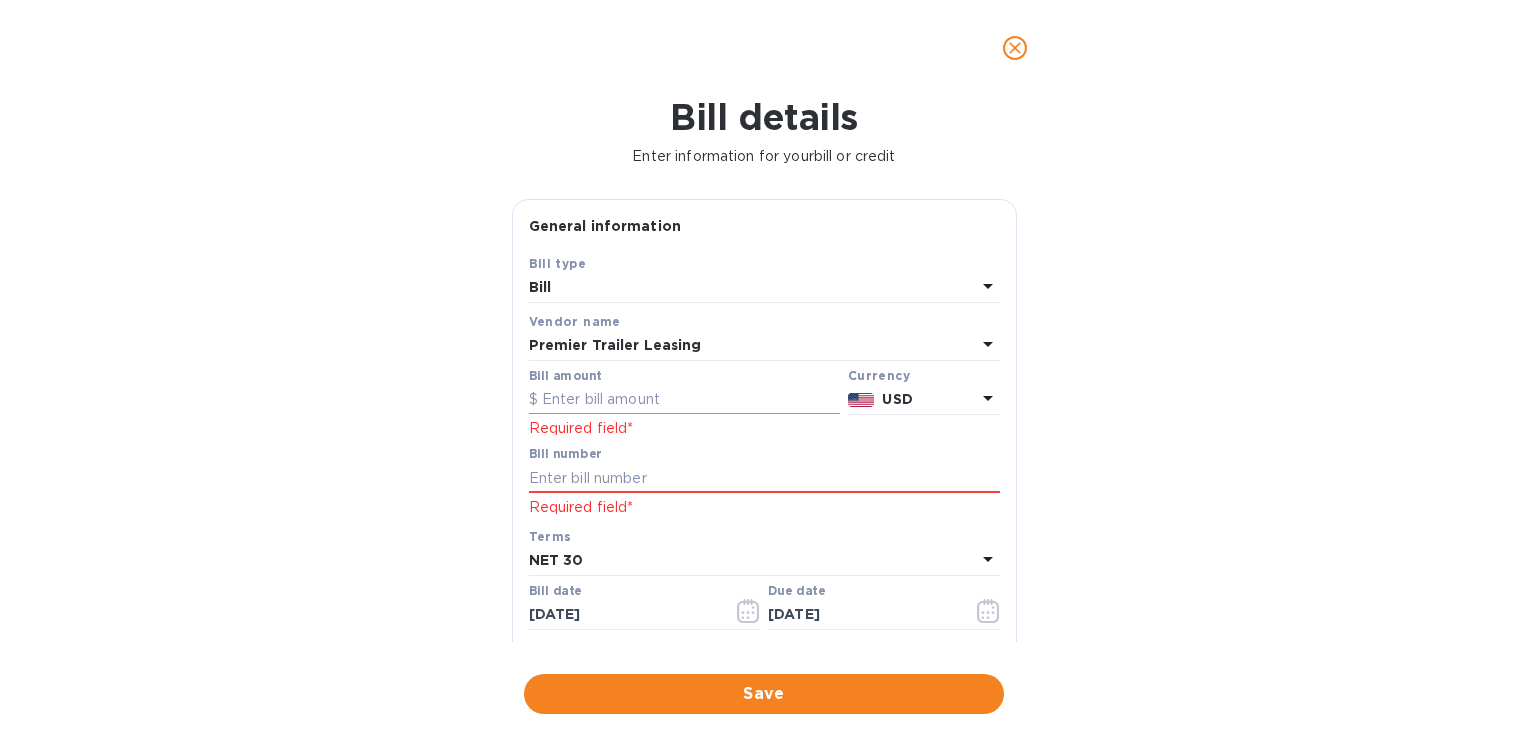 click at bounding box center [684, 400] 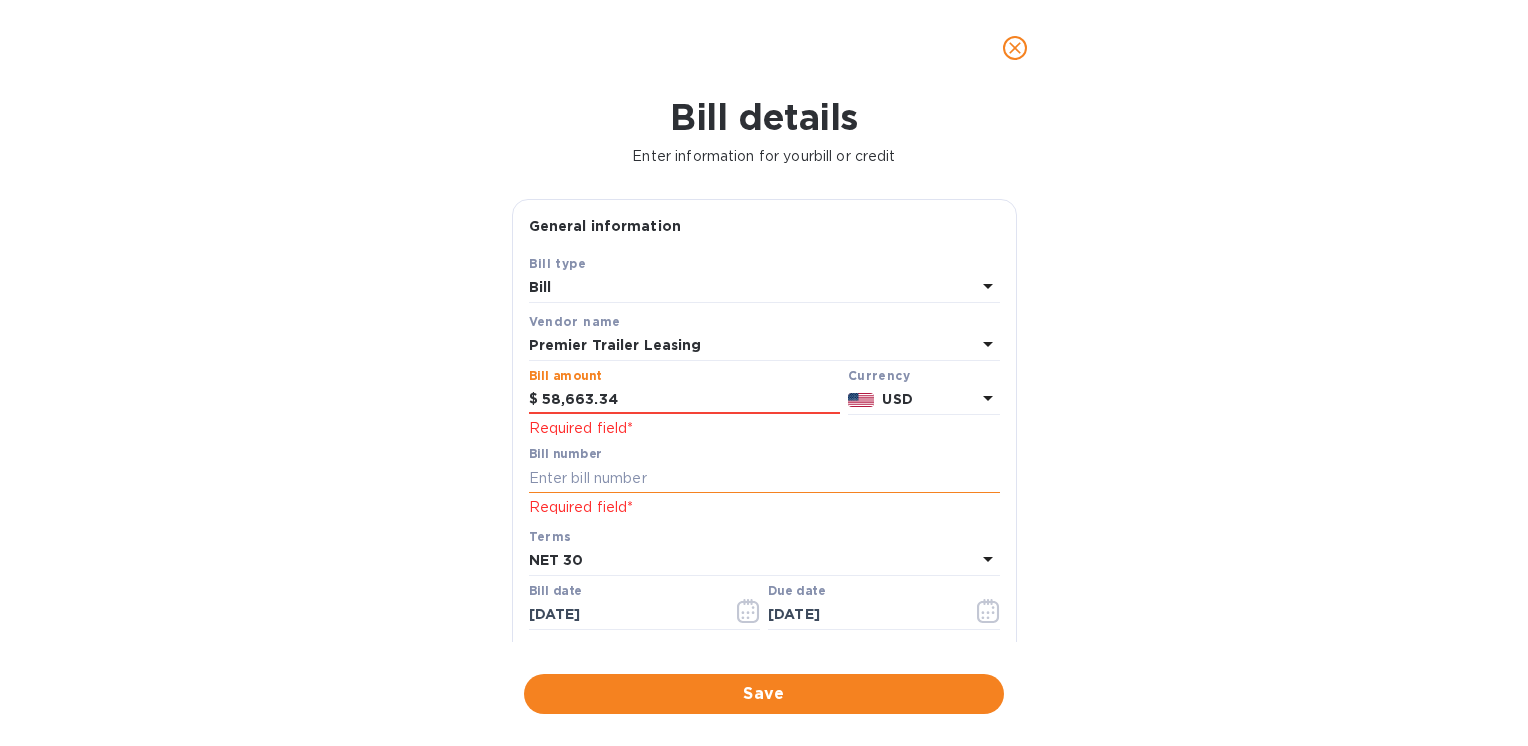 type on "58,663.34" 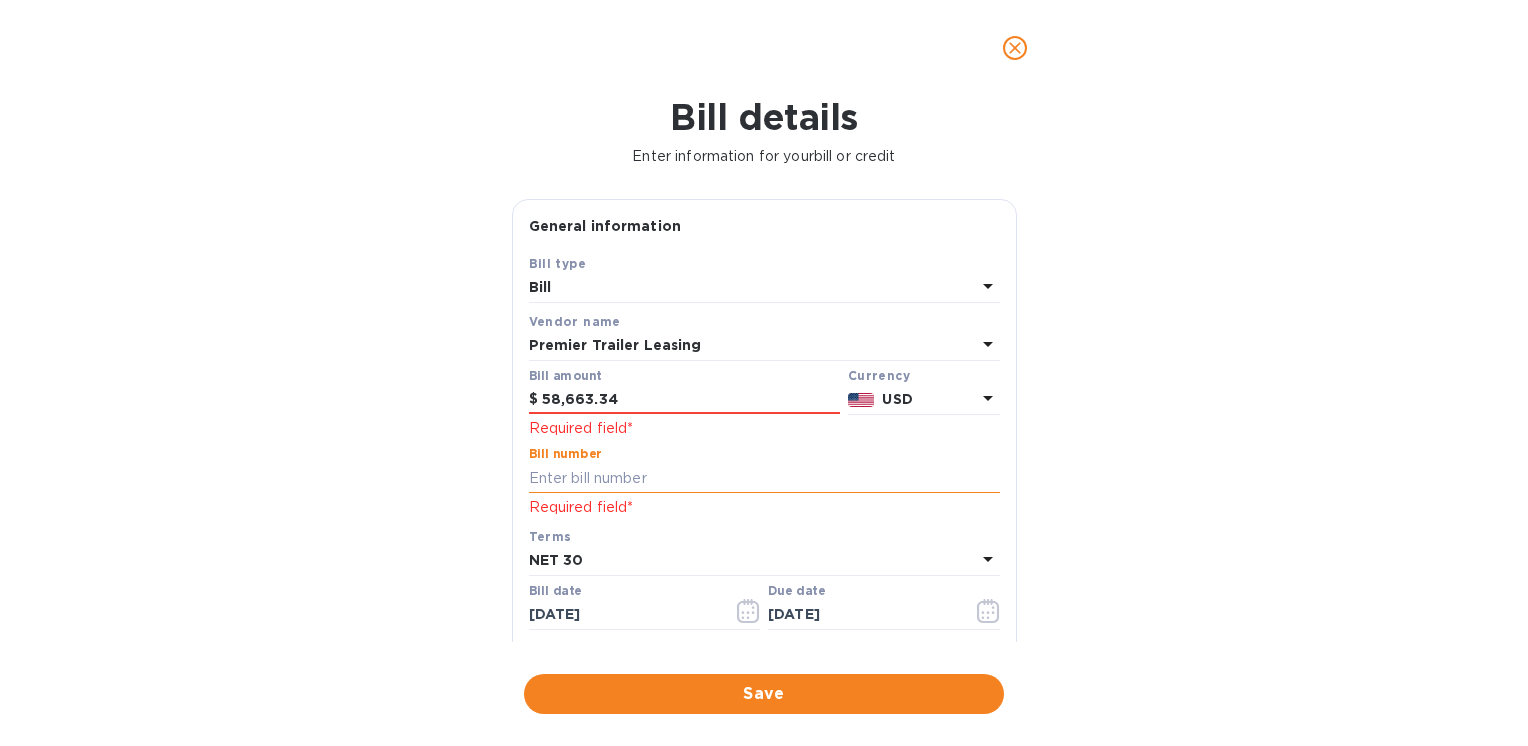 click at bounding box center [764, 478] 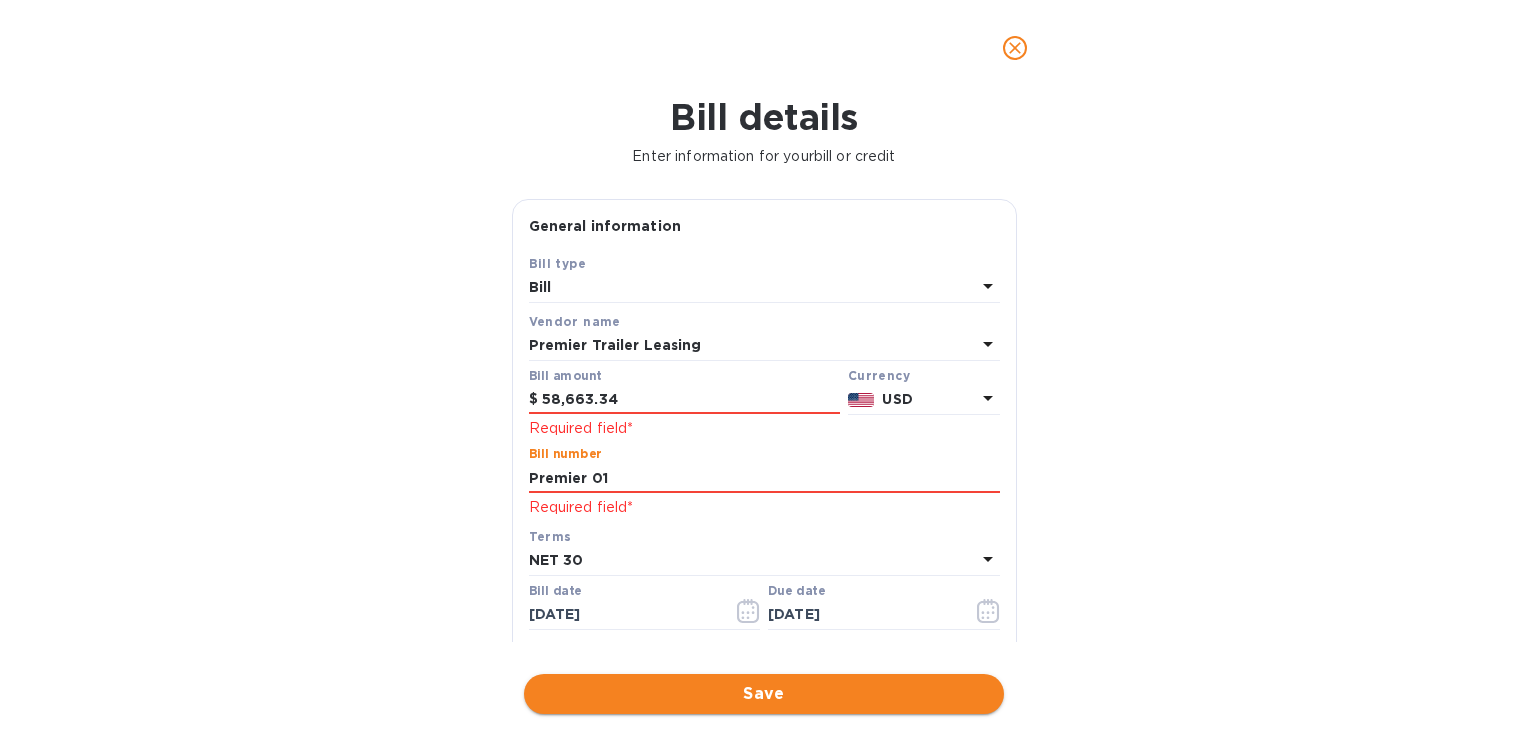 type on "Premier 01" 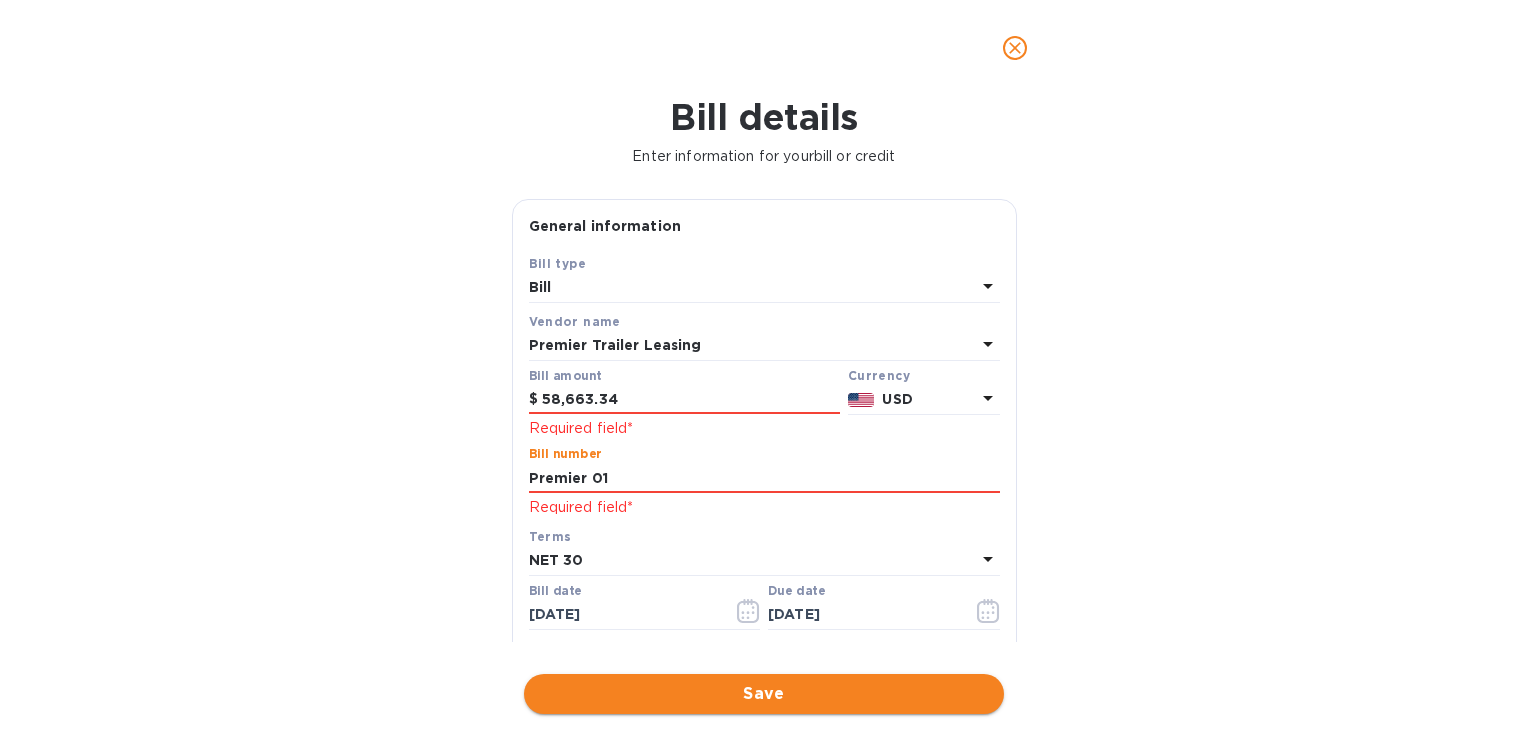 click on "Save" at bounding box center (764, 694) 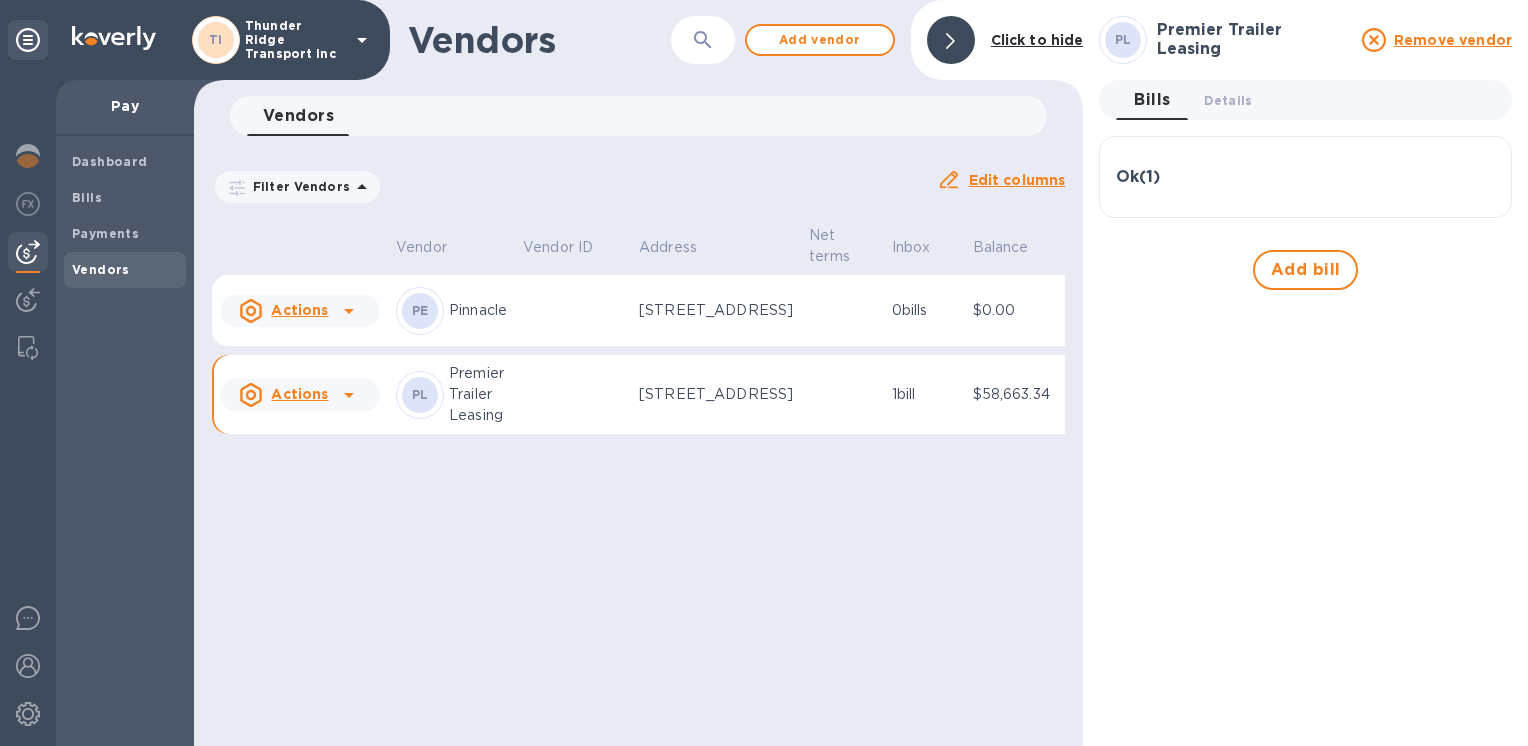 click 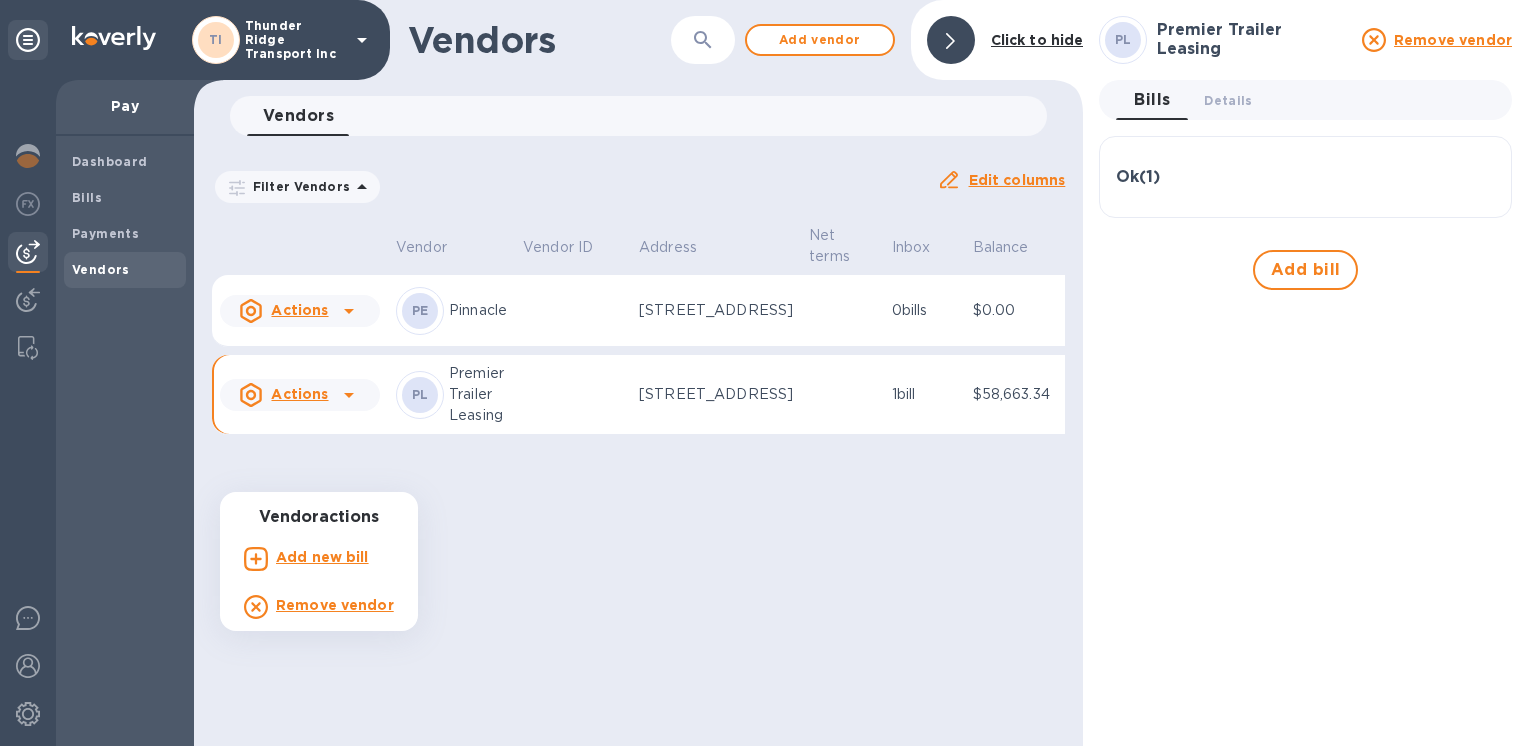 click at bounding box center (764, 373) 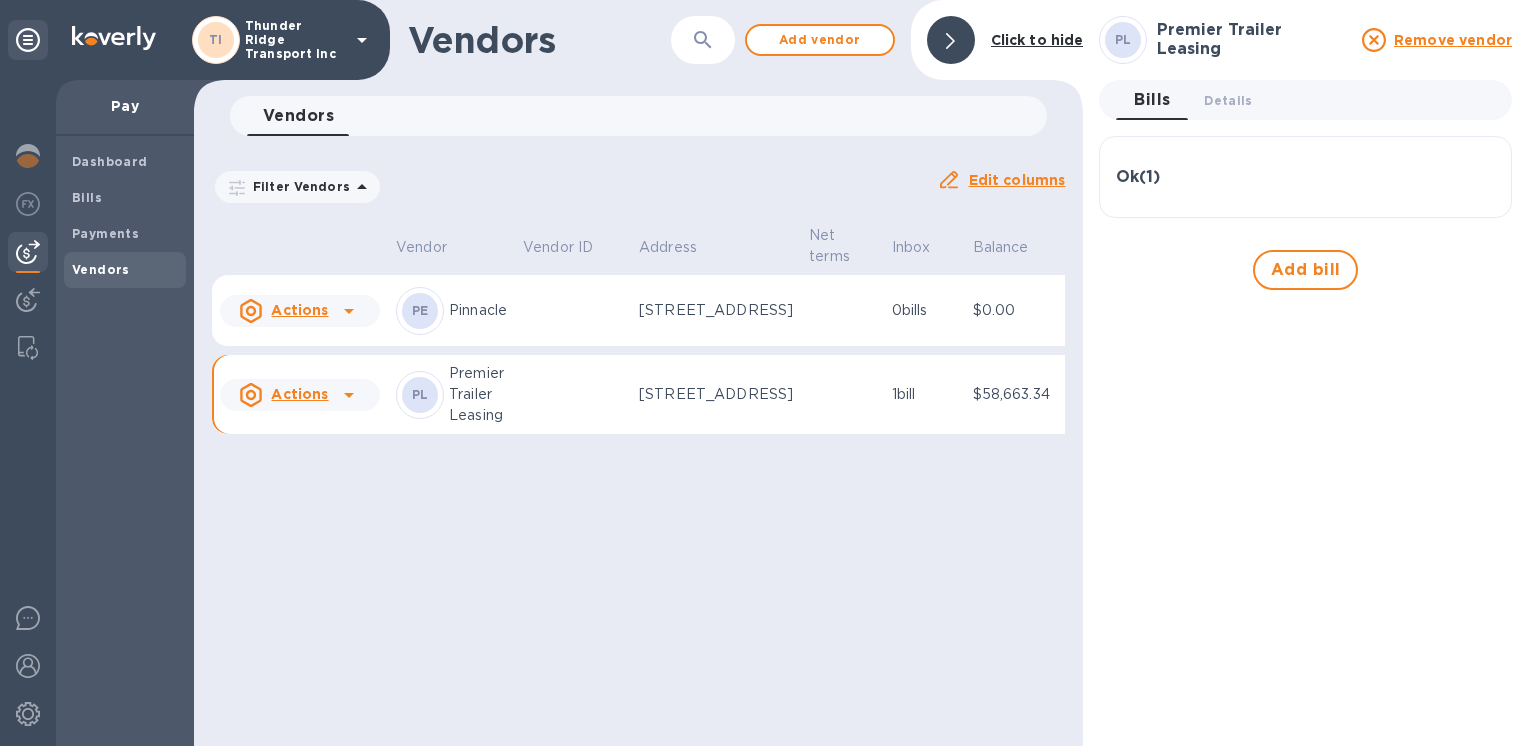 click on "Pay" at bounding box center (125, 106) 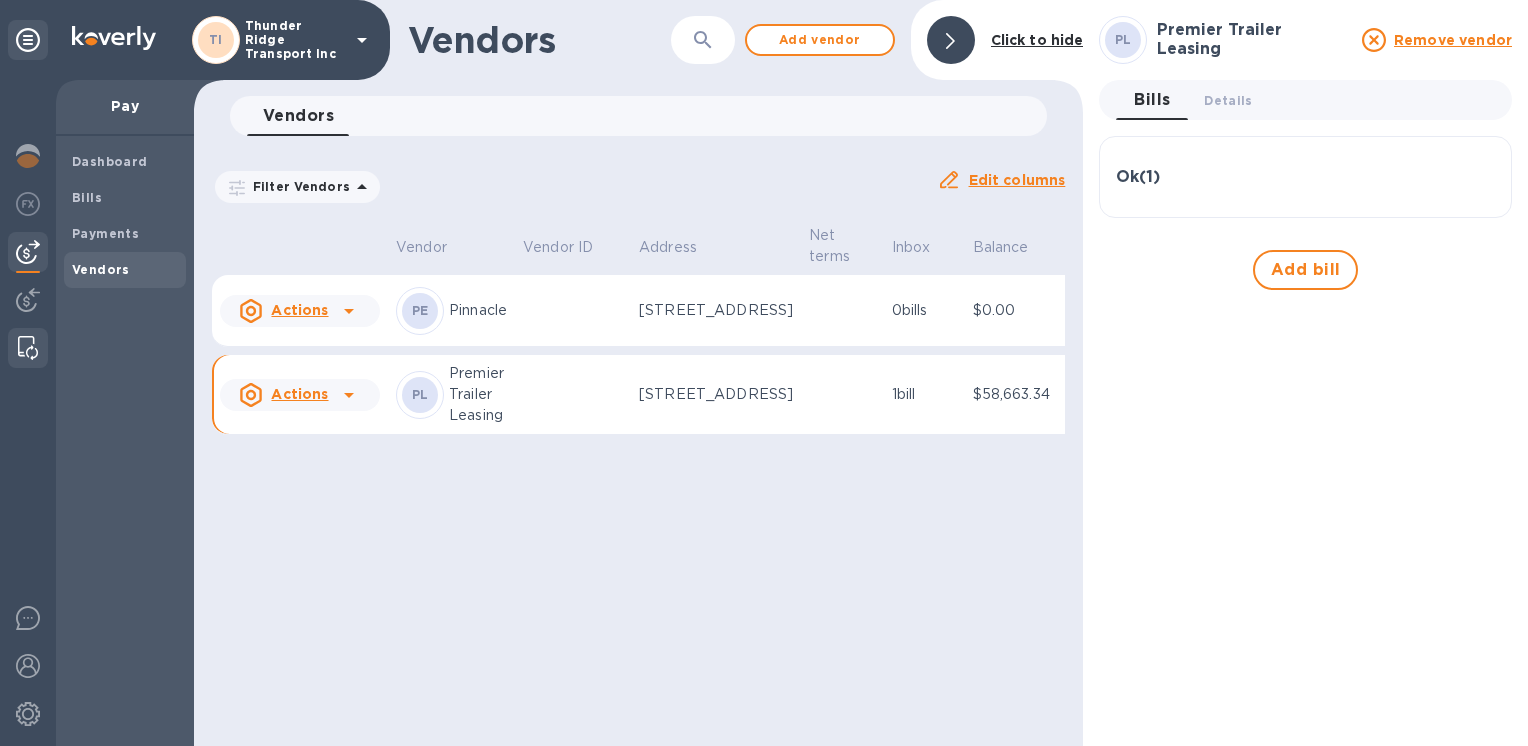 click at bounding box center [28, 348] 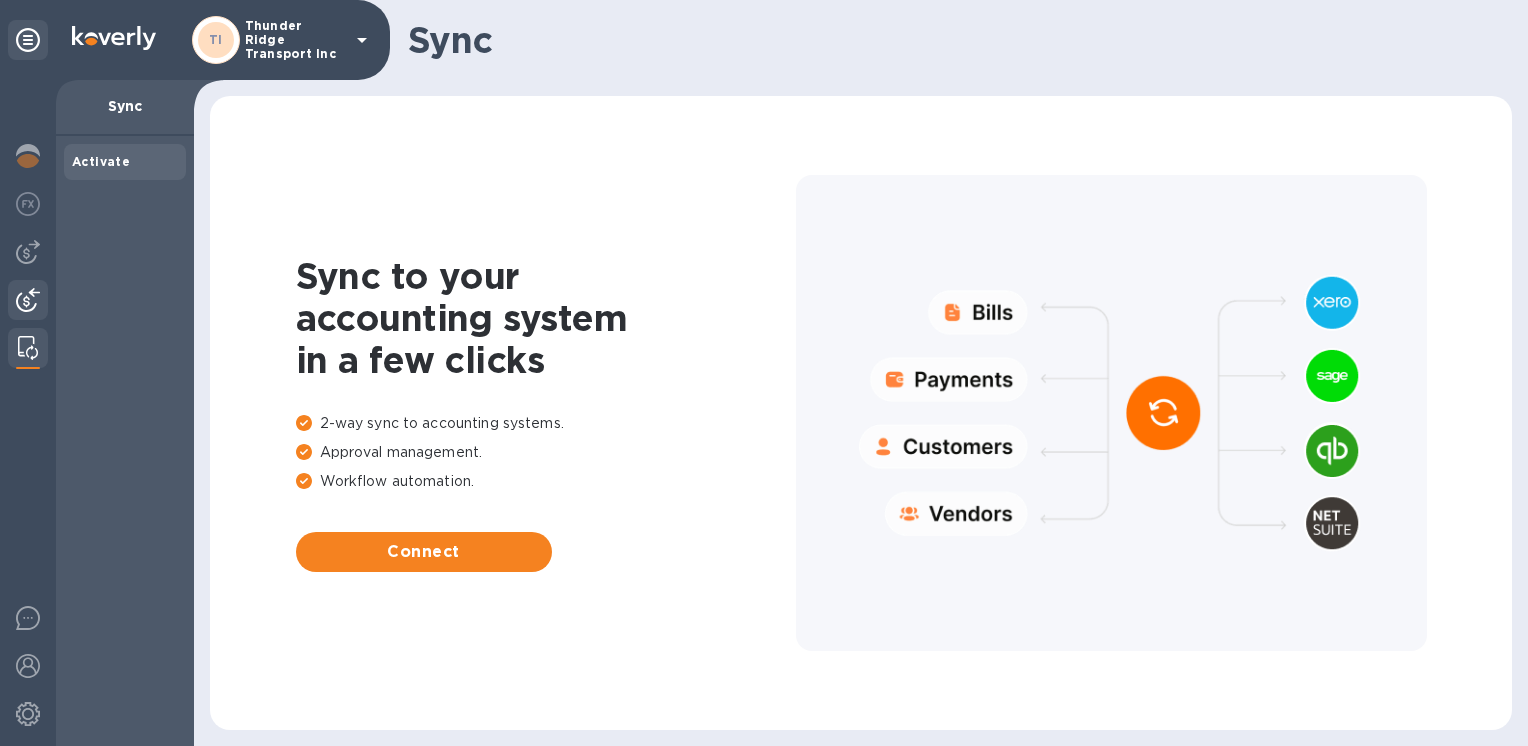 click at bounding box center [28, 300] 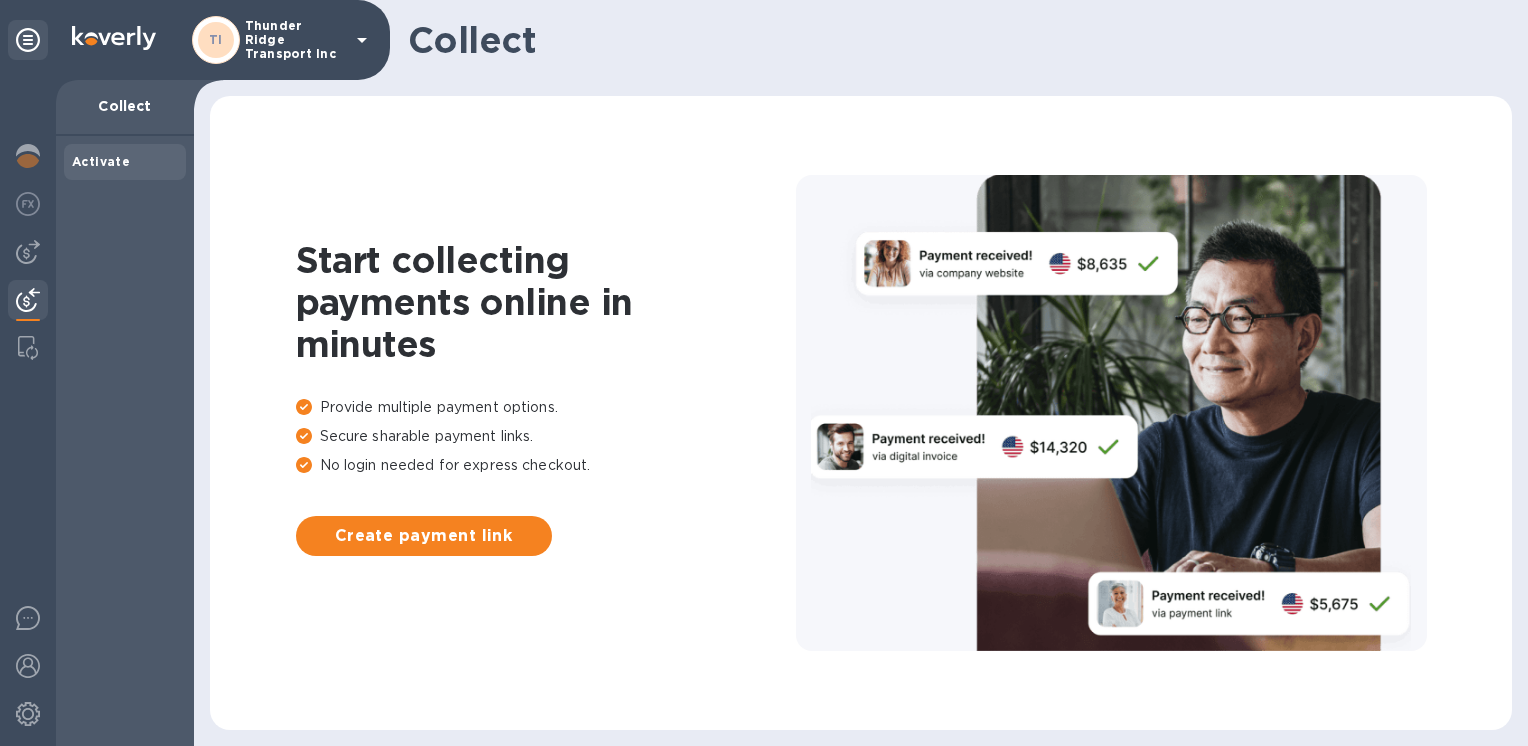 click at bounding box center (28, 302) 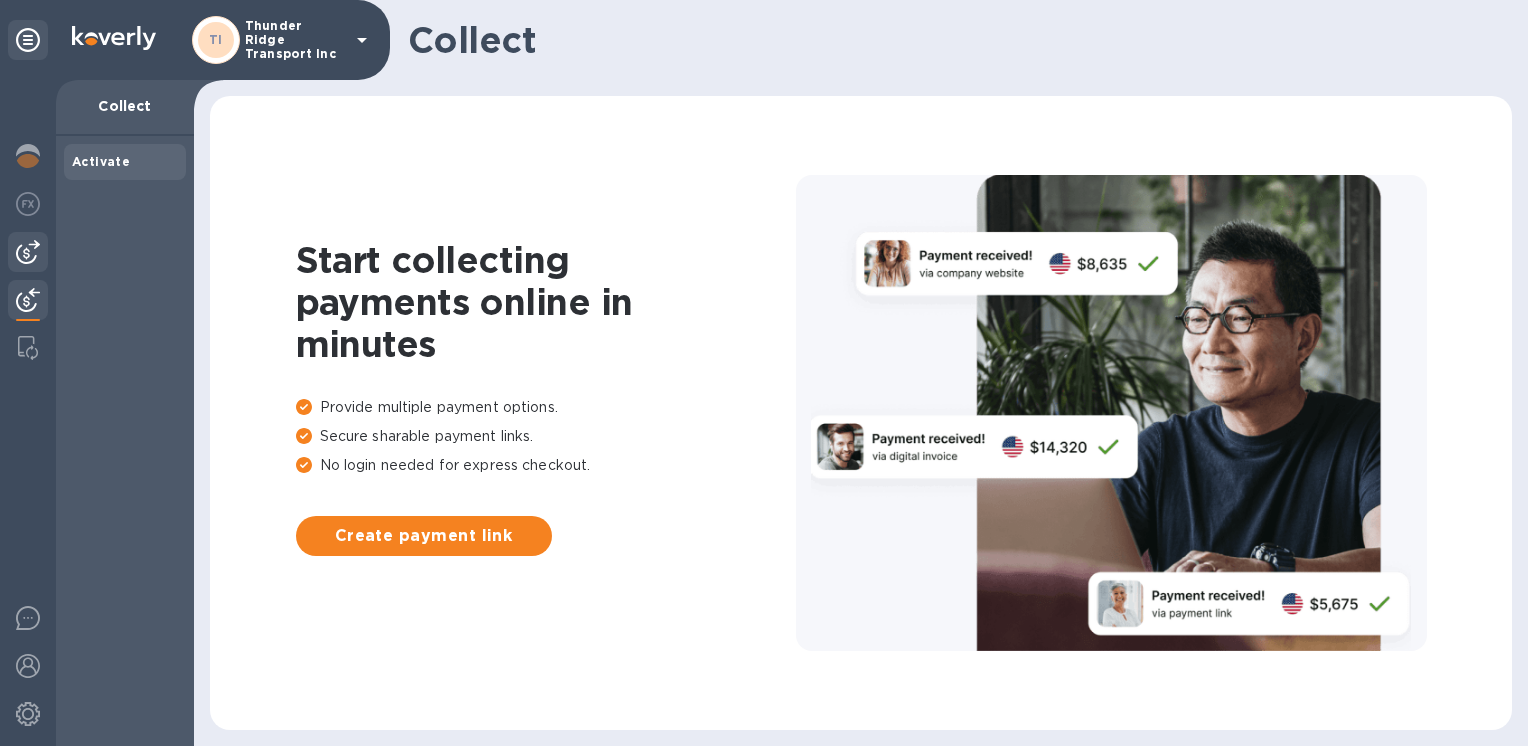 click at bounding box center (28, 252) 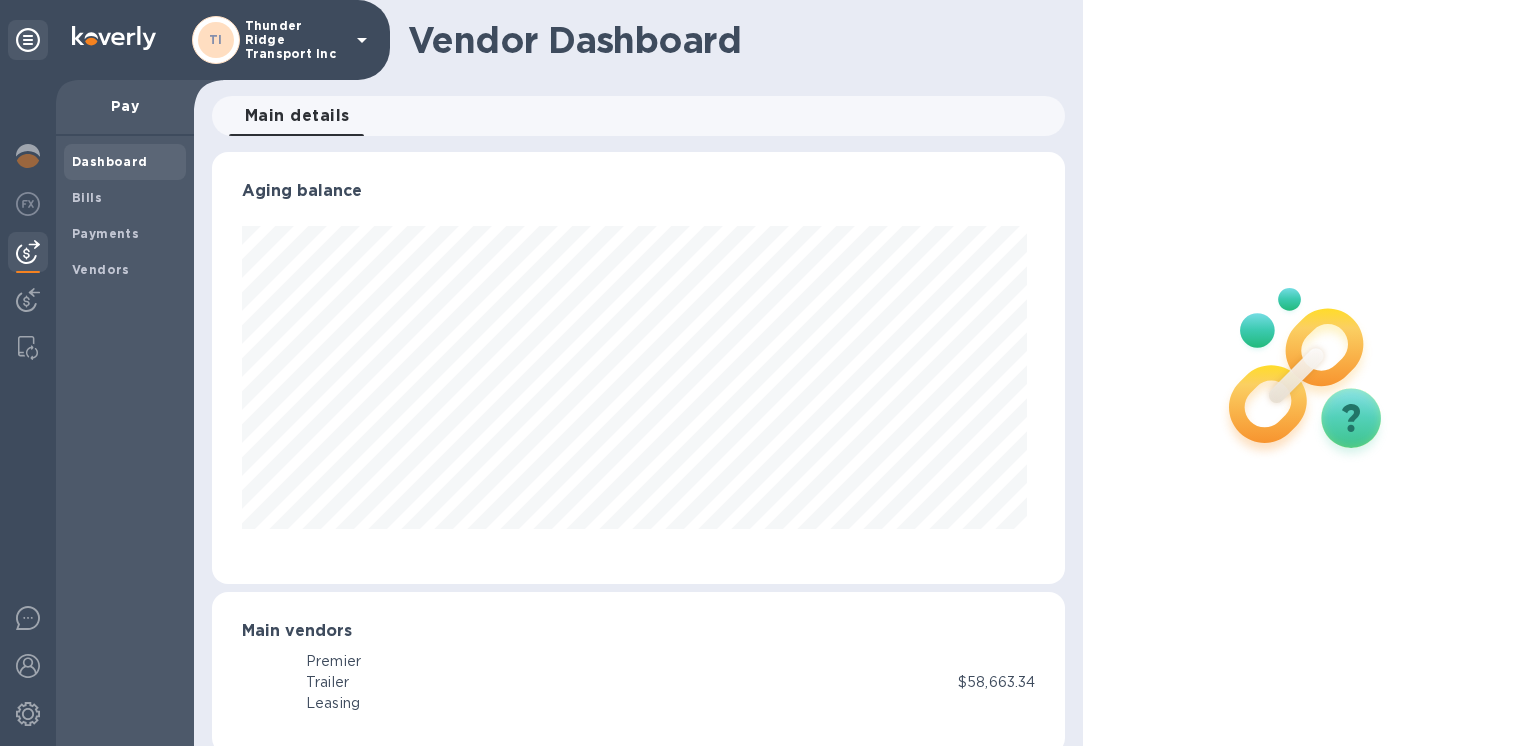scroll, scrollTop: 999568, scrollLeft: 999154, axis: both 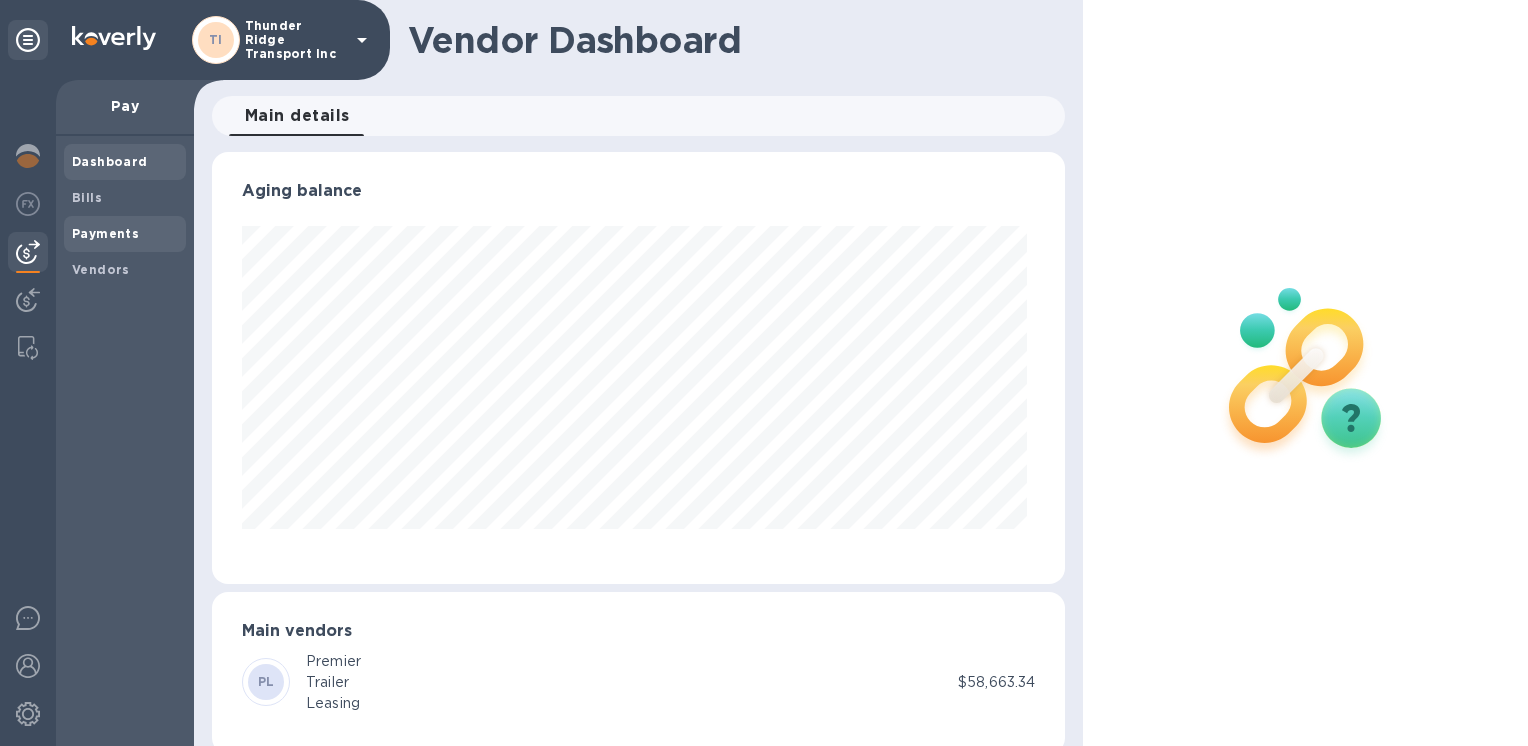 click on "Payments" at bounding box center (105, 234) 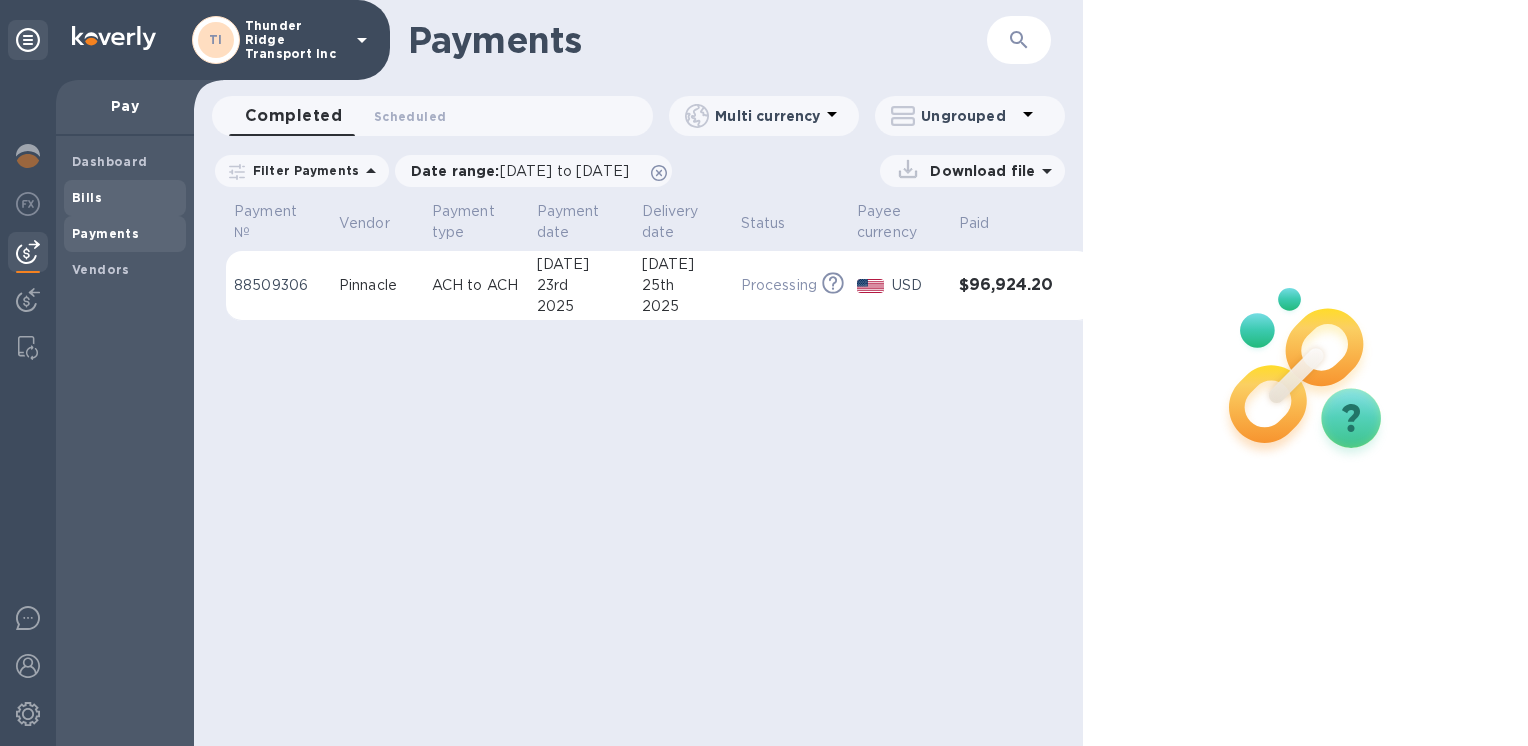 click on "Bills" at bounding box center (125, 198) 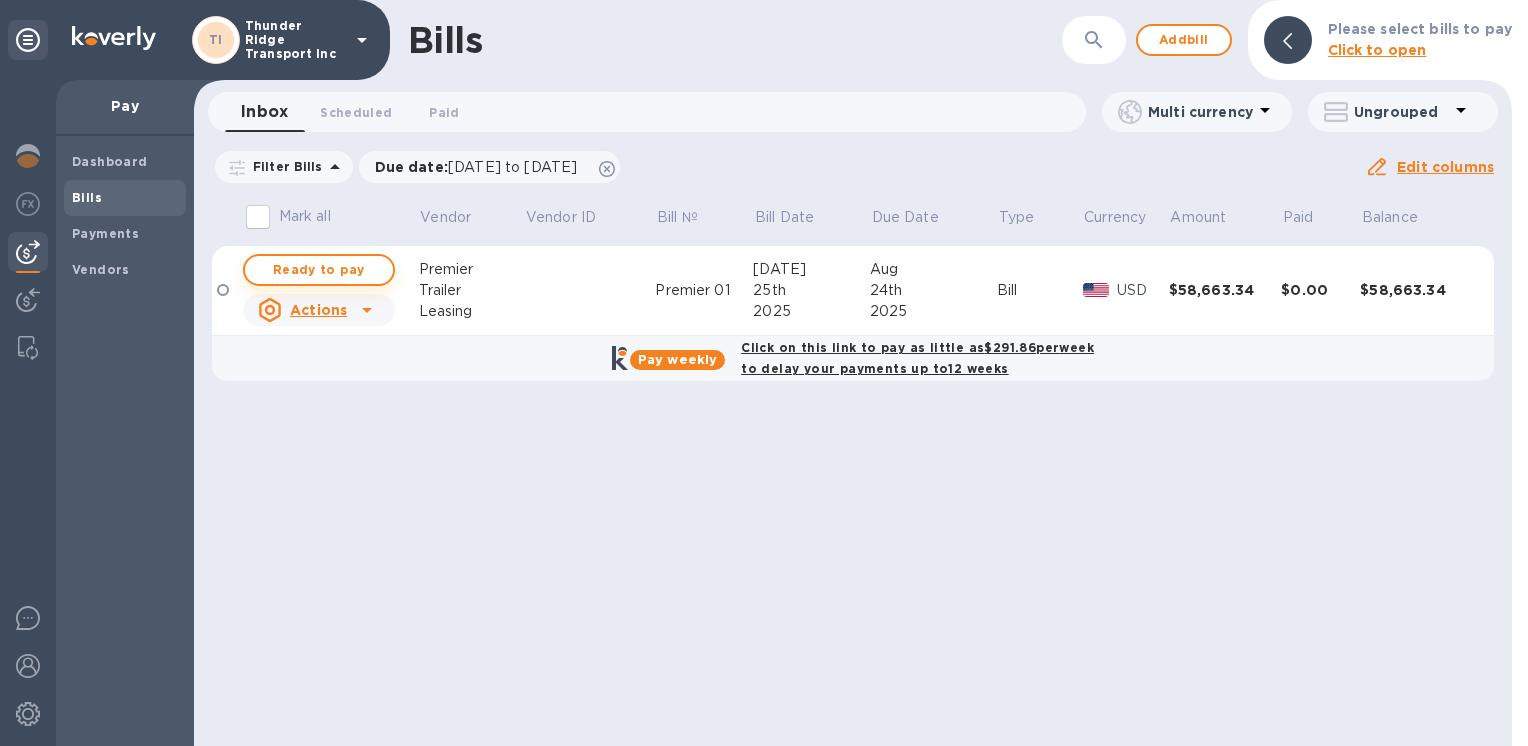 click on "Ready to pay" at bounding box center (319, 270) 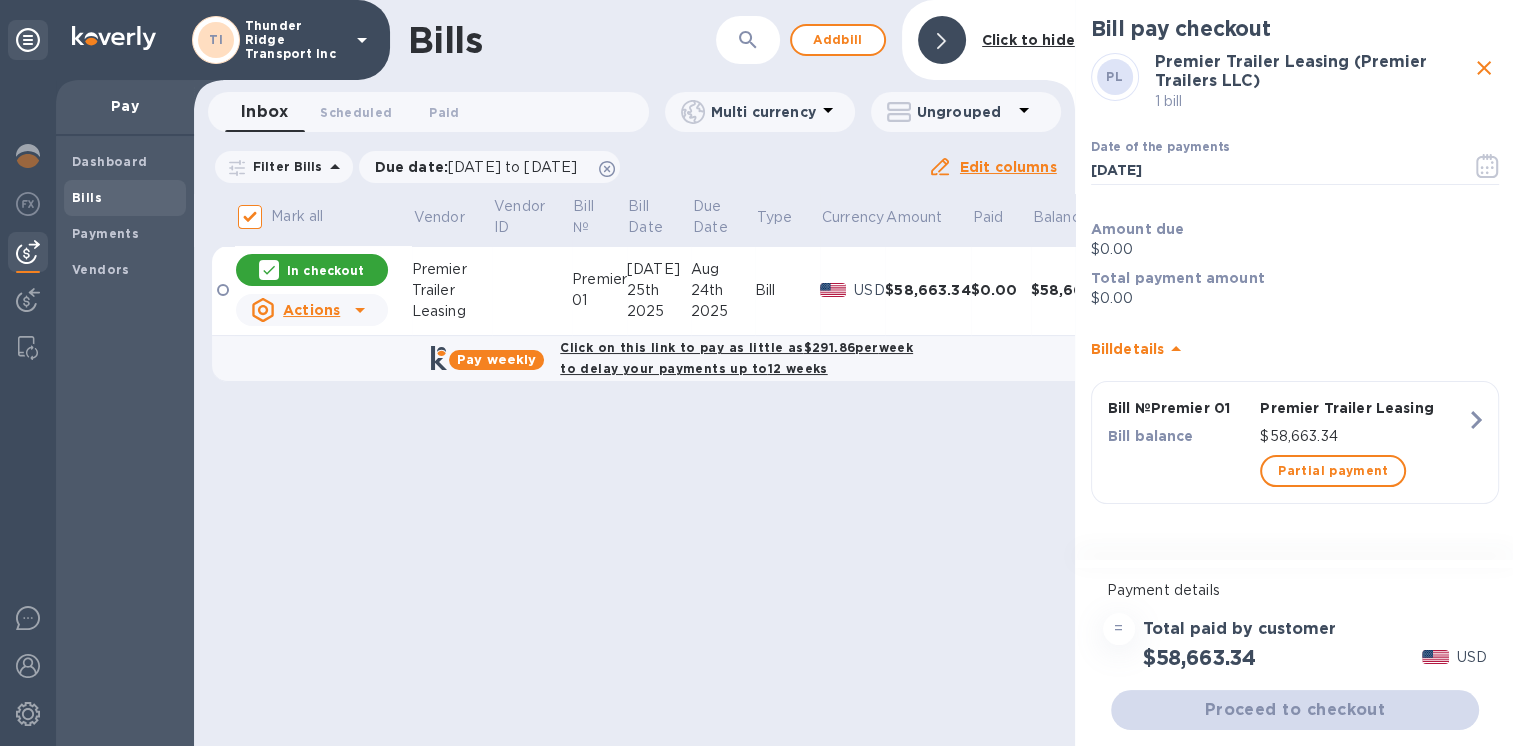 click on "Pay weekly" at bounding box center [496, 359] 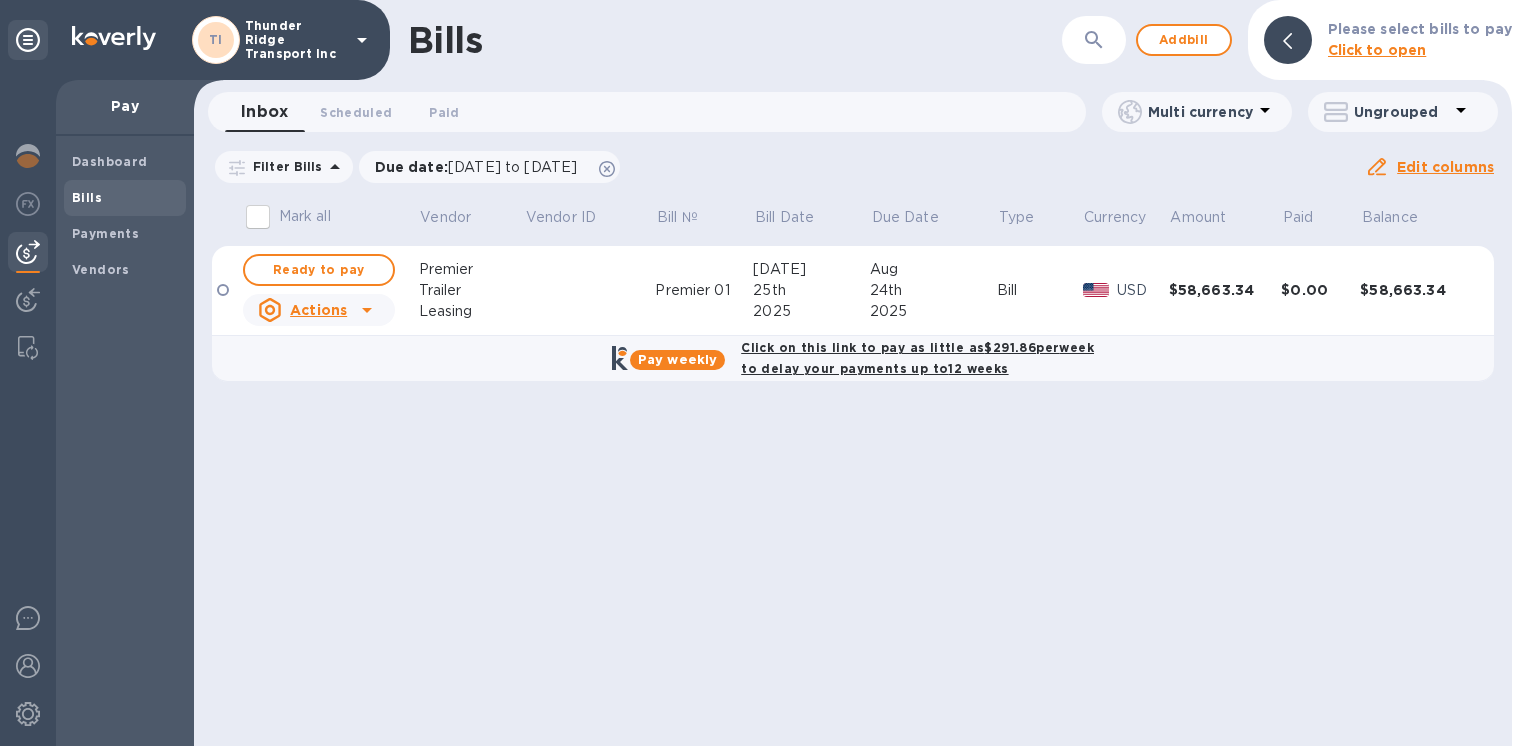 checkbox on "true" 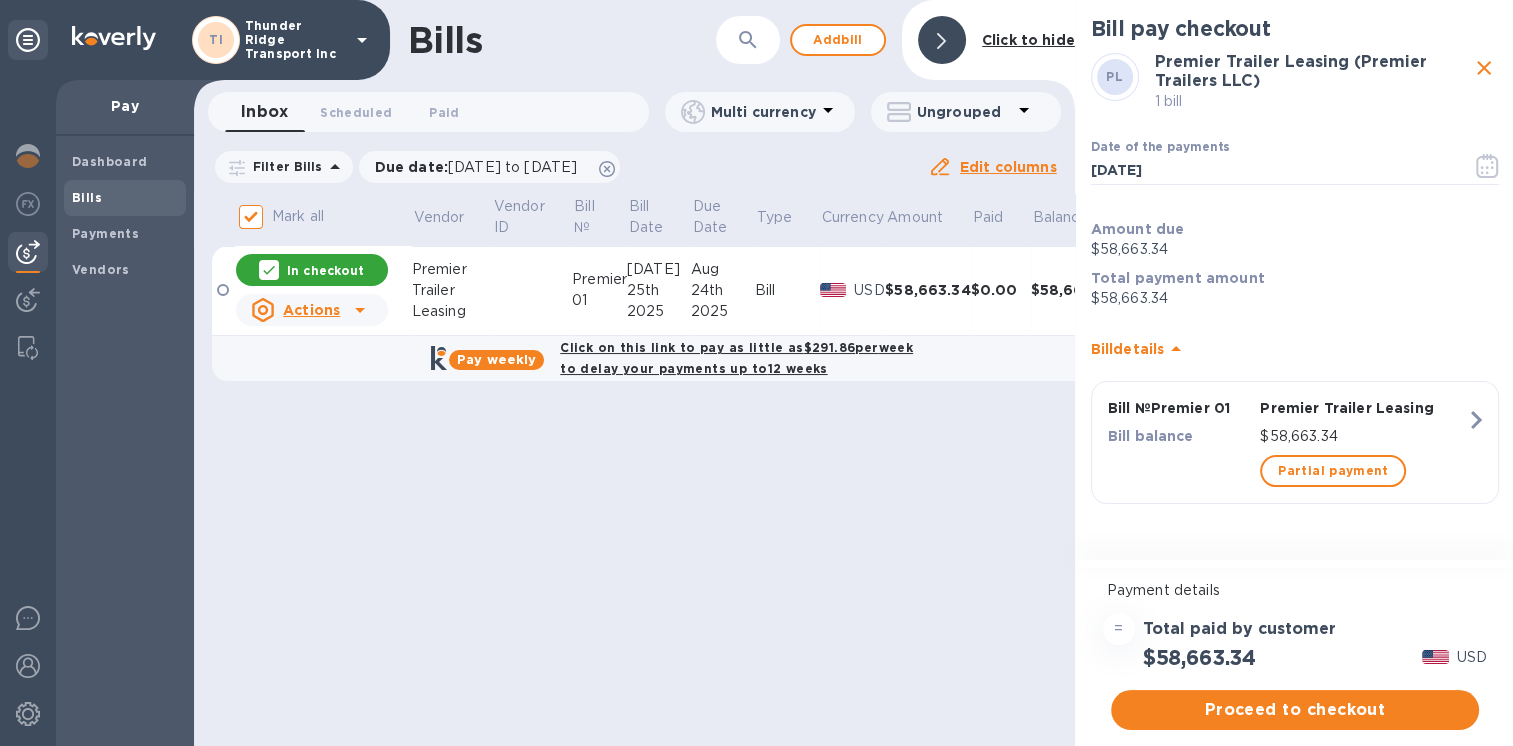 scroll, scrollTop: 9, scrollLeft: 0, axis: vertical 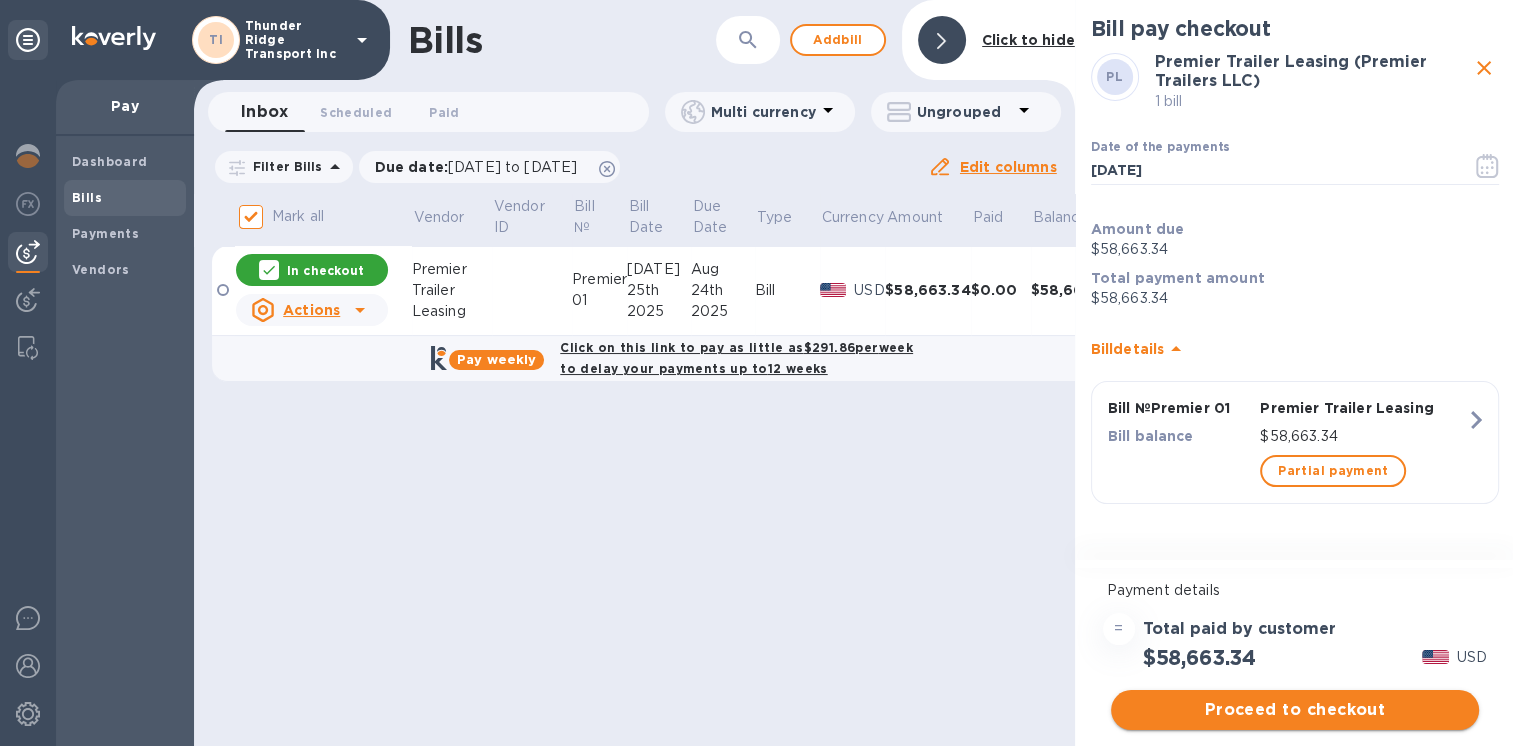 click on "Proceed to checkout" at bounding box center [1295, 710] 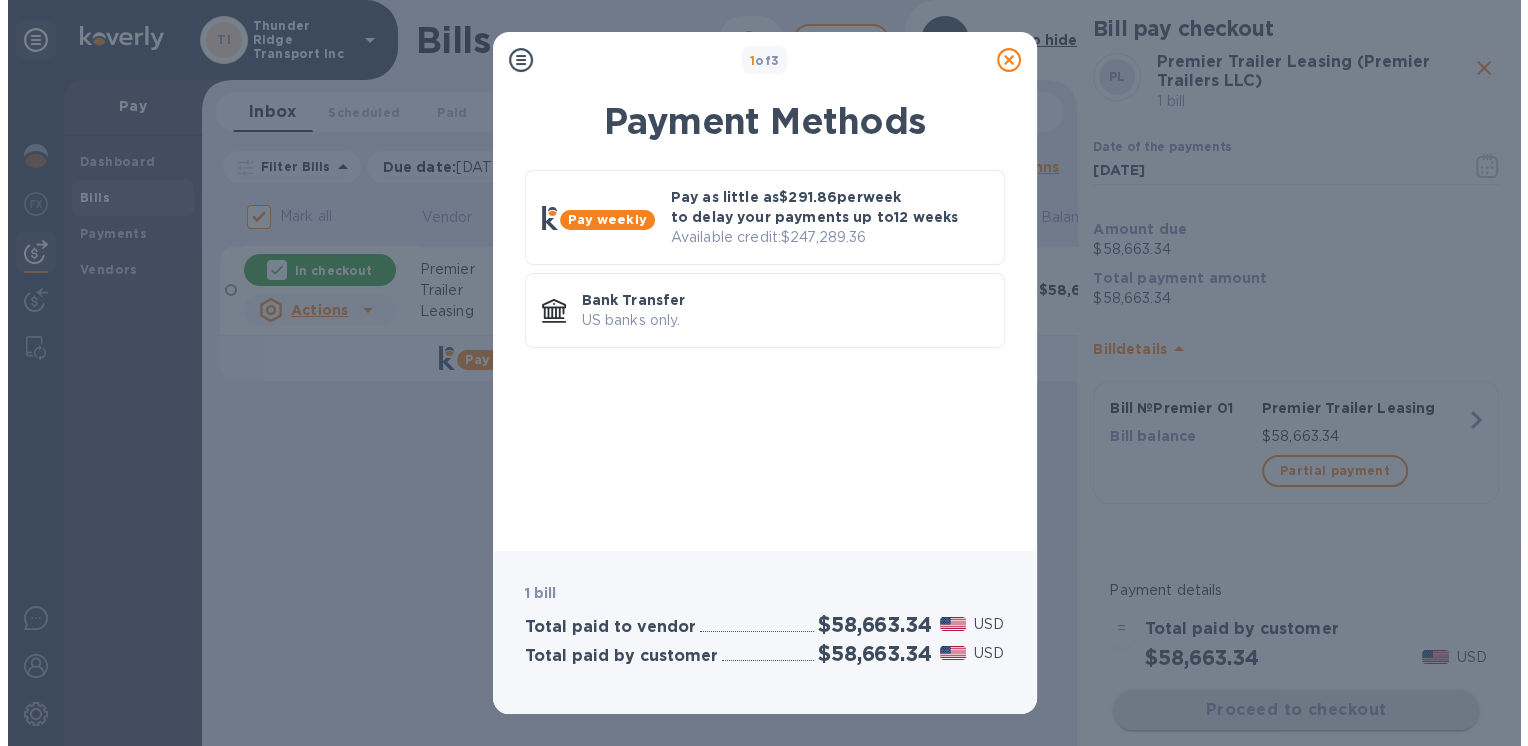 scroll, scrollTop: 0, scrollLeft: 0, axis: both 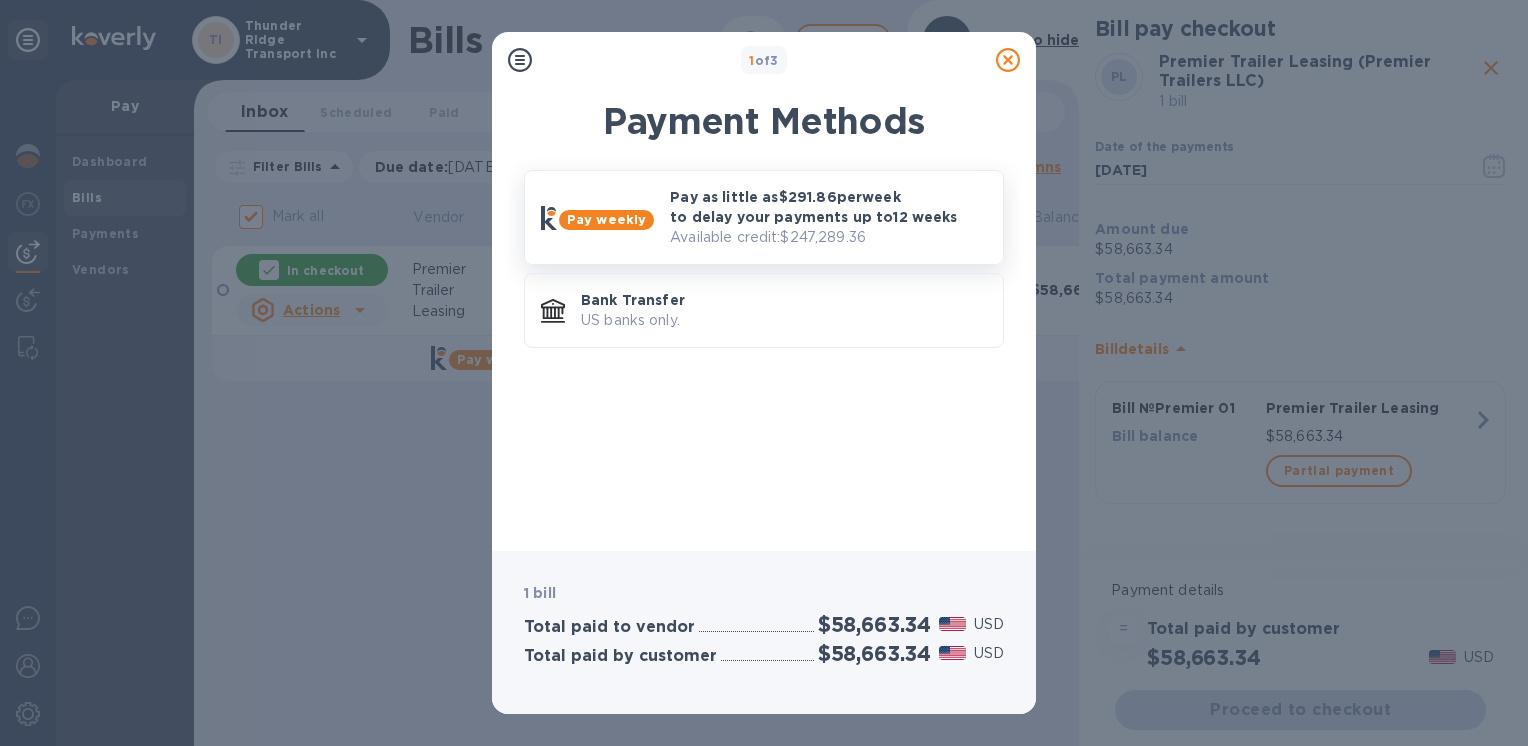 click on "Pay weekly" at bounding box center [606, 219] 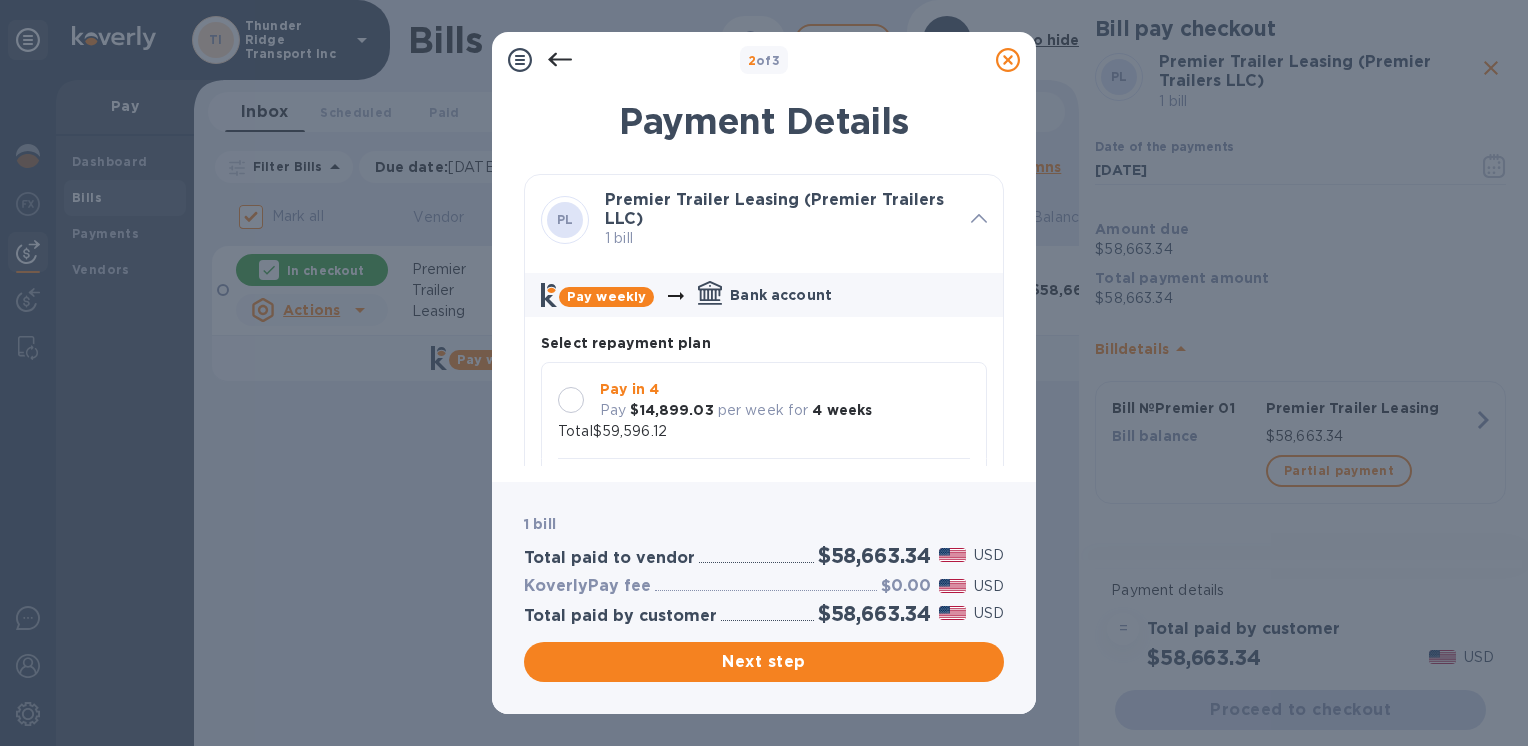 scroll, scrollTop: 17, scrollLeft: 0, axis: vertical 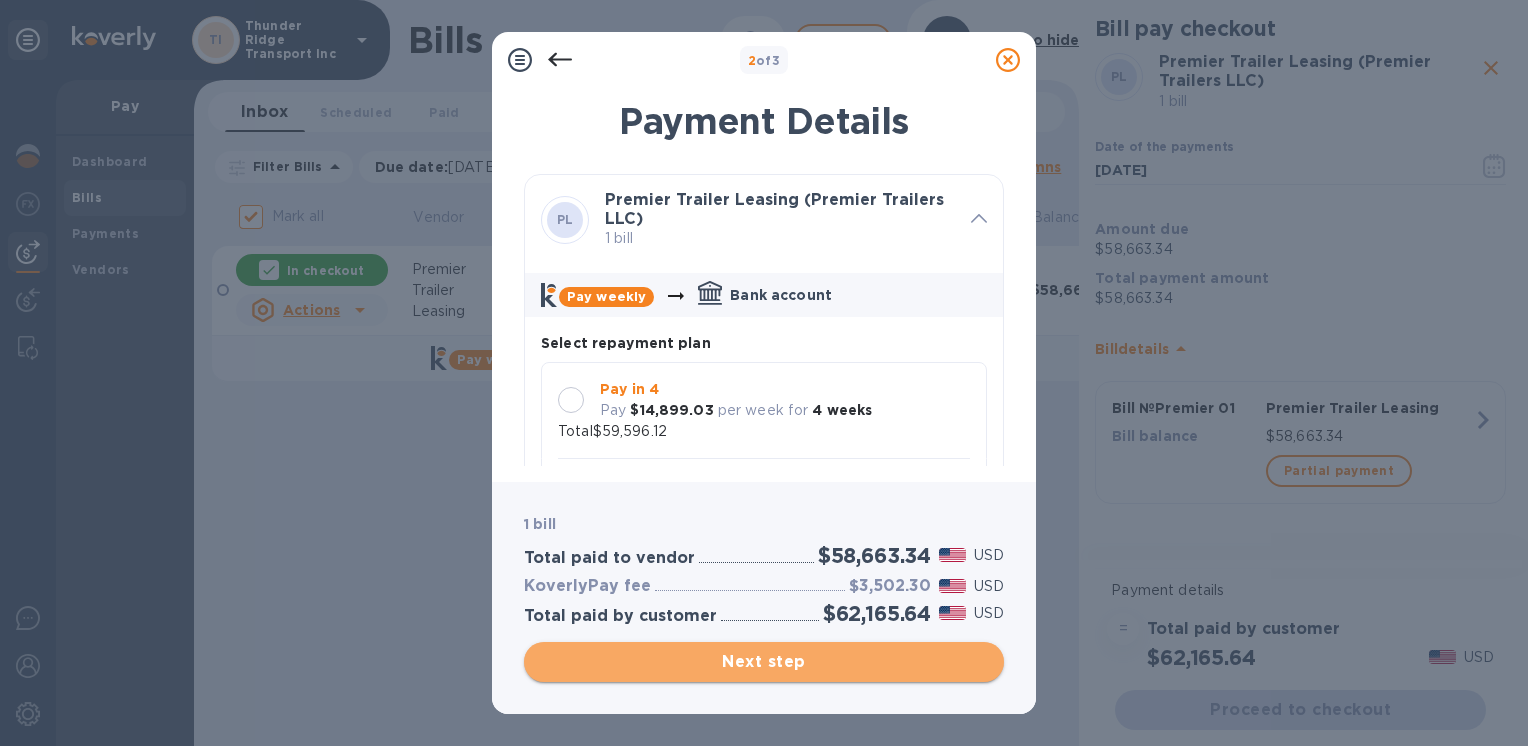 click on "Next step" at bounding box center [764, 662] 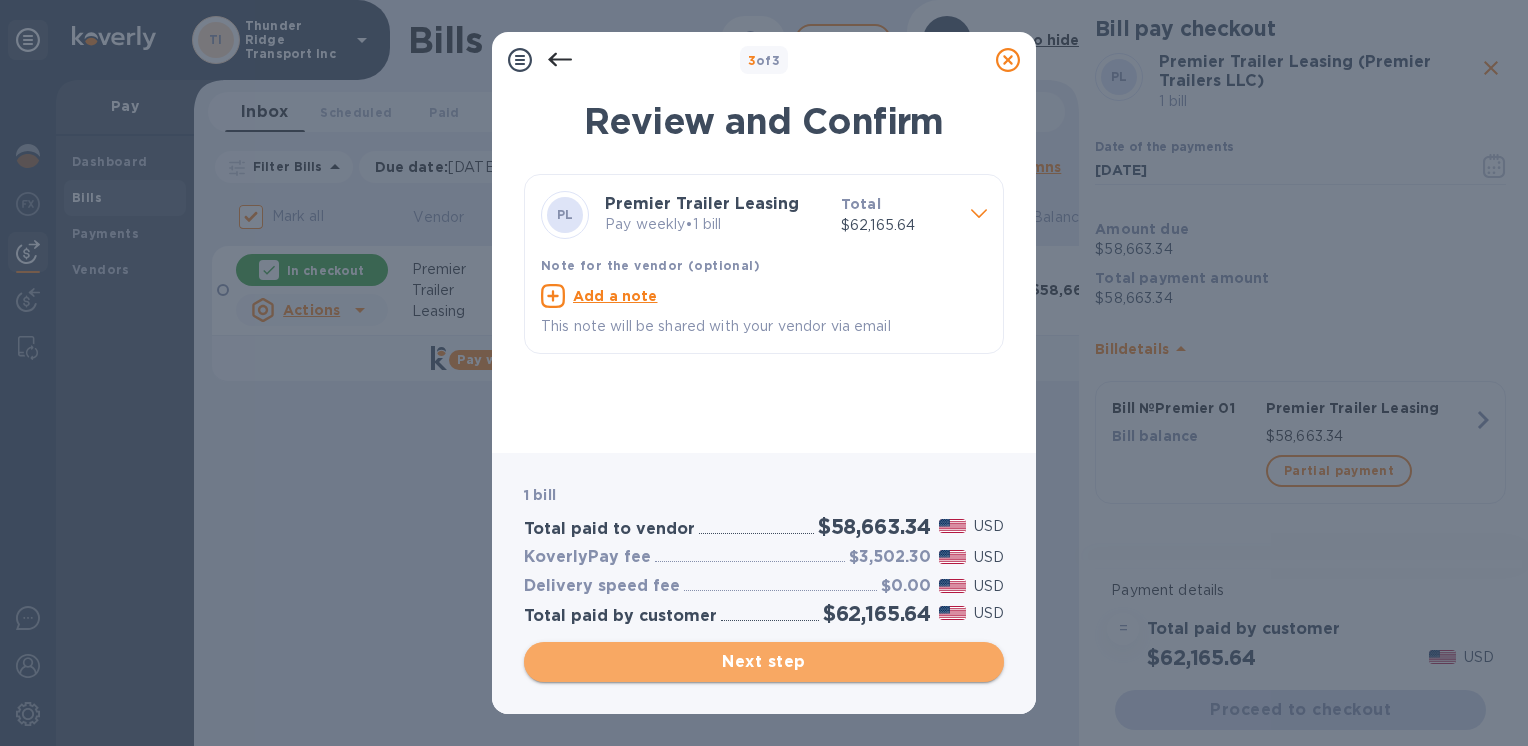 click on "Next step" at bounding box center (764, 662) 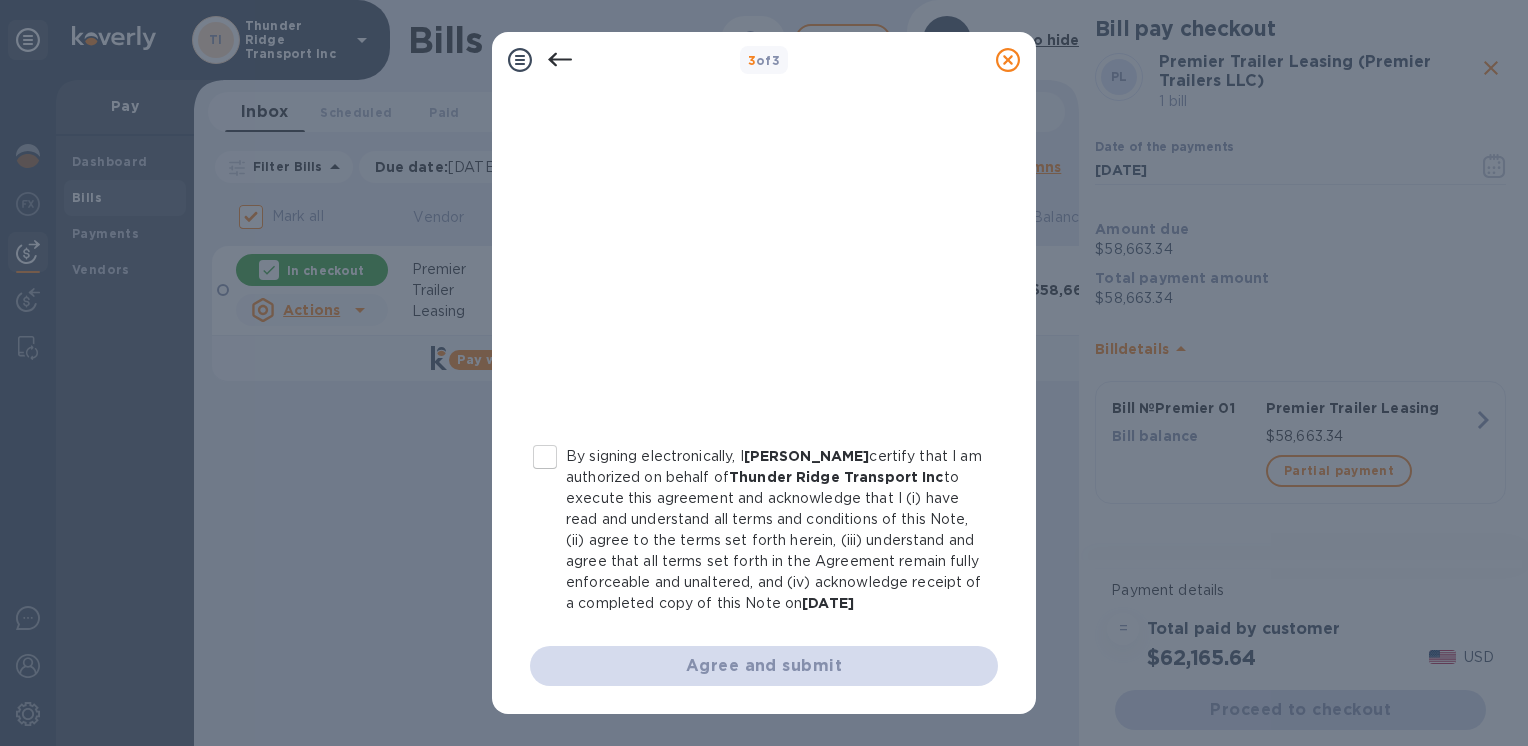 scroll, scrollTop: 392, scrollLeft: 0, axis: vertical 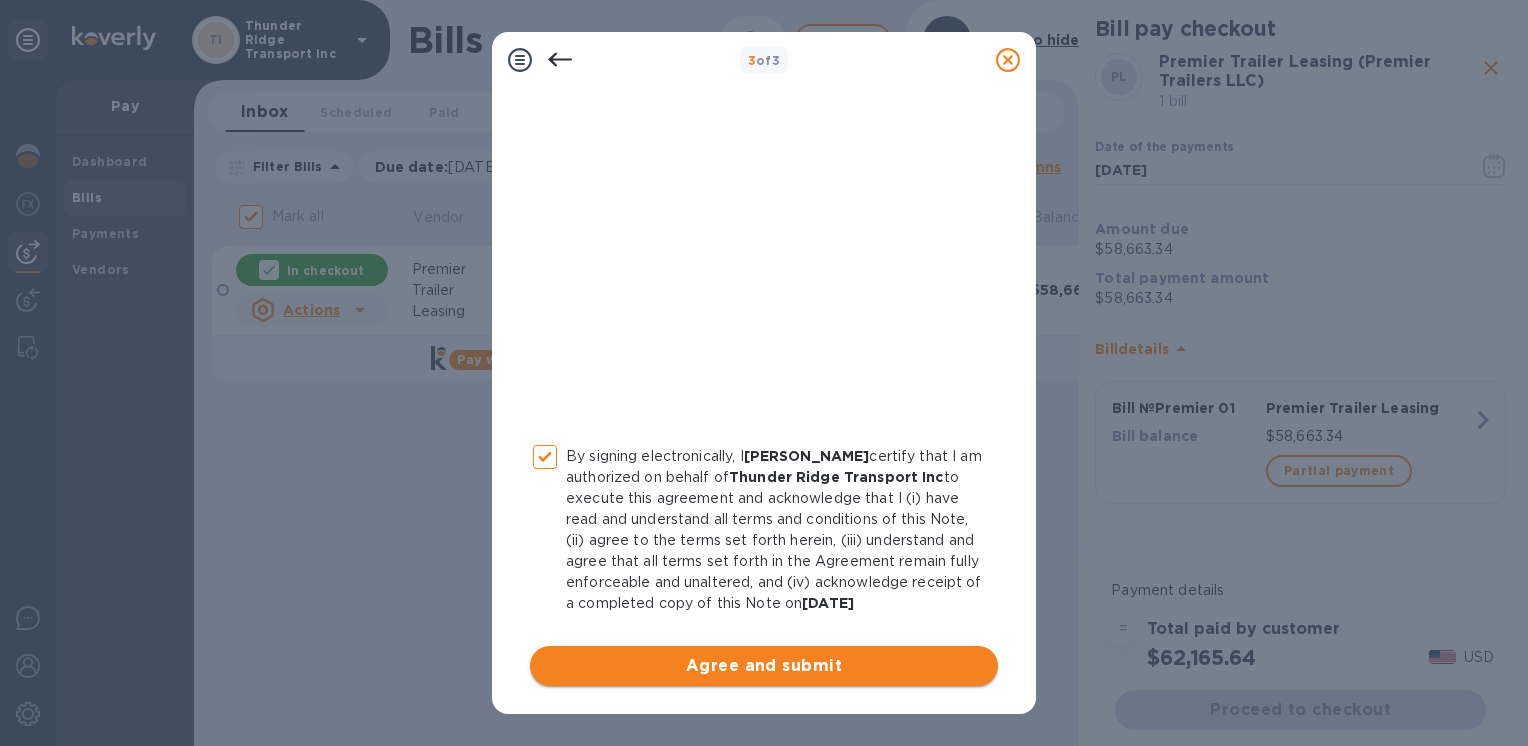 click on "Agree and submit" at bounding box center [764, 666] 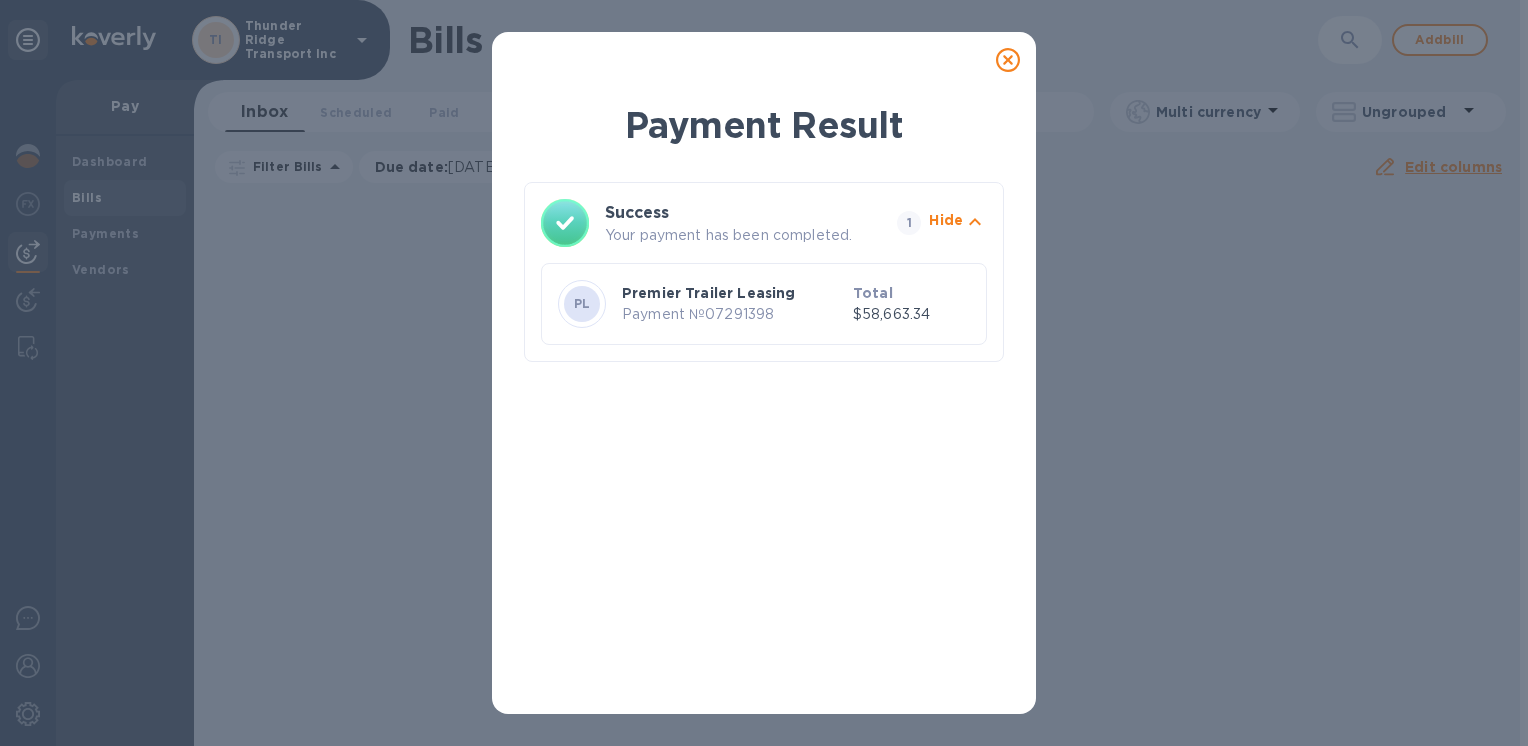 click 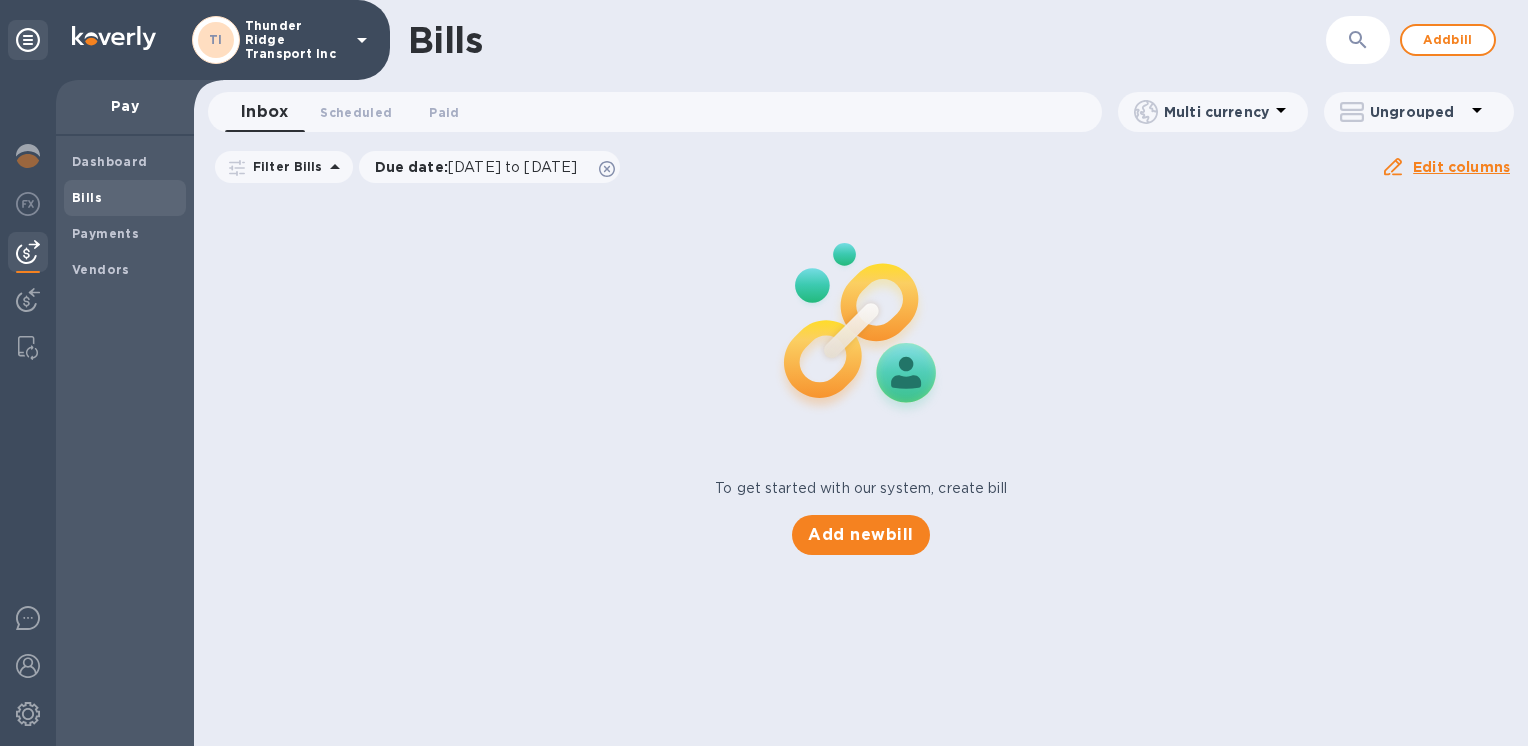 click on "Pay" at bounding box center (125, 106) 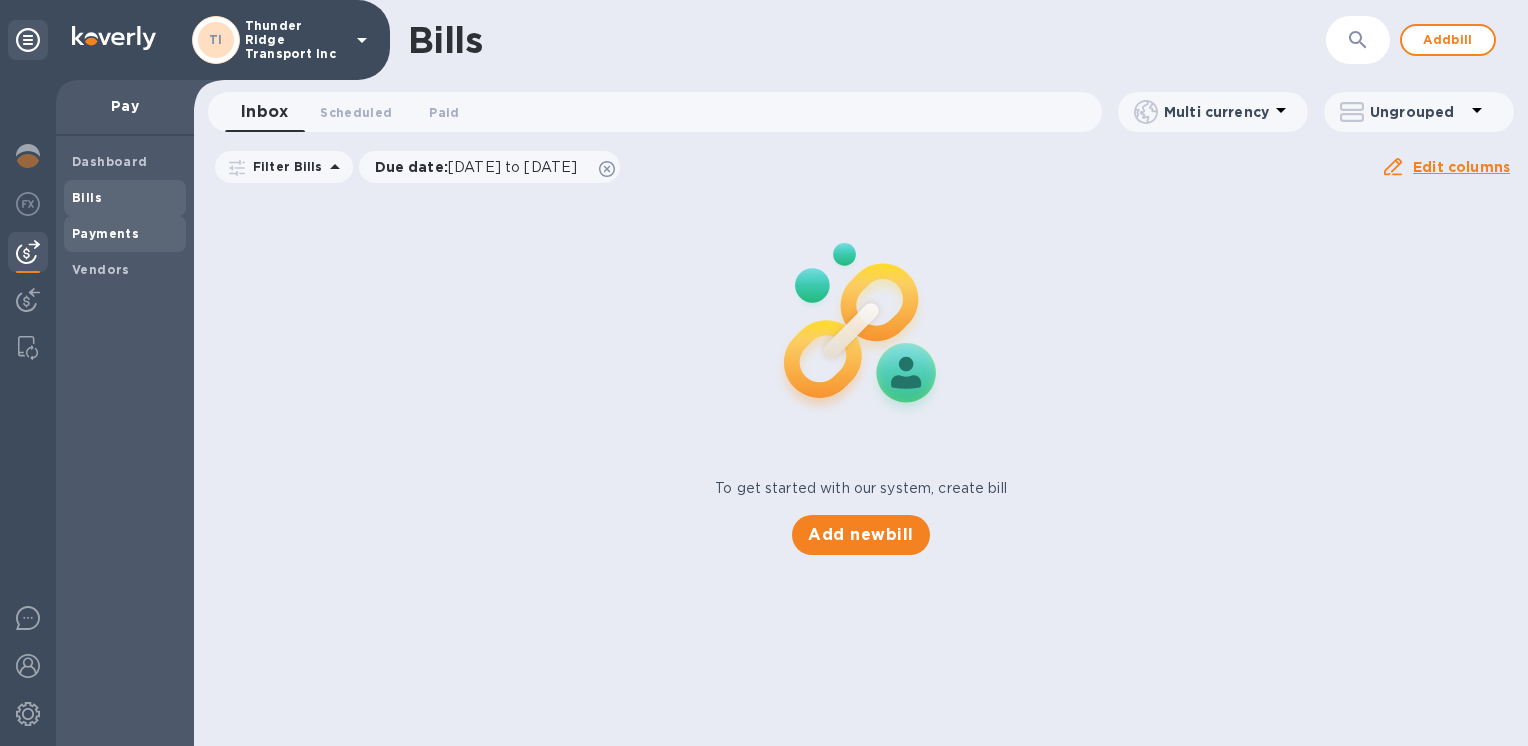 click on "Payments" at bounding box center [105, 233] 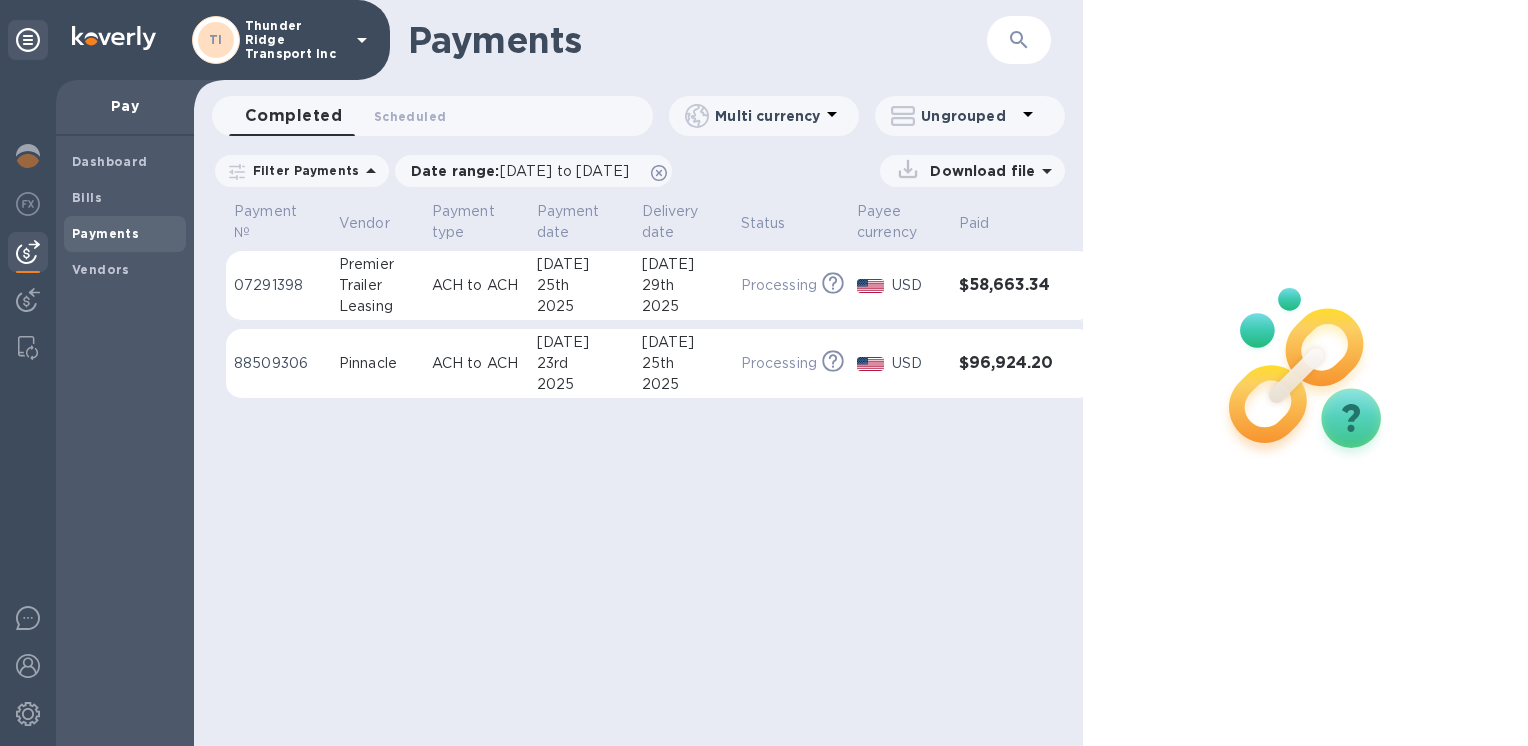 click on "ACH to ACH" at bounding box center [476, 285] 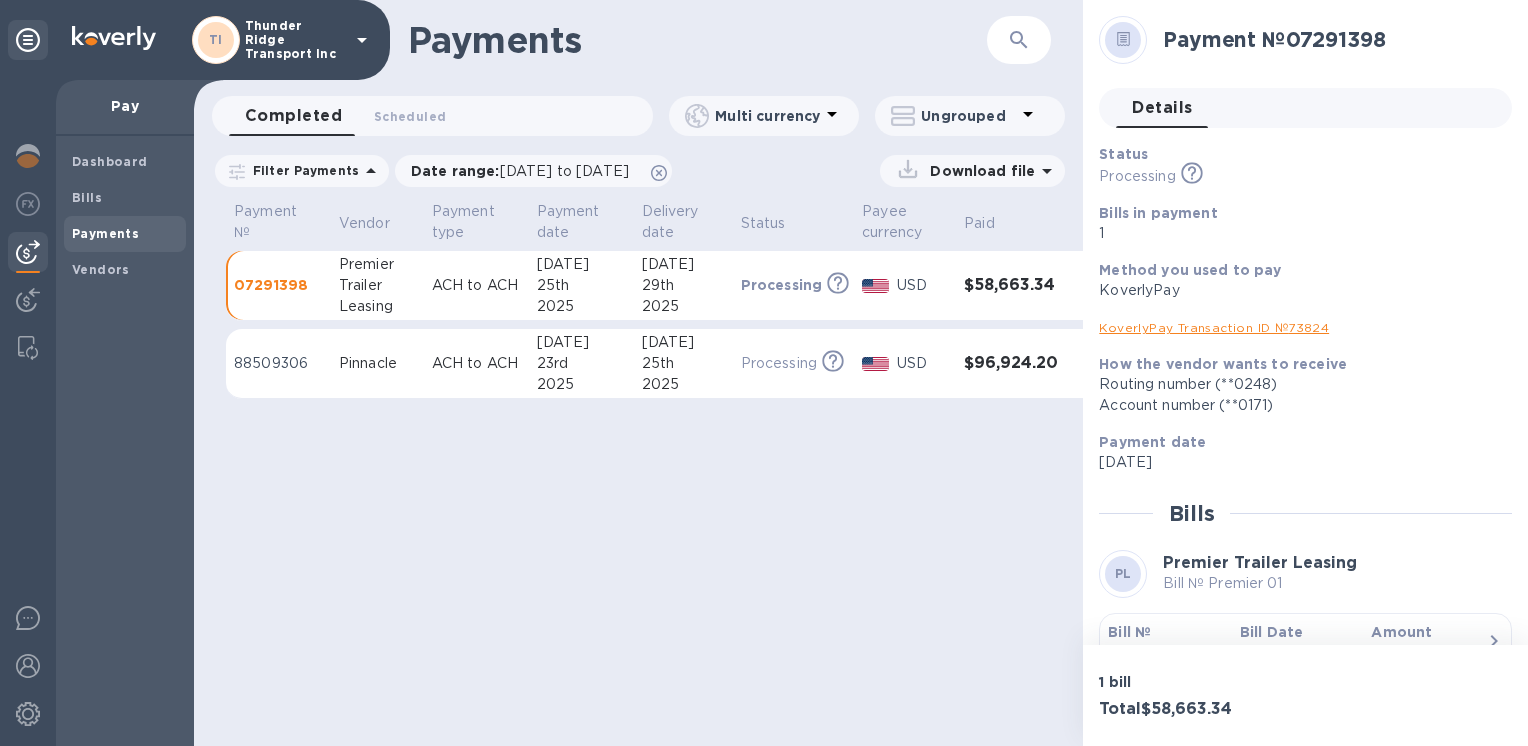 click on "25th" at bounding box center (581, 285) 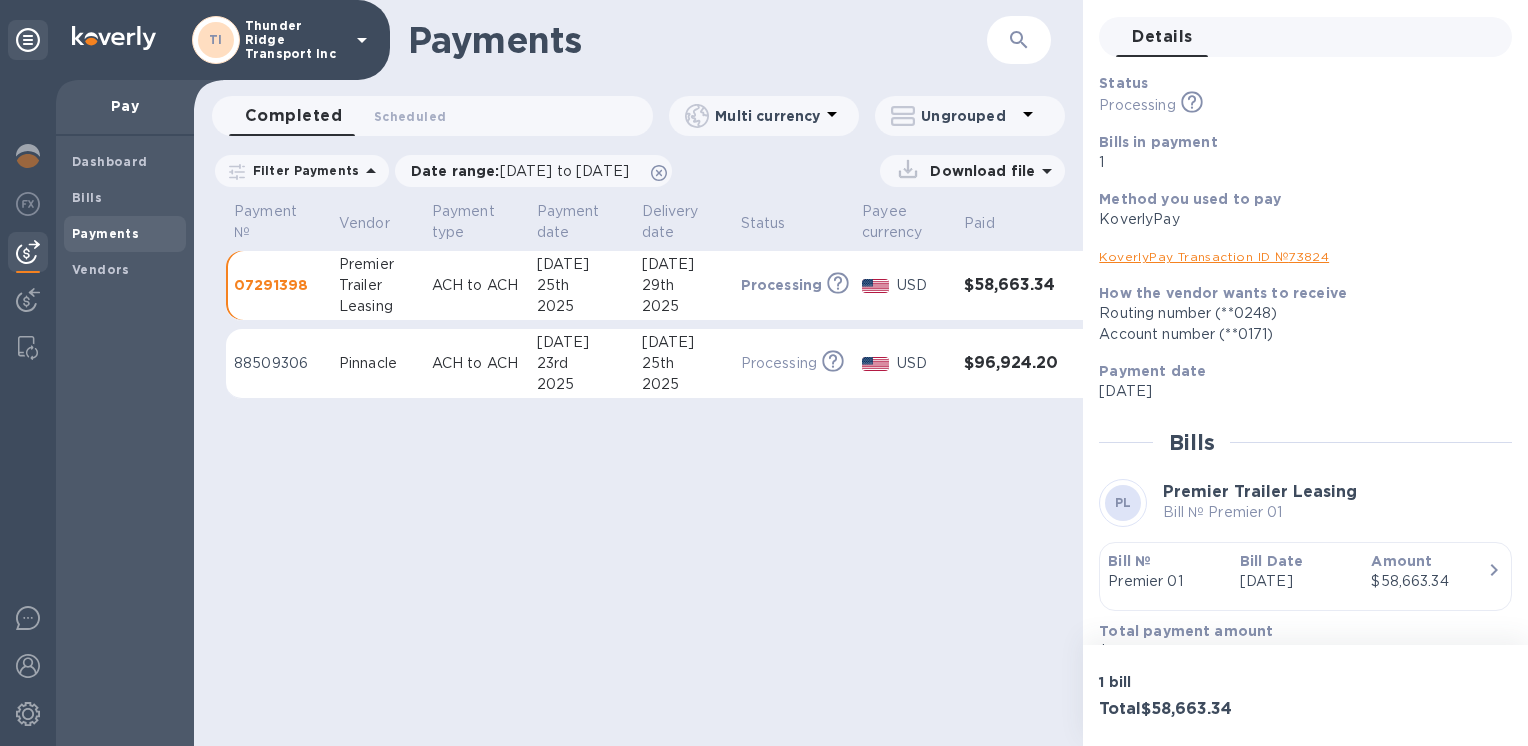 scroll, scrollTop: 103, scrollLeft: 0, axis: vertical 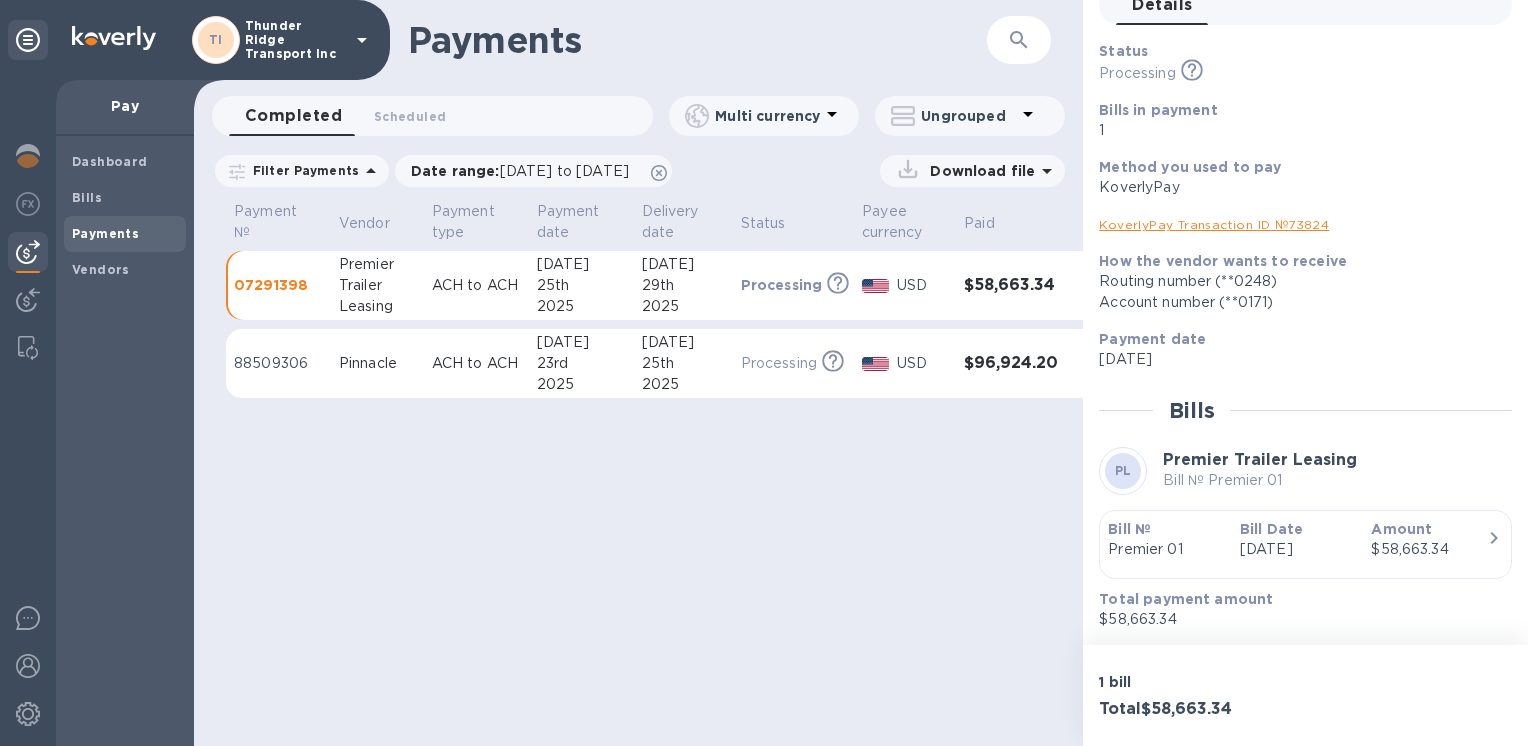 click on "29th" at bounding box center [683, 285] 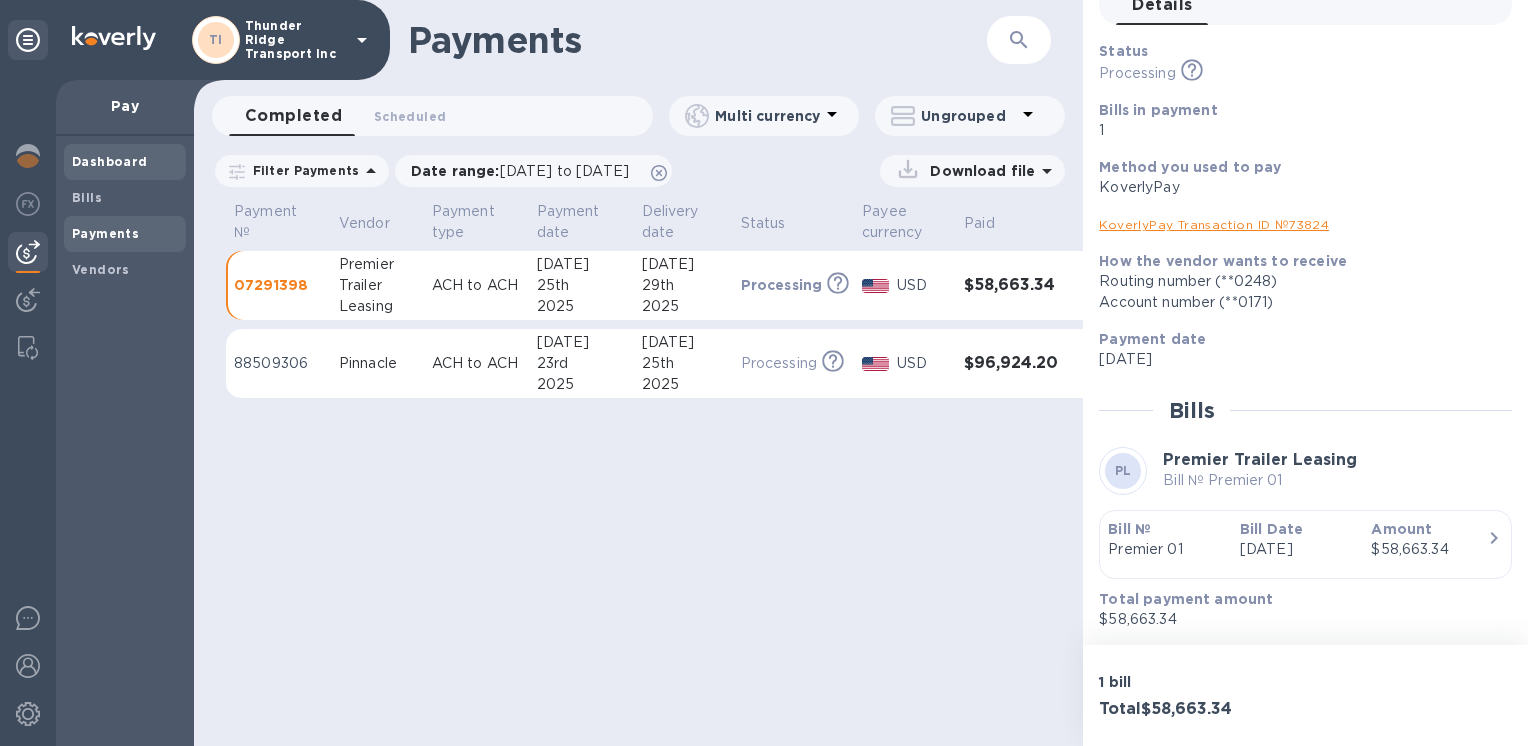 click on "Dashboard" at bounding box center (110, 161) 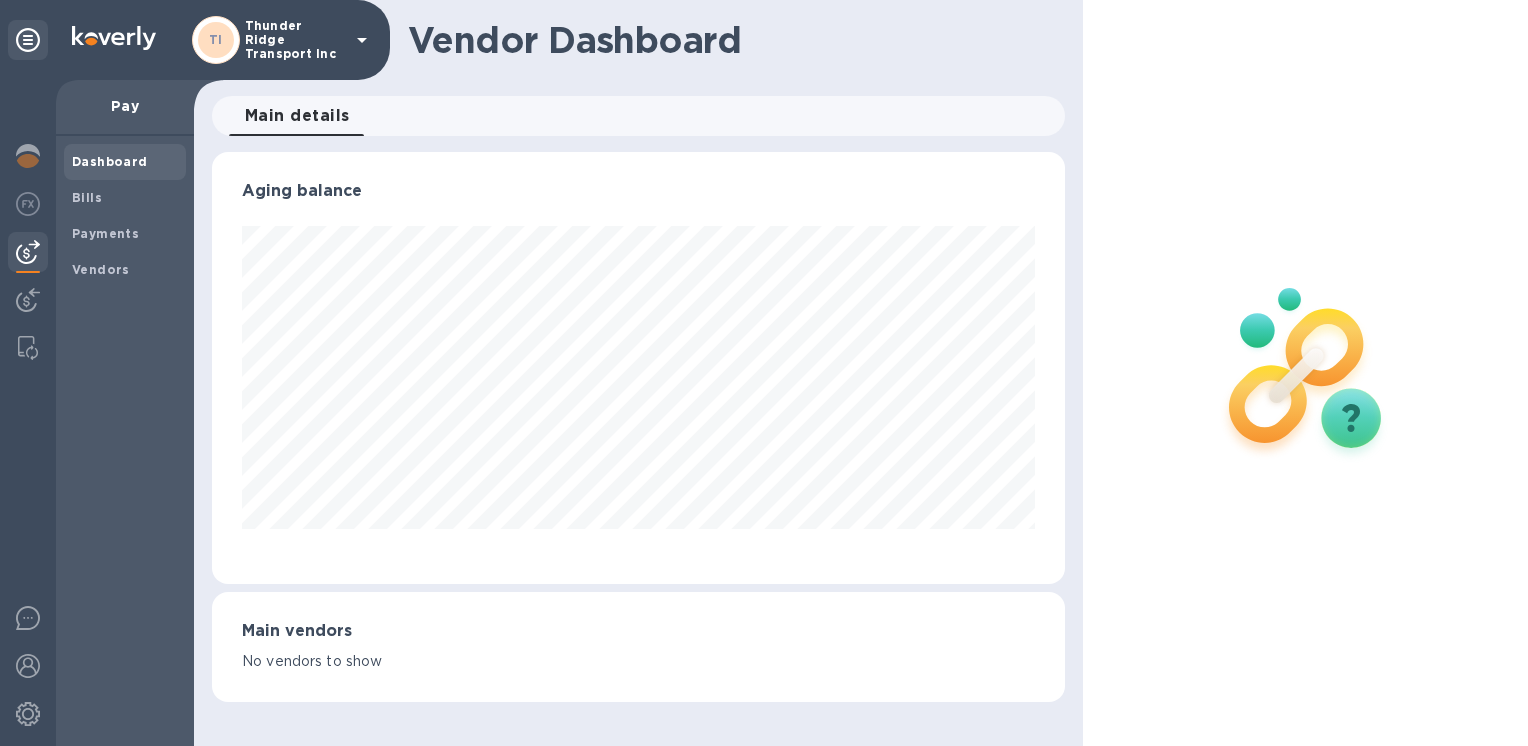 scroll, scrollTop: 999568, scrollLeft: 999146, axis: both 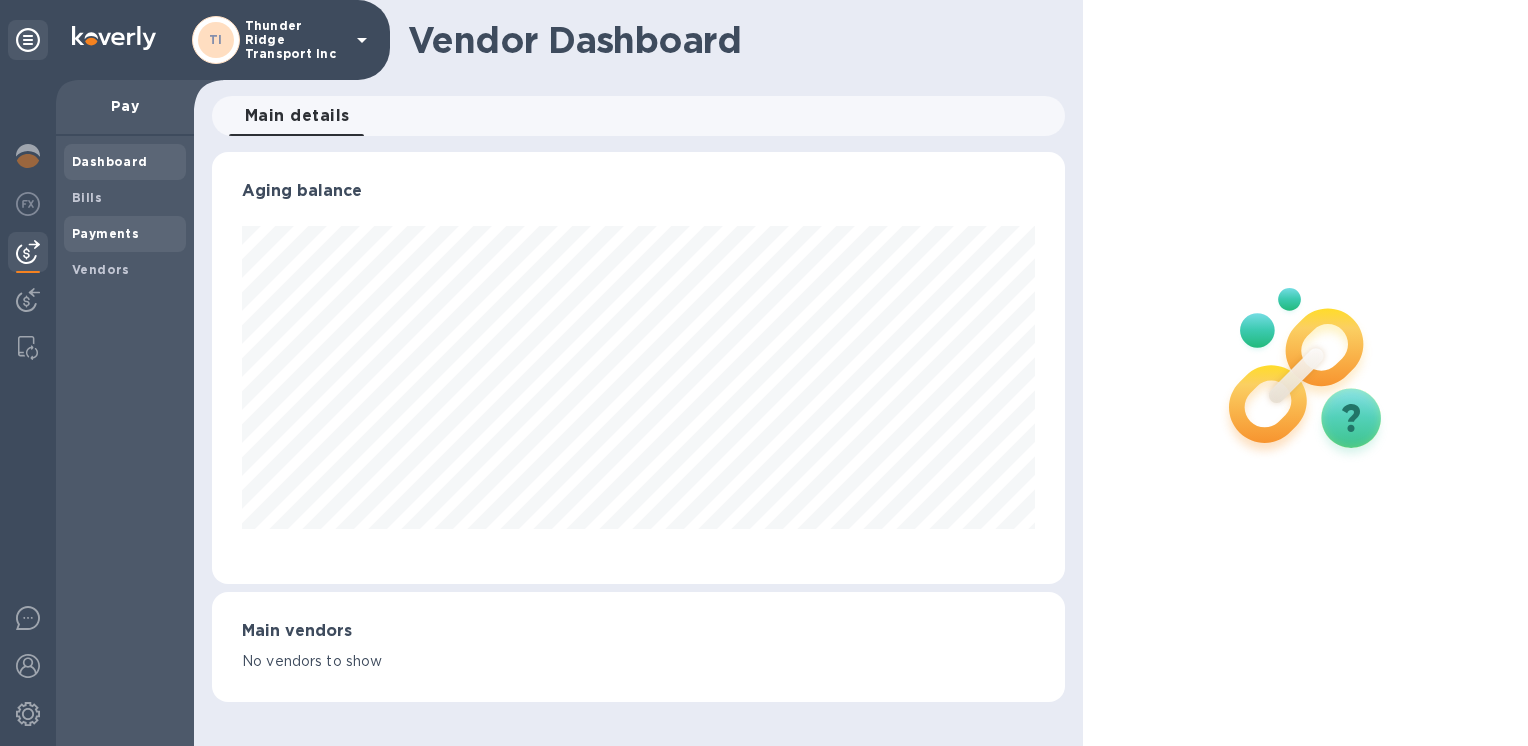 click on "Payments" at bounding box center [105, 234] 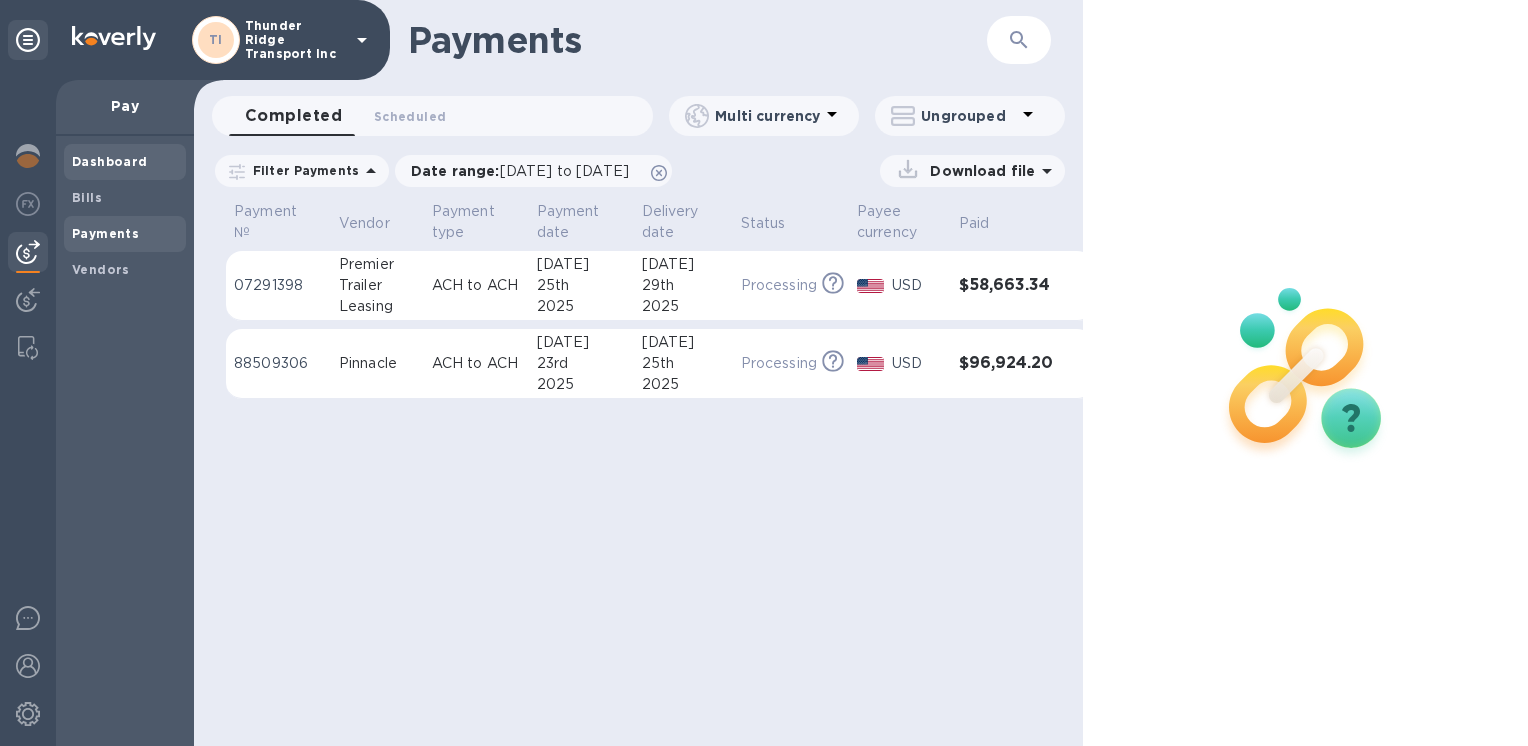 click on "Dashboard" at bounding box center (125, 162) 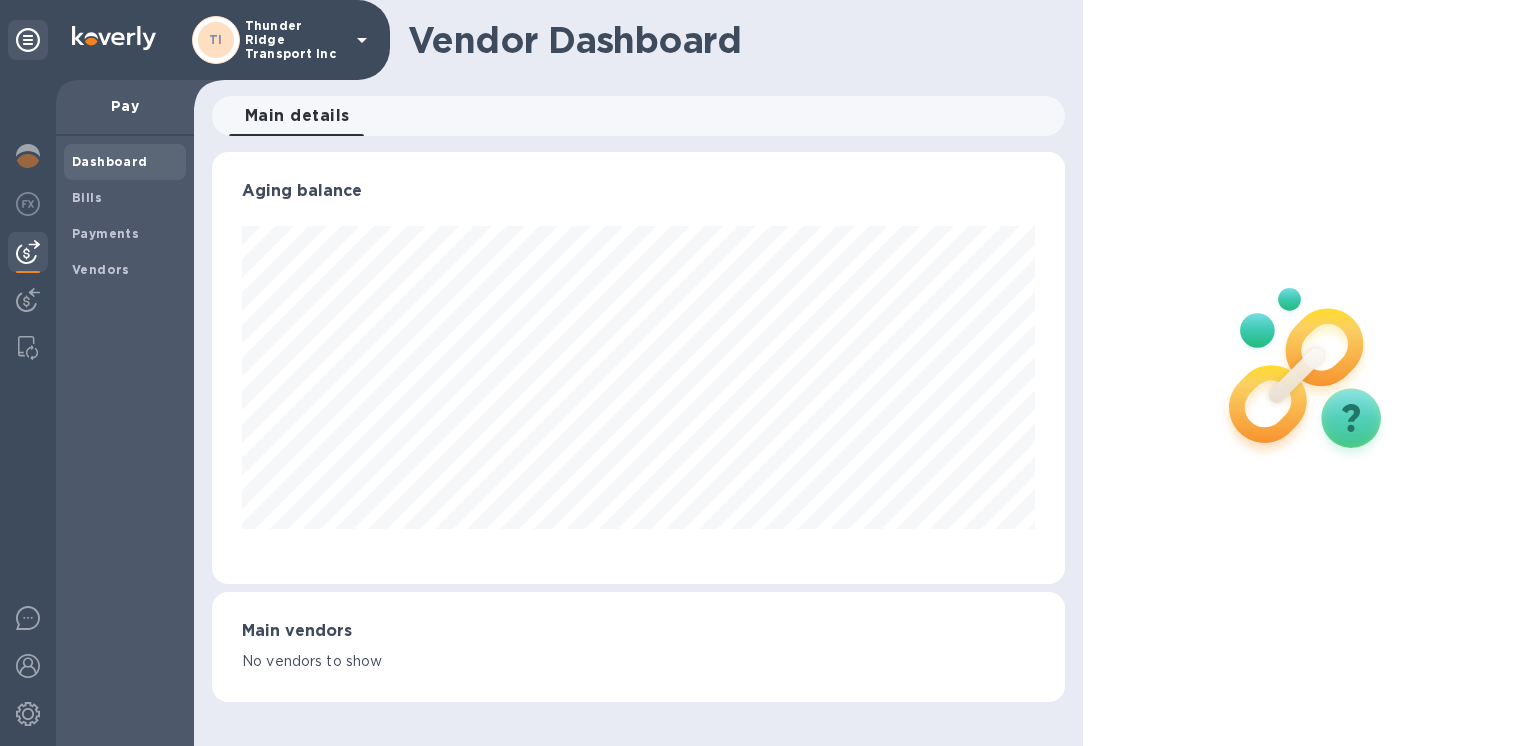 scroll, scrollTop: 999568, scrollLeft: 999146, axis: both 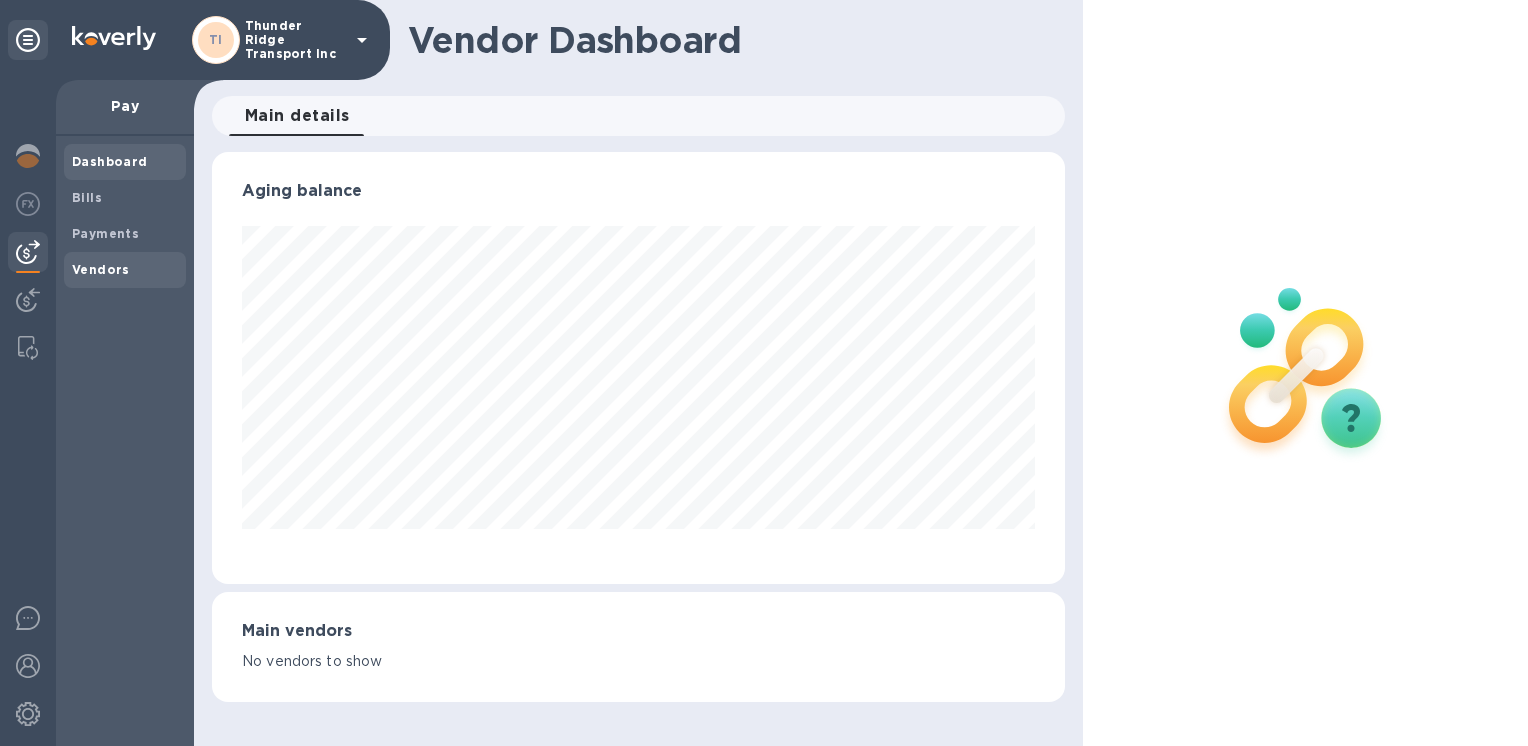 click on "Vendors" at bounding box center [101, 270] 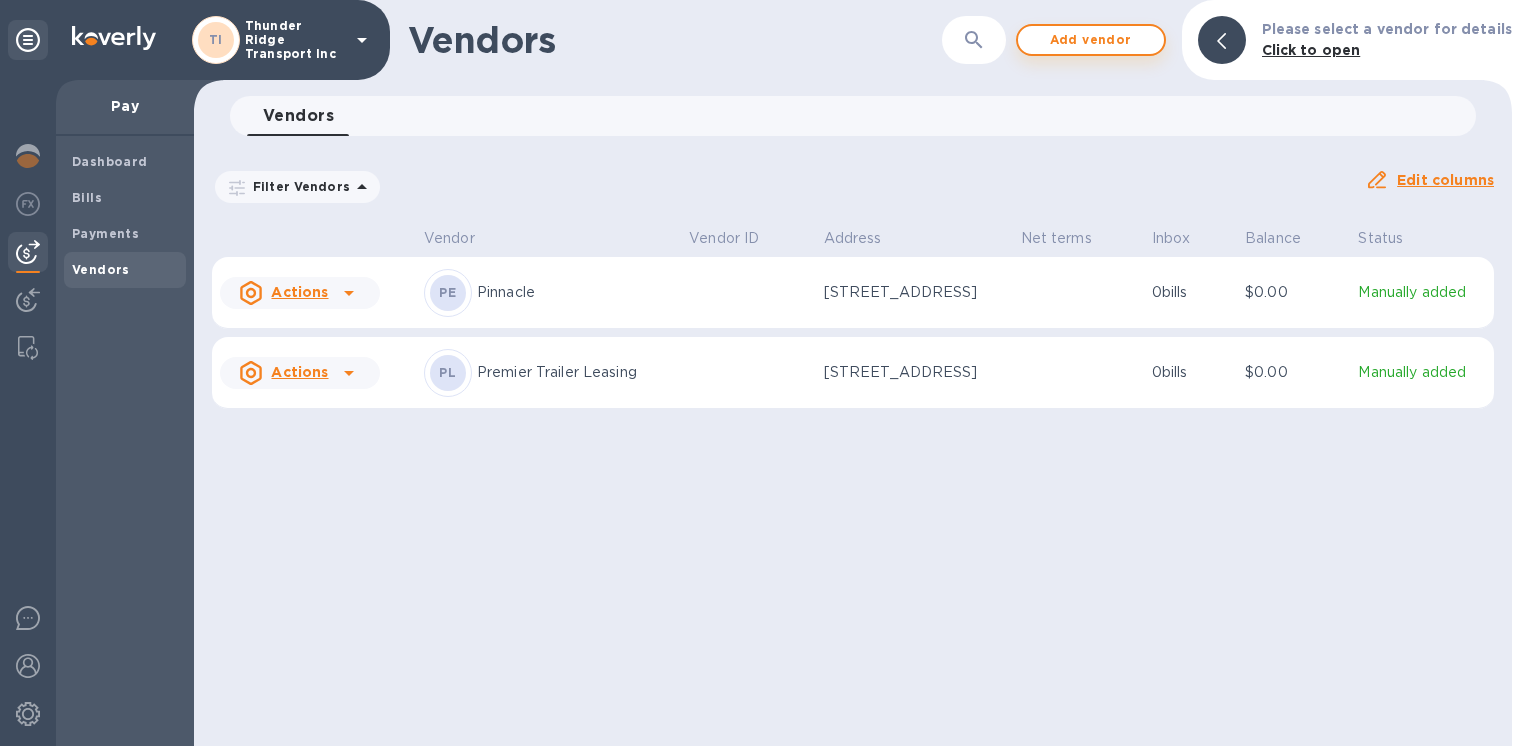 click on "Add vendor" at bounding box center [1091, 40] 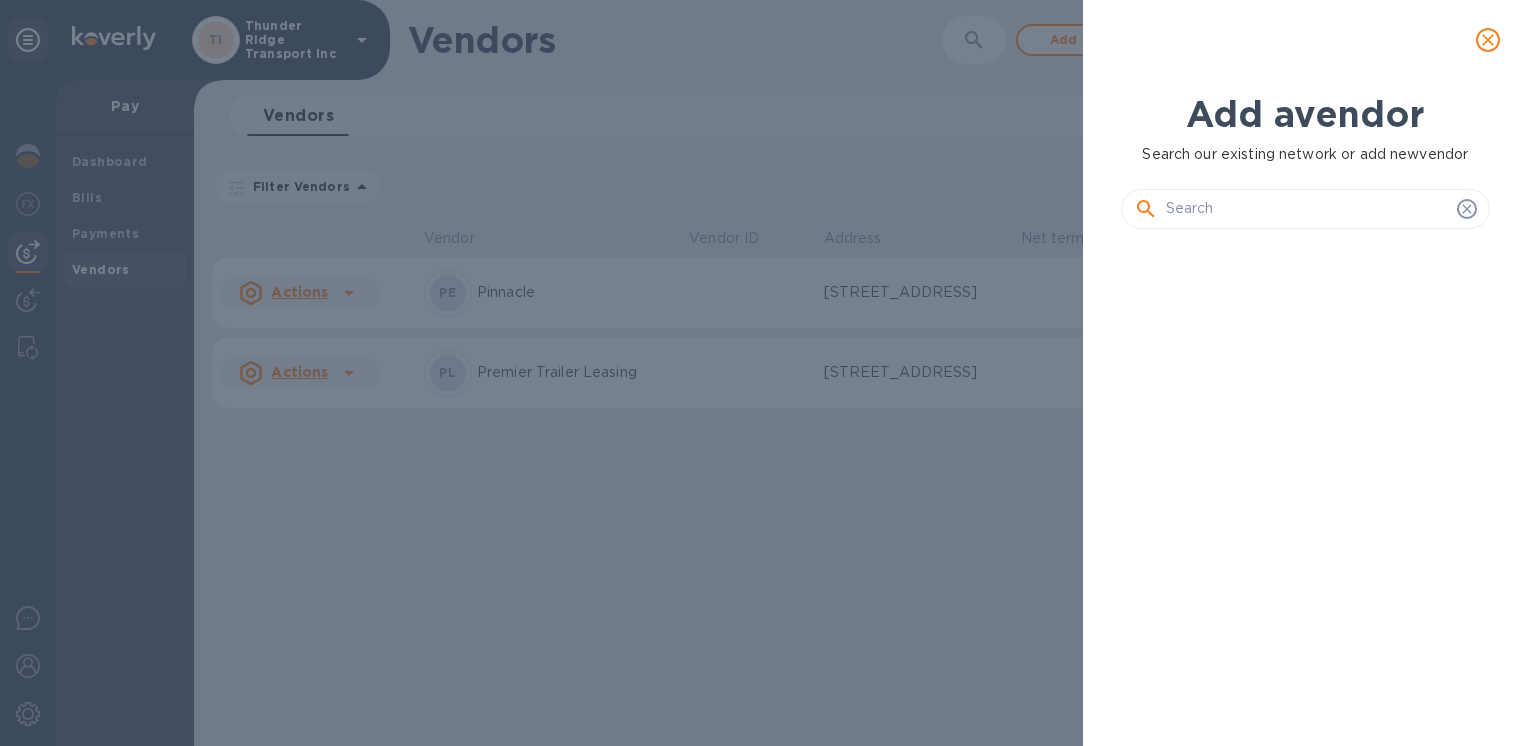 scroll, scrollTop: 16, scrollLeft: 8, axis: both 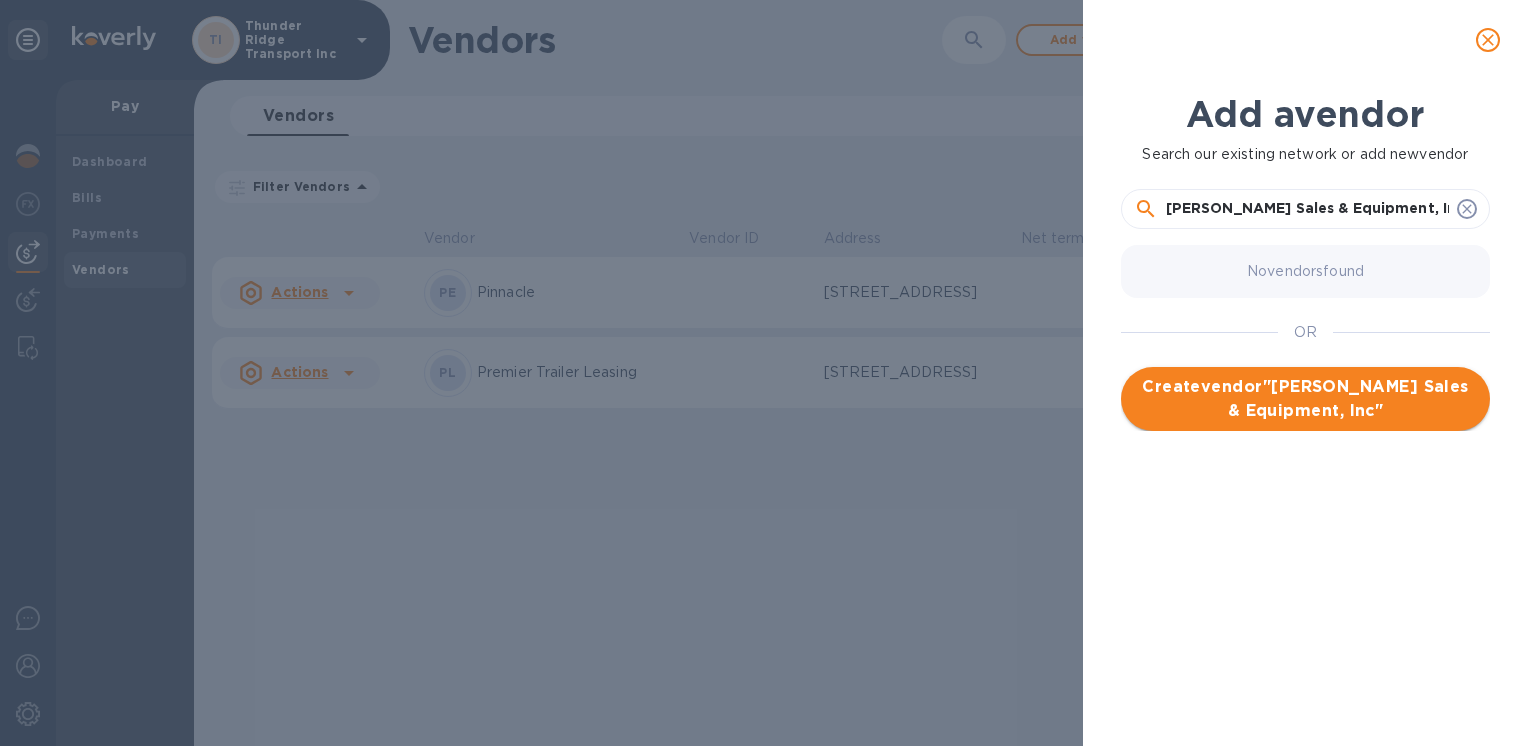 type on "[PERSON_NAME] Sales & Equipment, Inc" 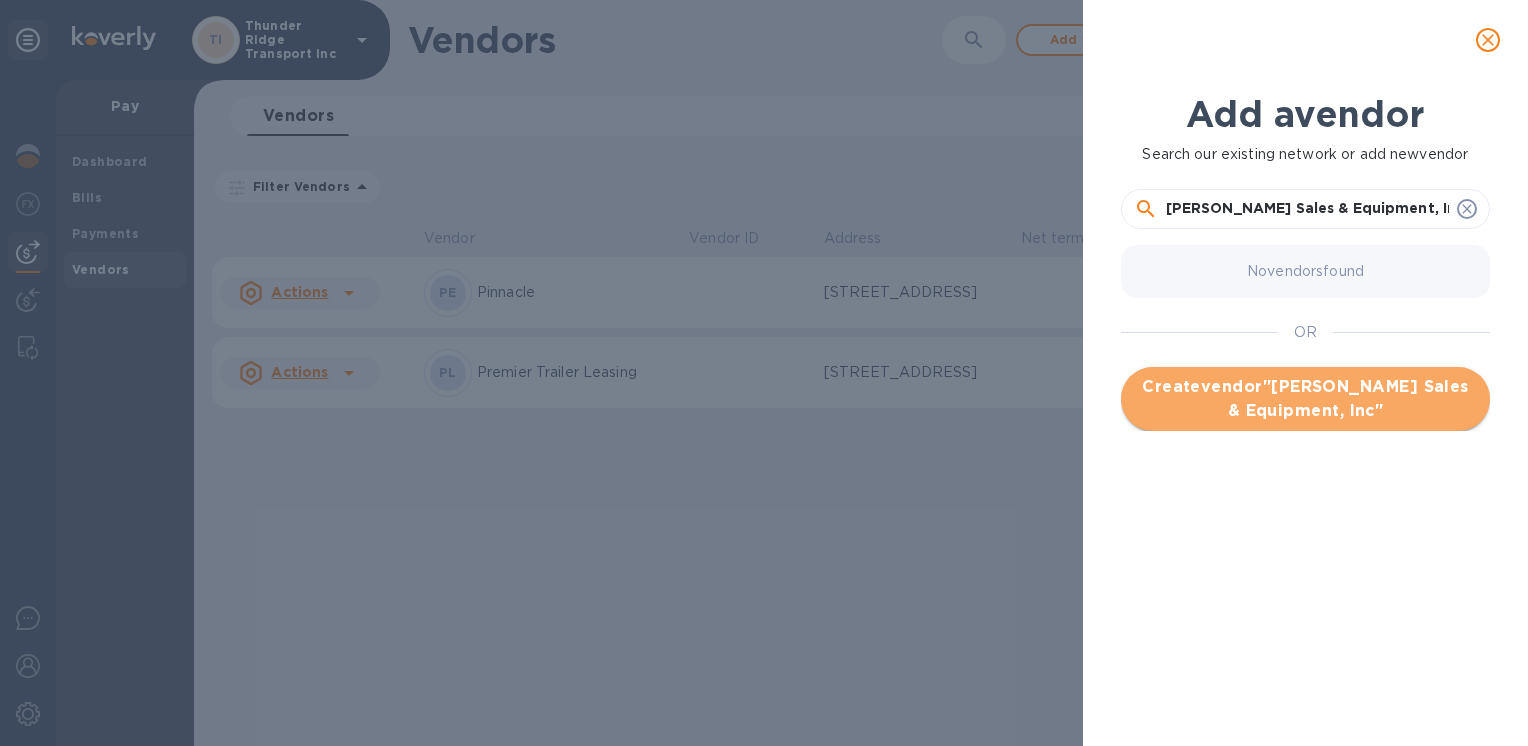 click on "Create  vendor  " [PERSON_NAME] Sales & Equipment, Inc "" at bounding box center (1305, 399) 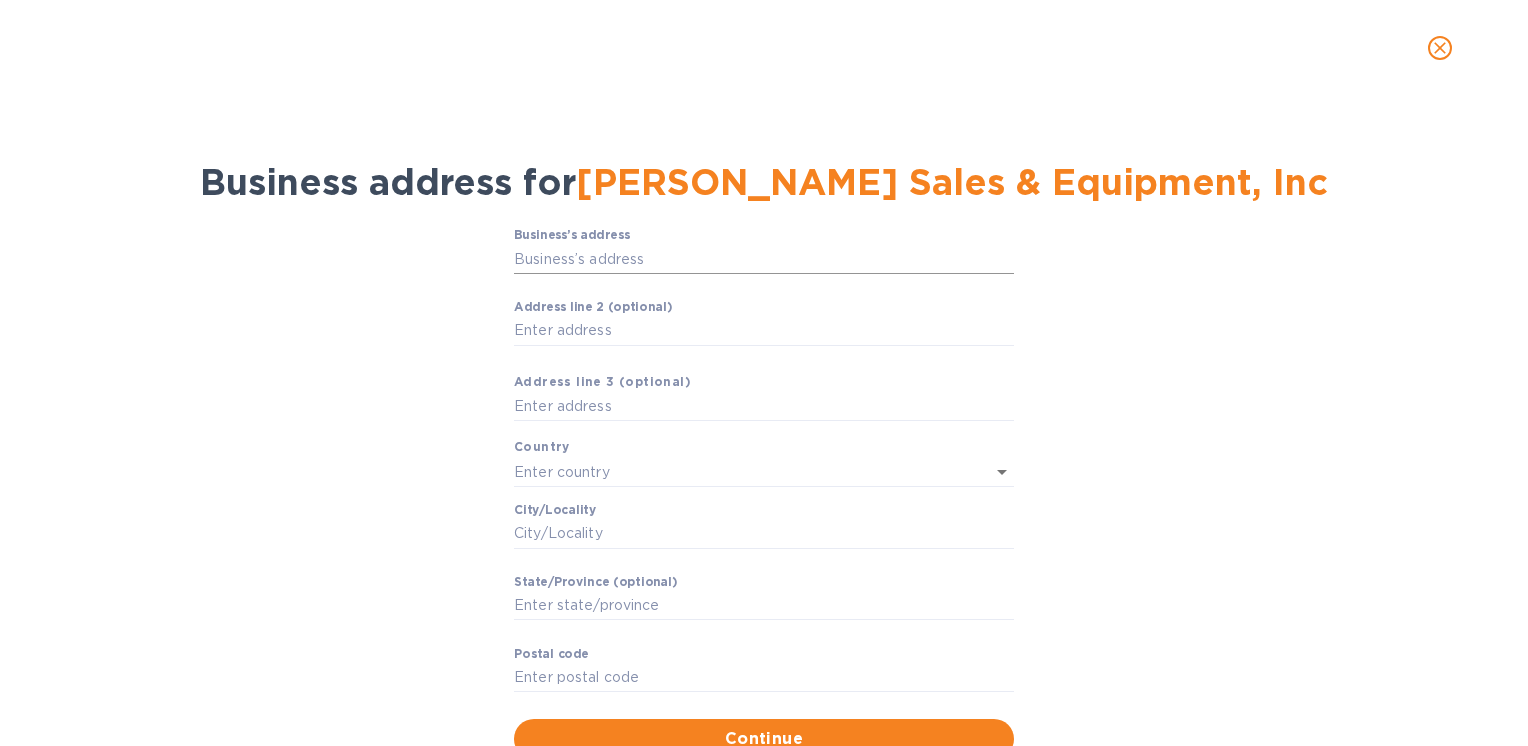 click on "Business’s аddress" at bounding box center (764, 259) 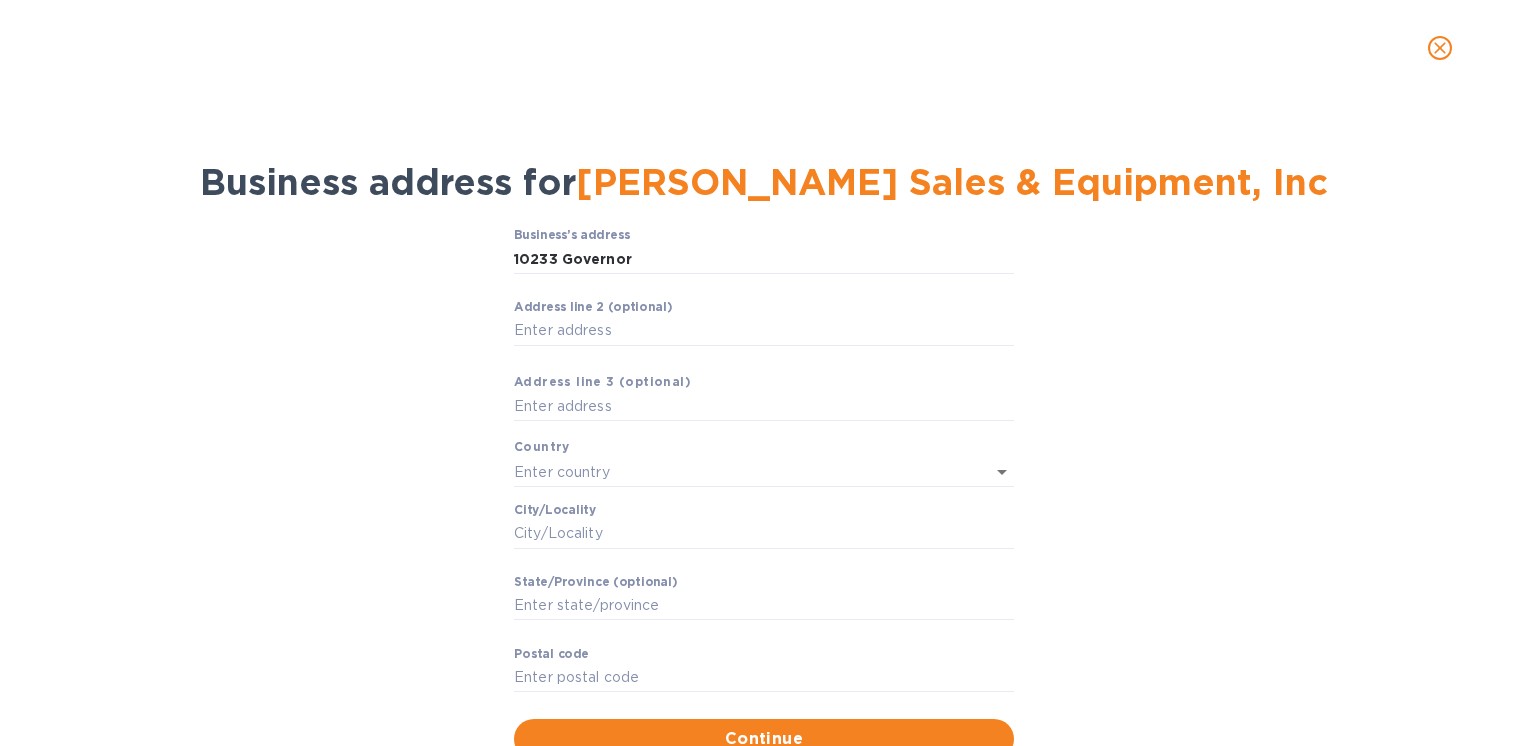 type on "[STREET_ADDRESS]" 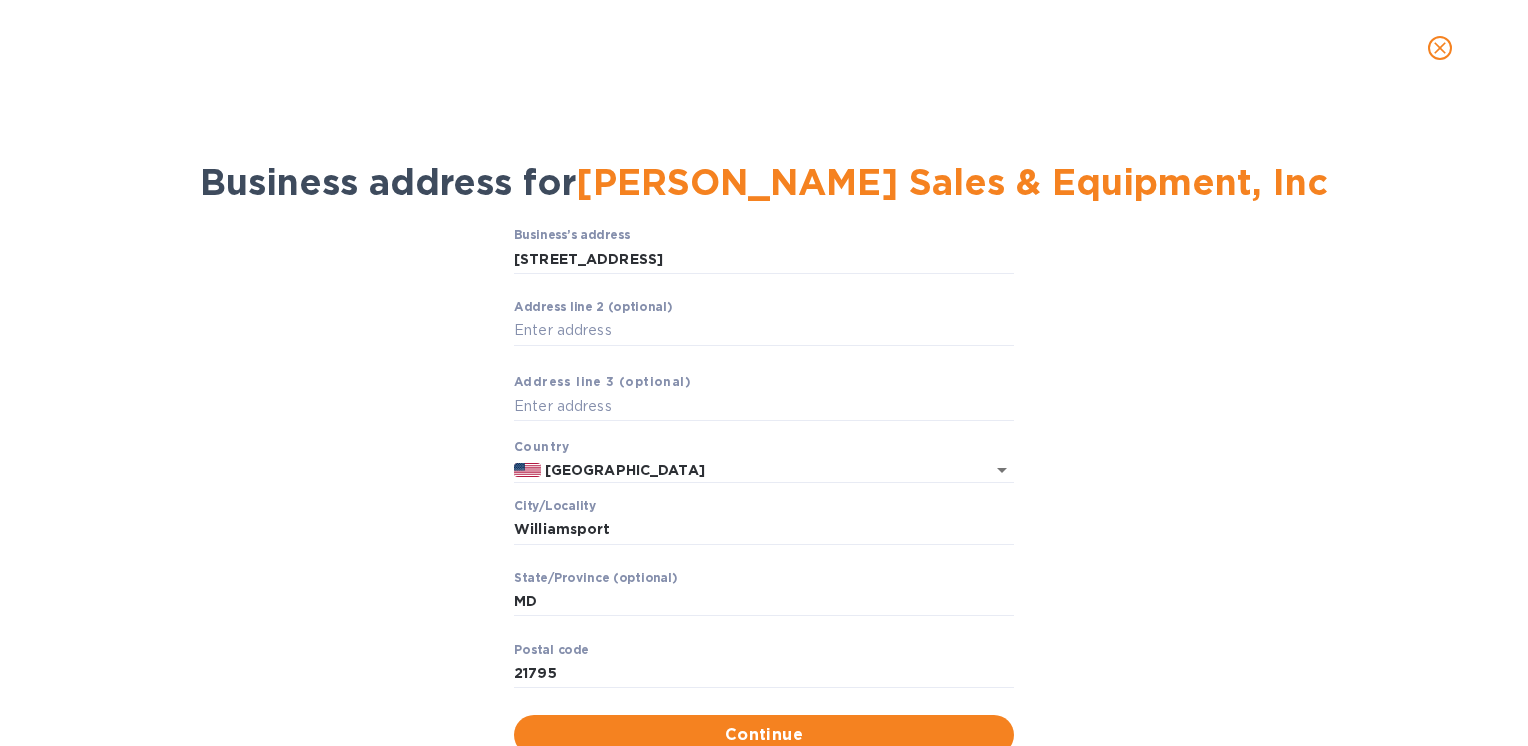 scroll, scrollTop: 69, scrollLeft: 0, axis: vertical 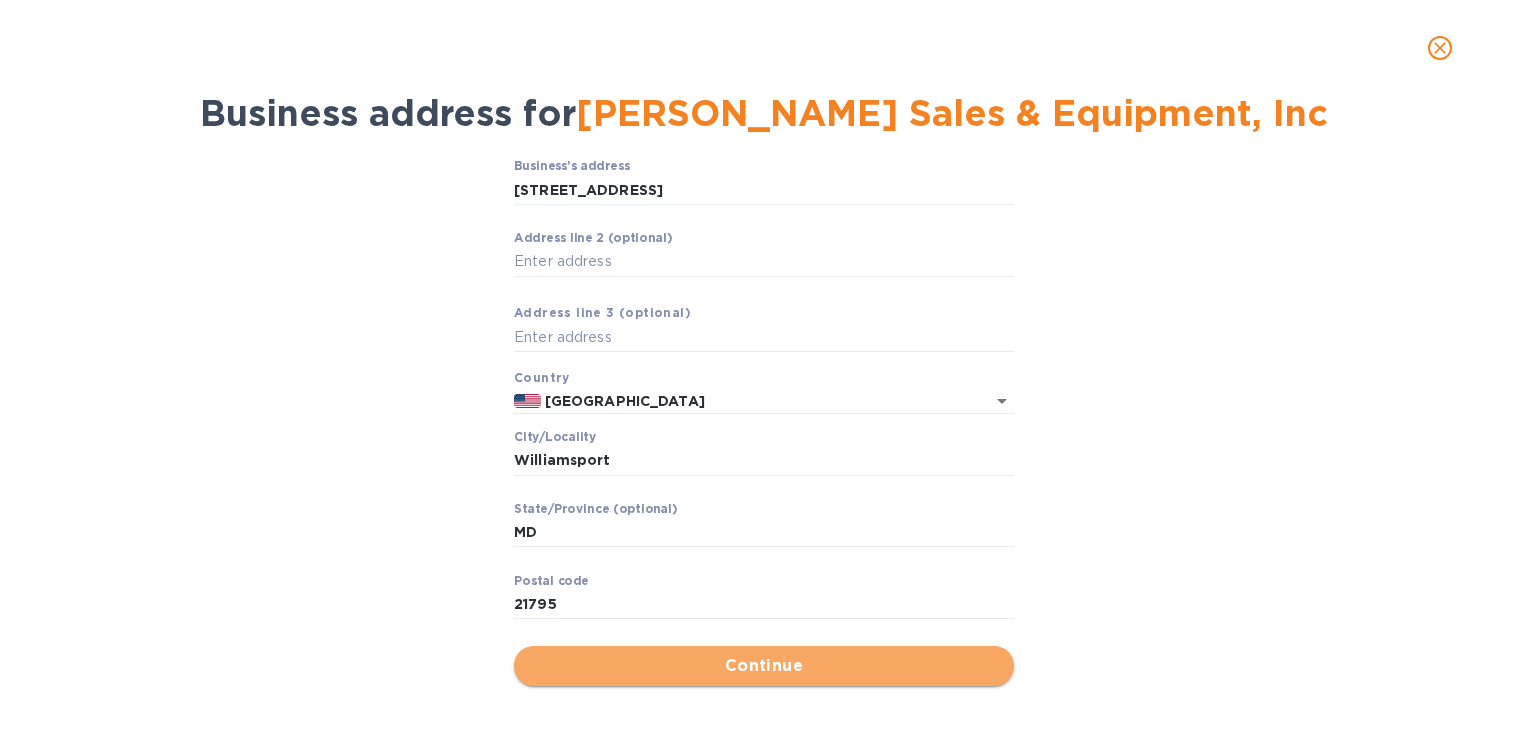 click on "Continue" at bounding box center (764, 666) 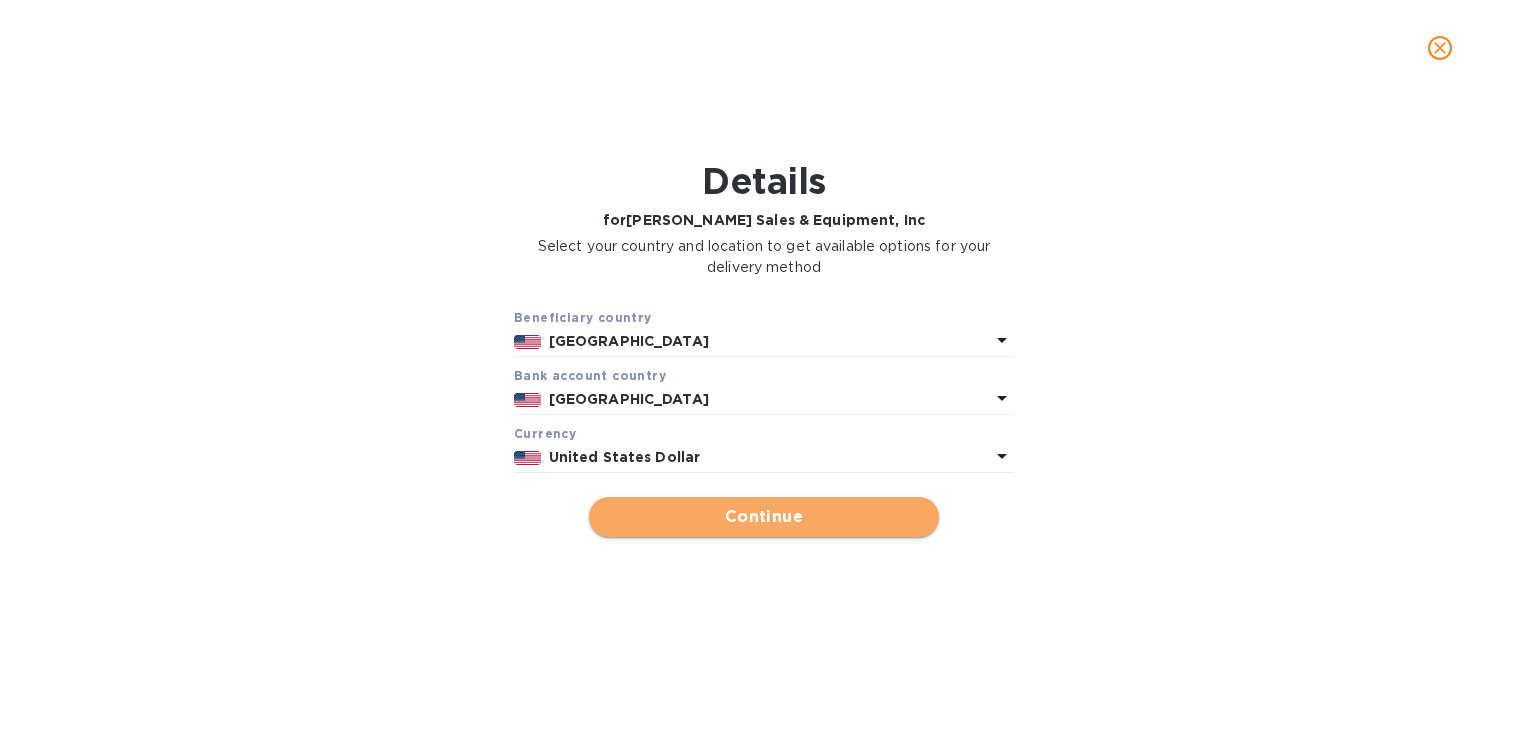 click on "Continue" at bounding box center [764, 517] 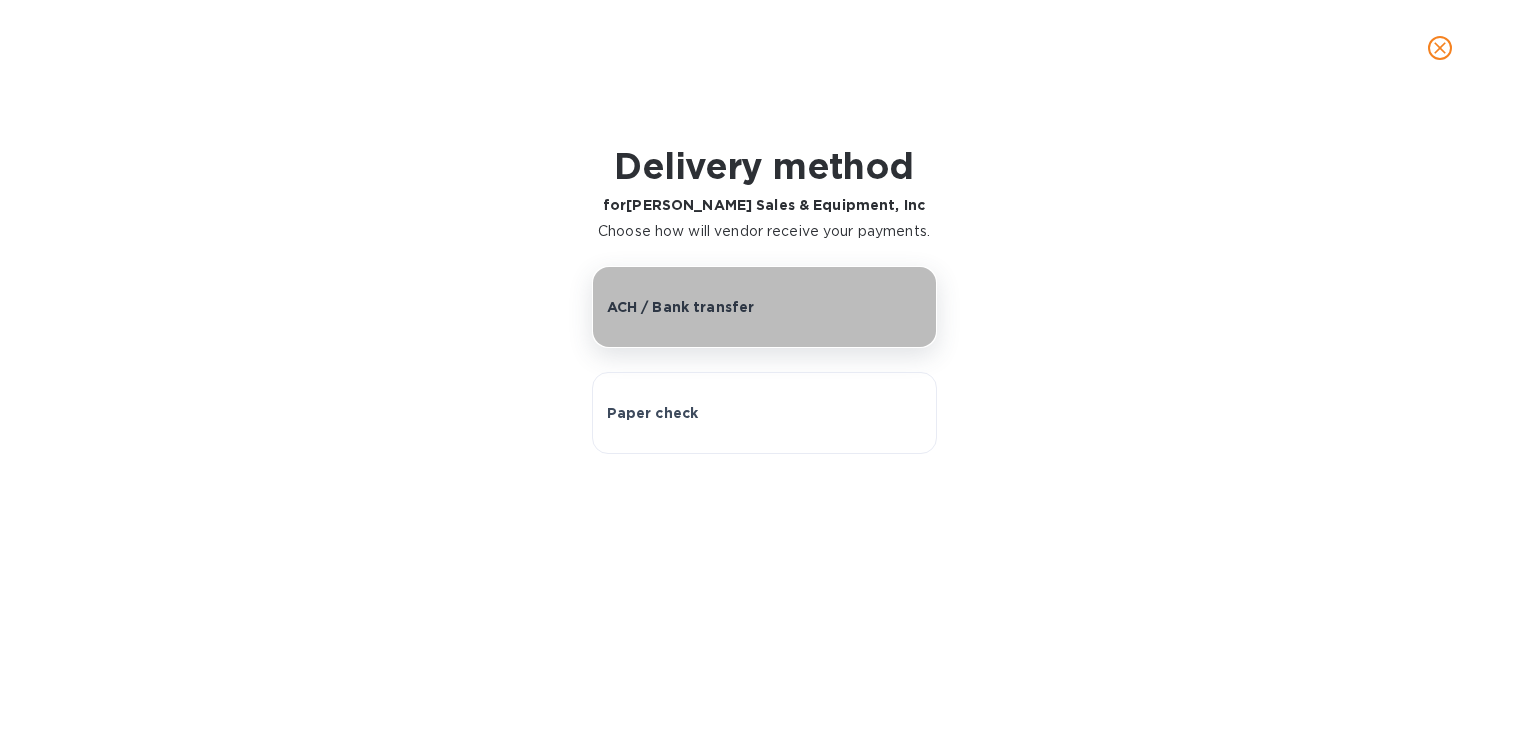 click on "ACH / Bank transfer" at bounding box center [681, 307] 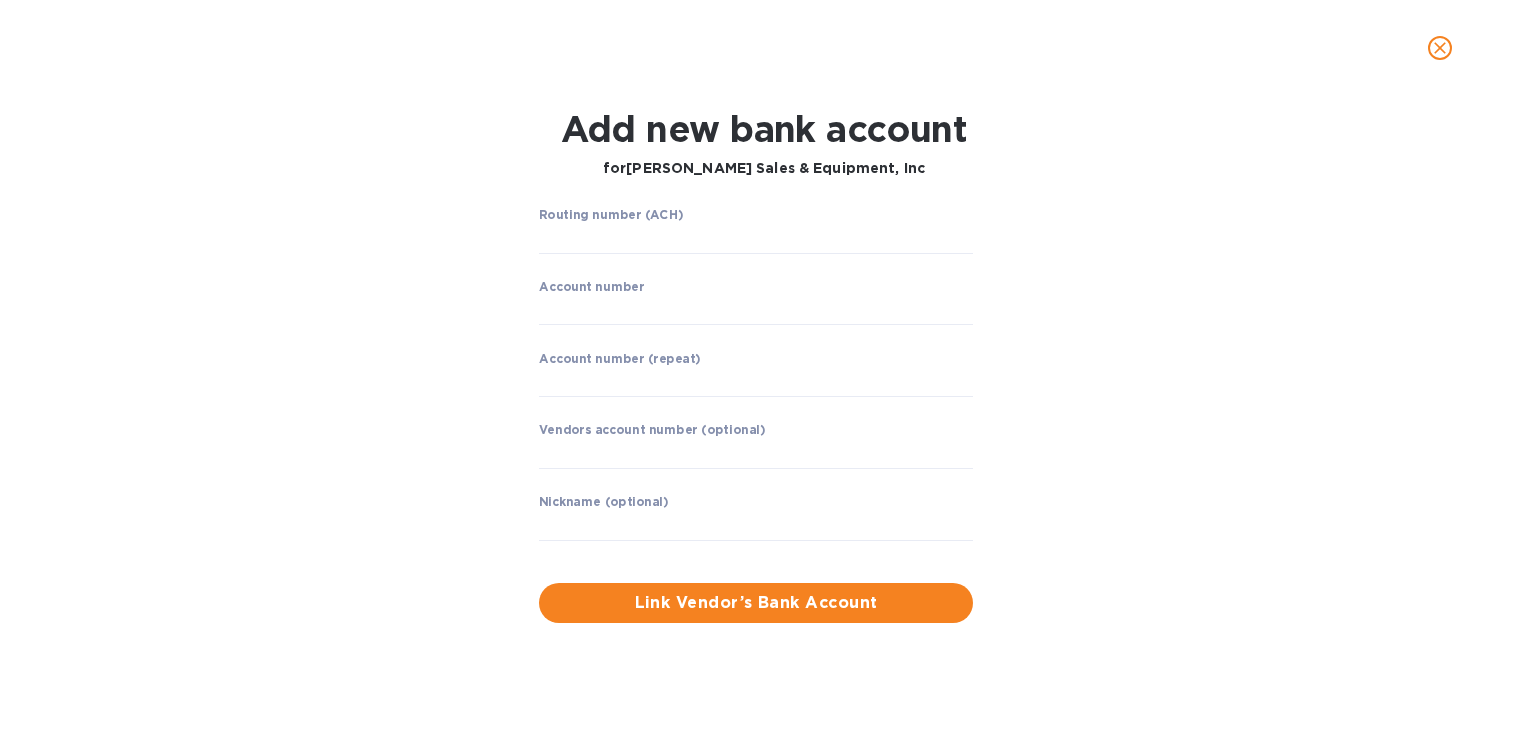 click on "Routing number (ACH) ​ Account number ​ Account number (repeat) ​ Vendors account number (optional) ​ Nickname (optional) ​" at bounding box center [756, 387] 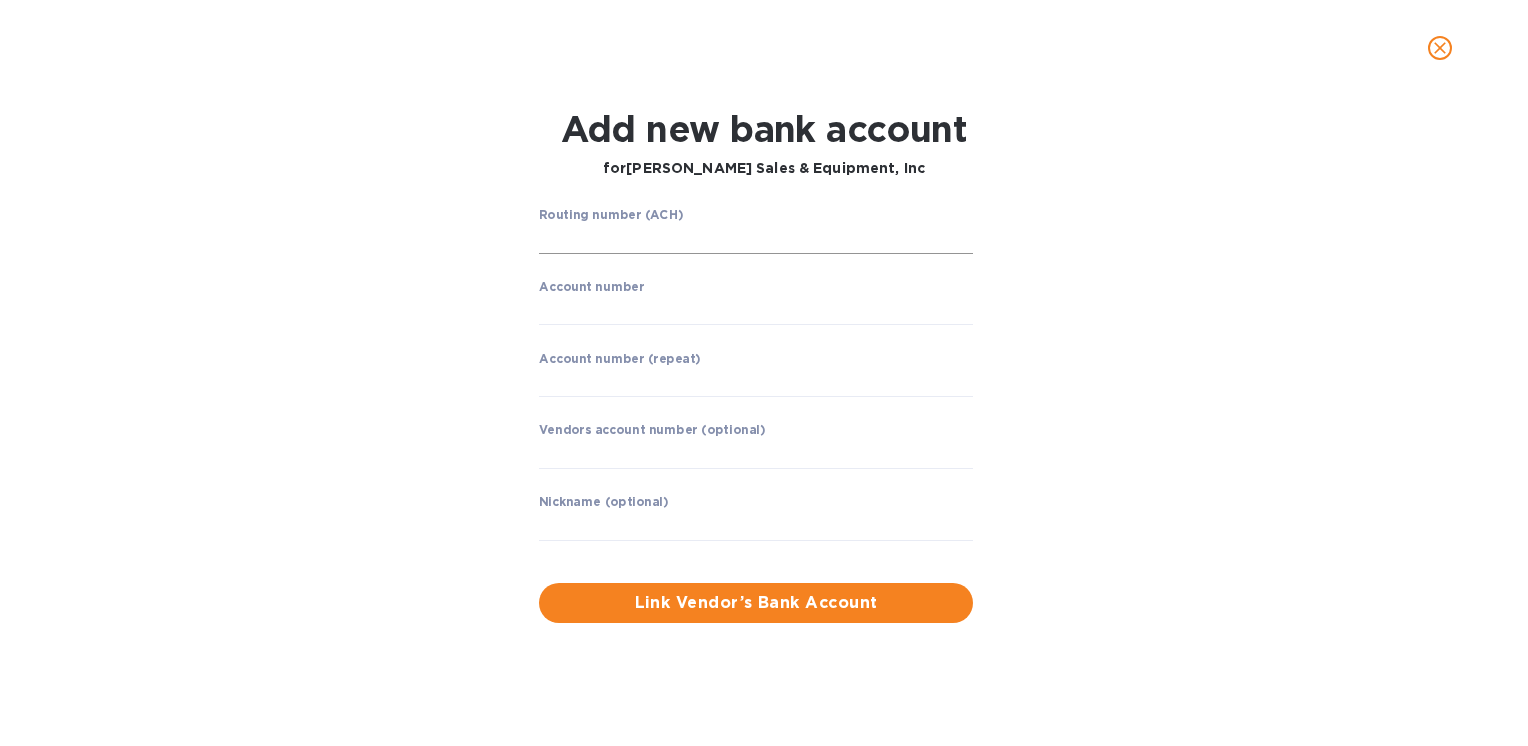 click at bounding box center [756, 239] 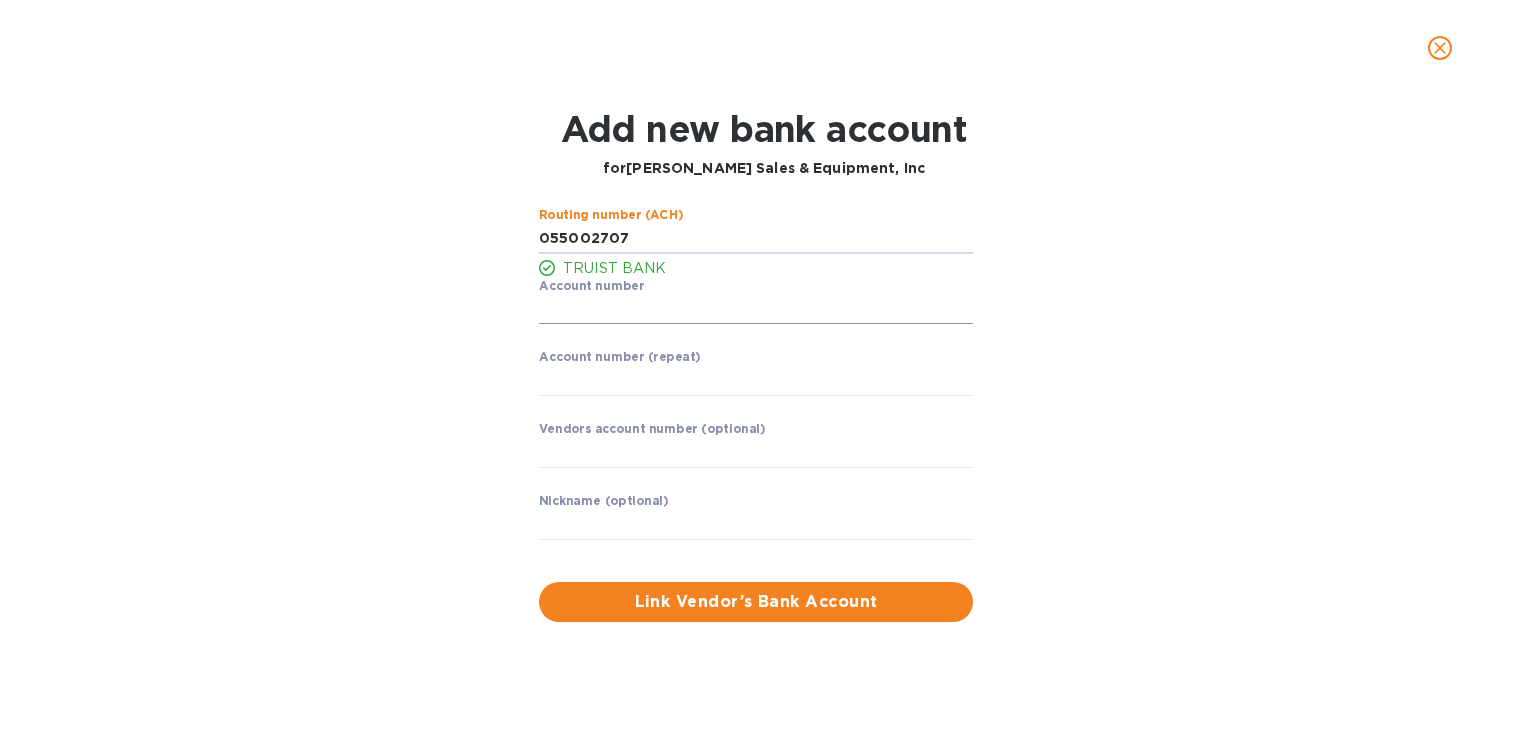 type on "055002707" 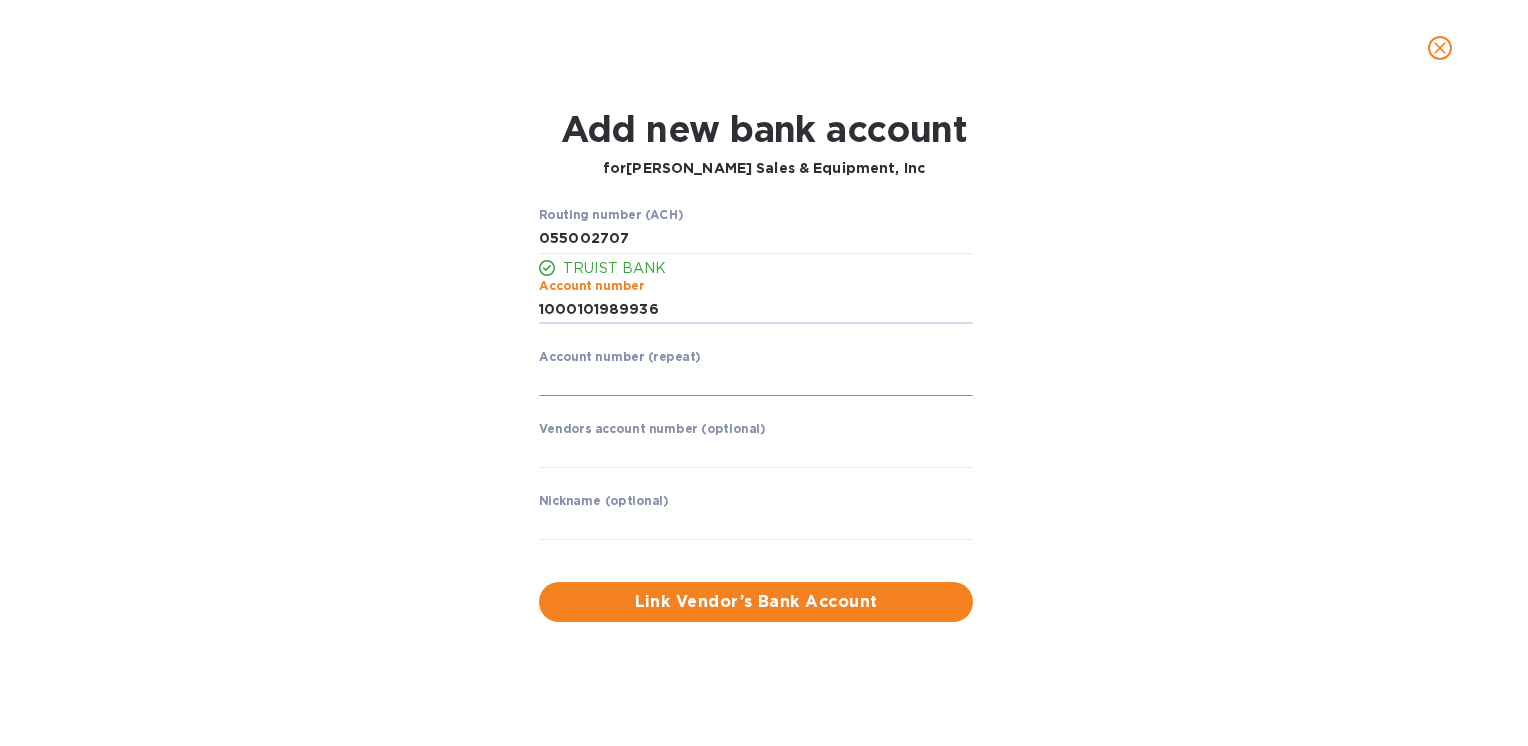type on "1000101989936" 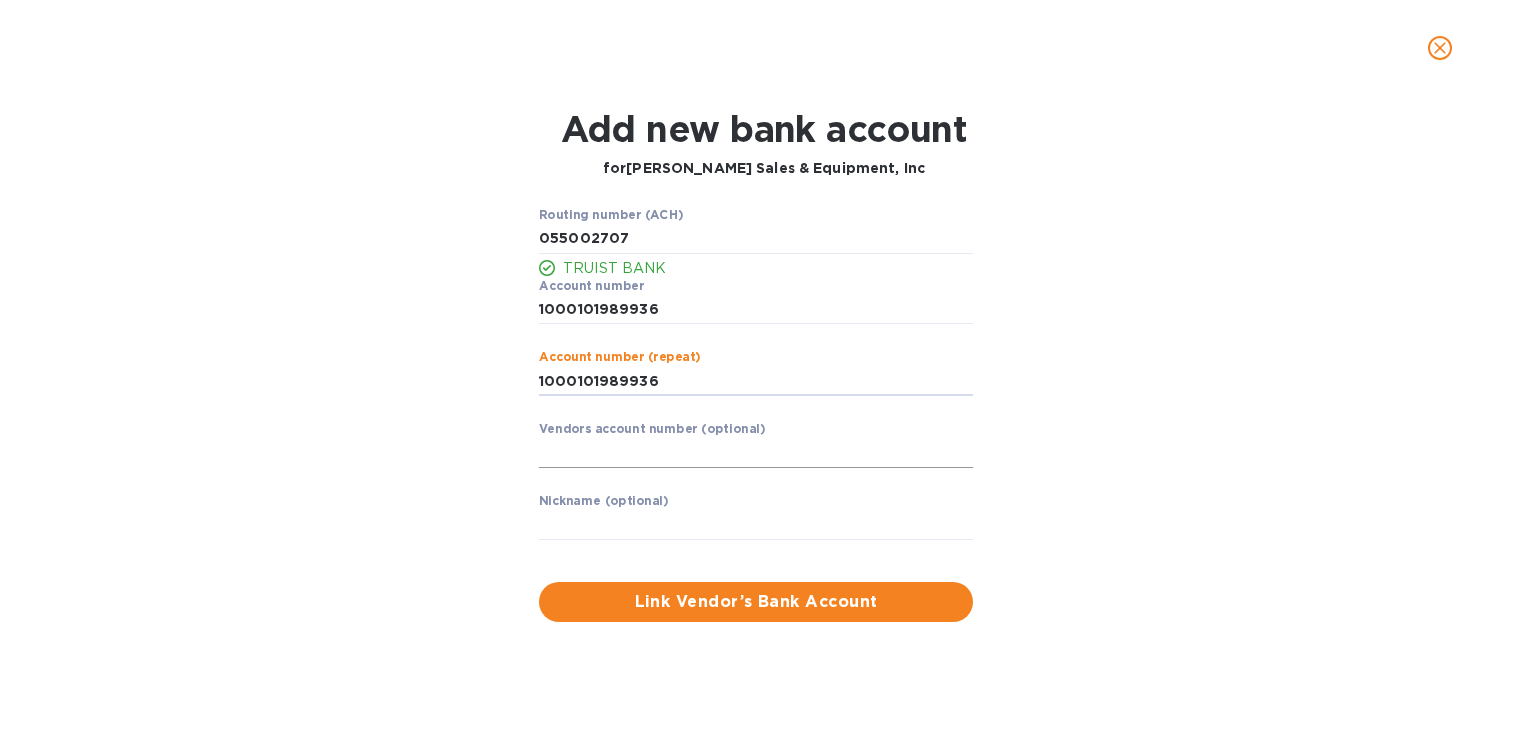 type on "1000101989936" 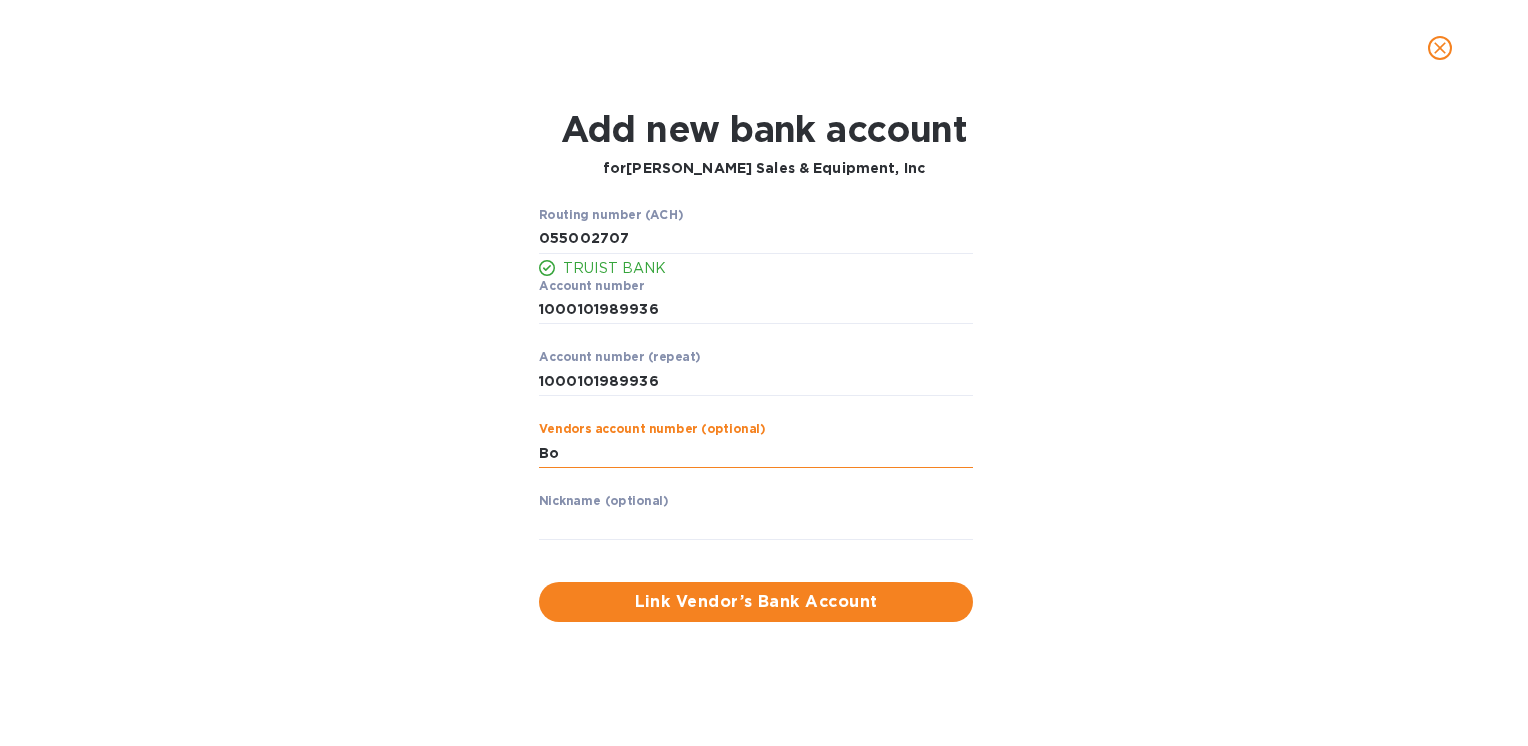 type on "B" 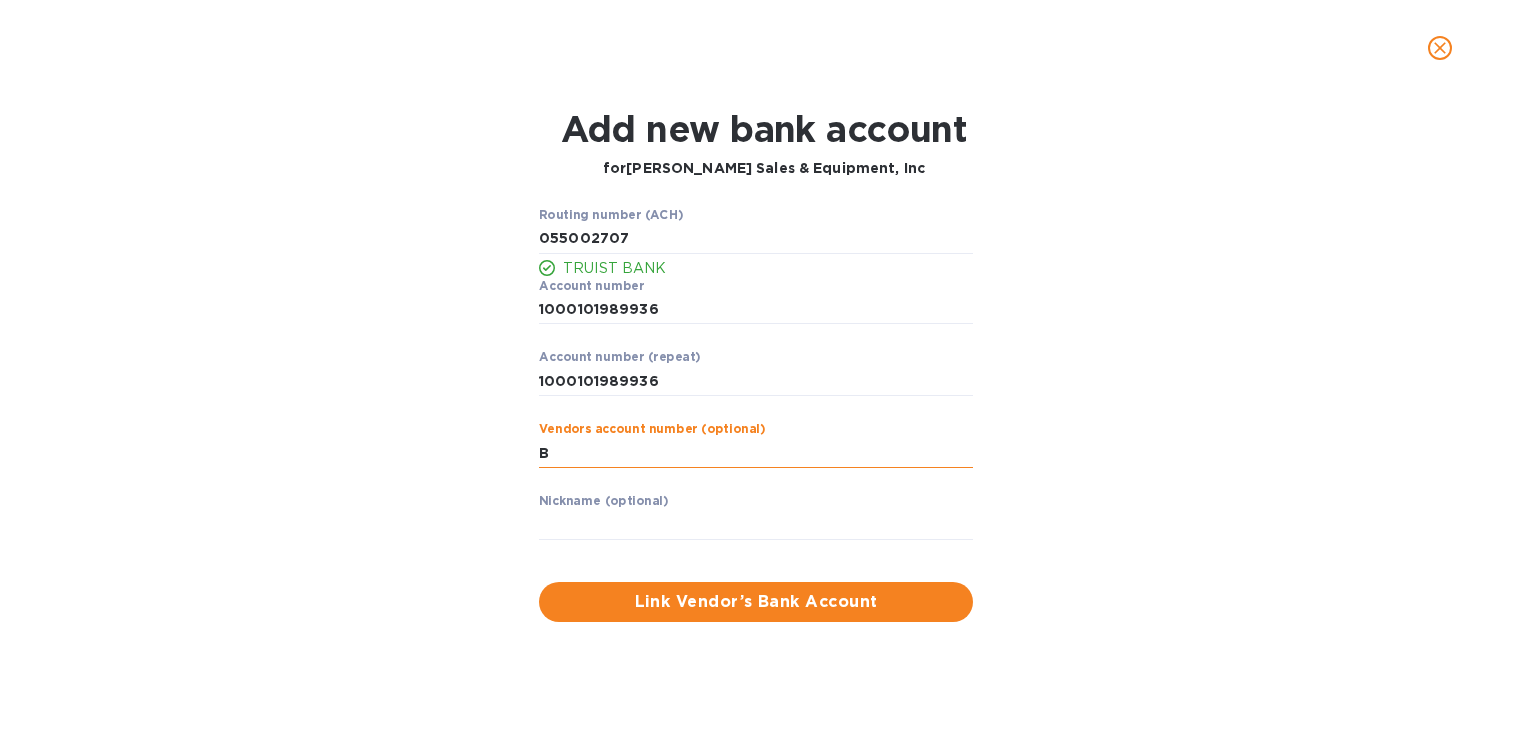 type 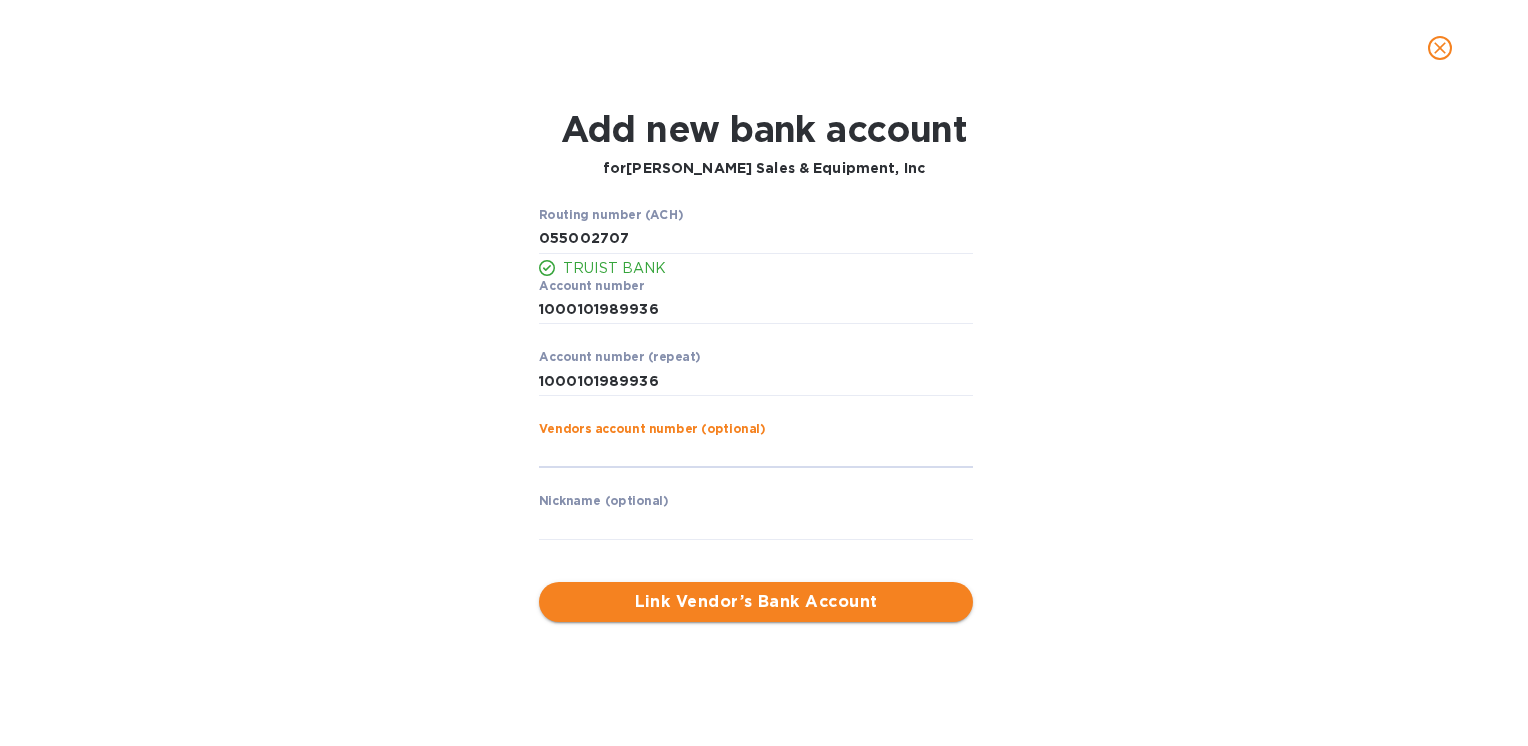 click on "Link Vendor’s Bank Account" at bounding box center (756, 602) 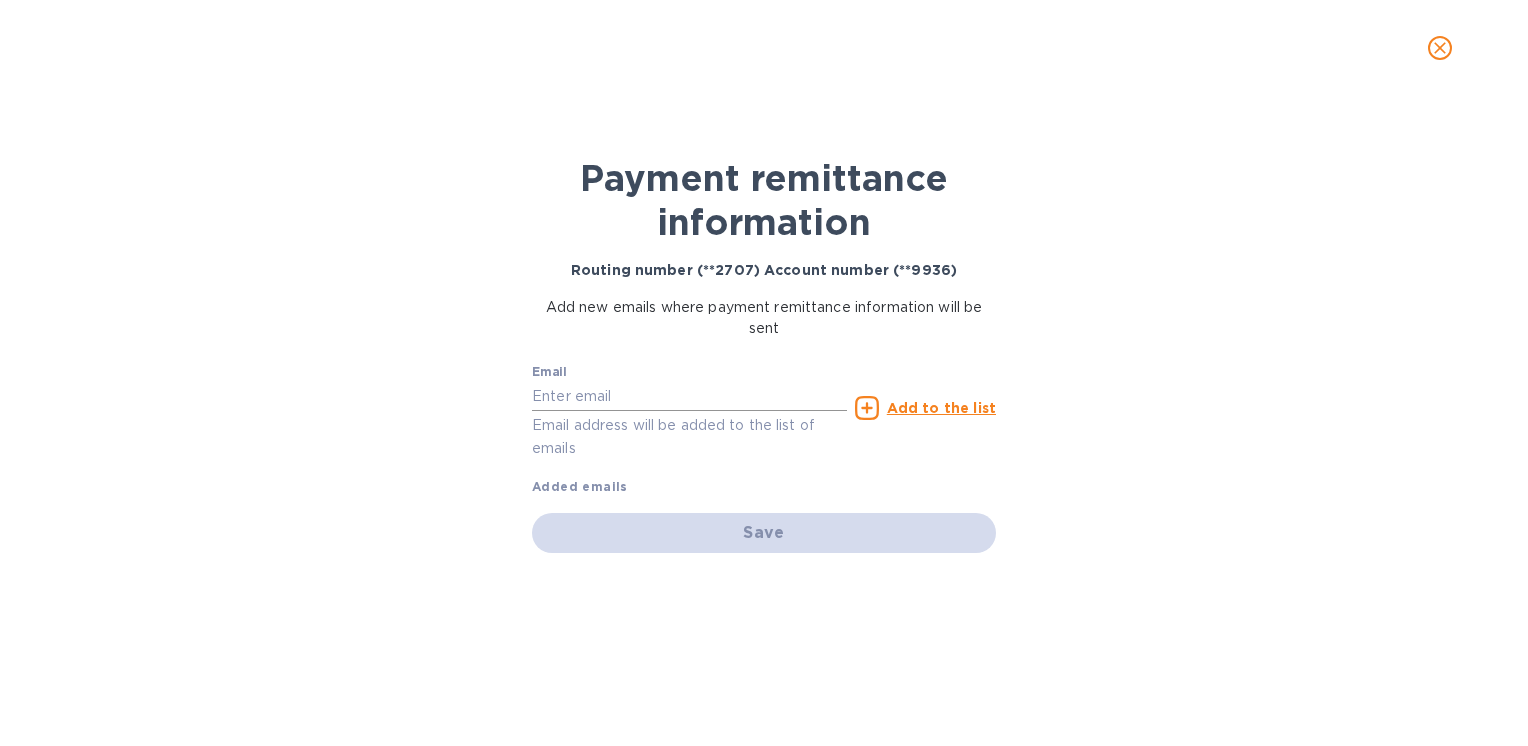 click at bounding box center [689, 396] 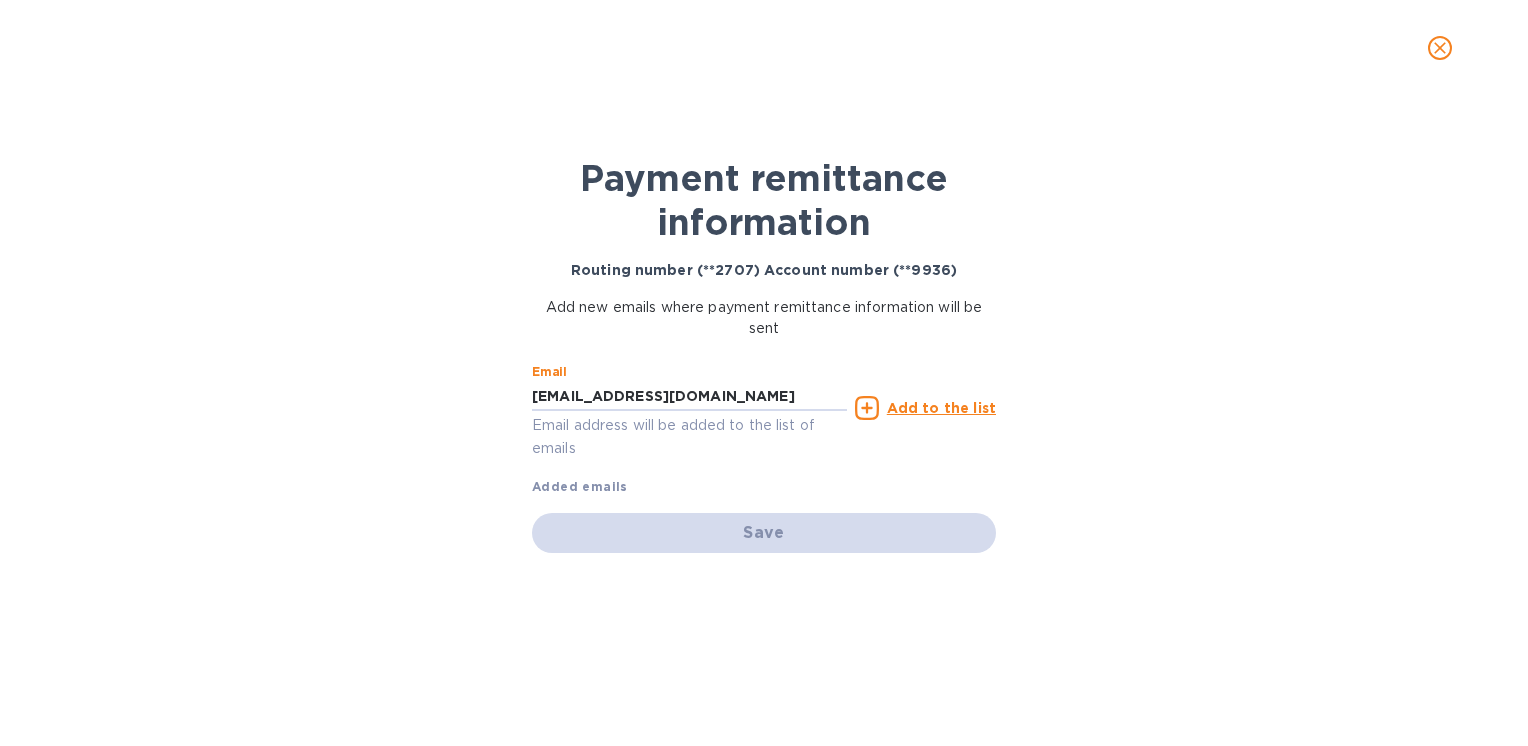 type on "[EMAIL_ADDRESS][DOMAIN_NAME]" 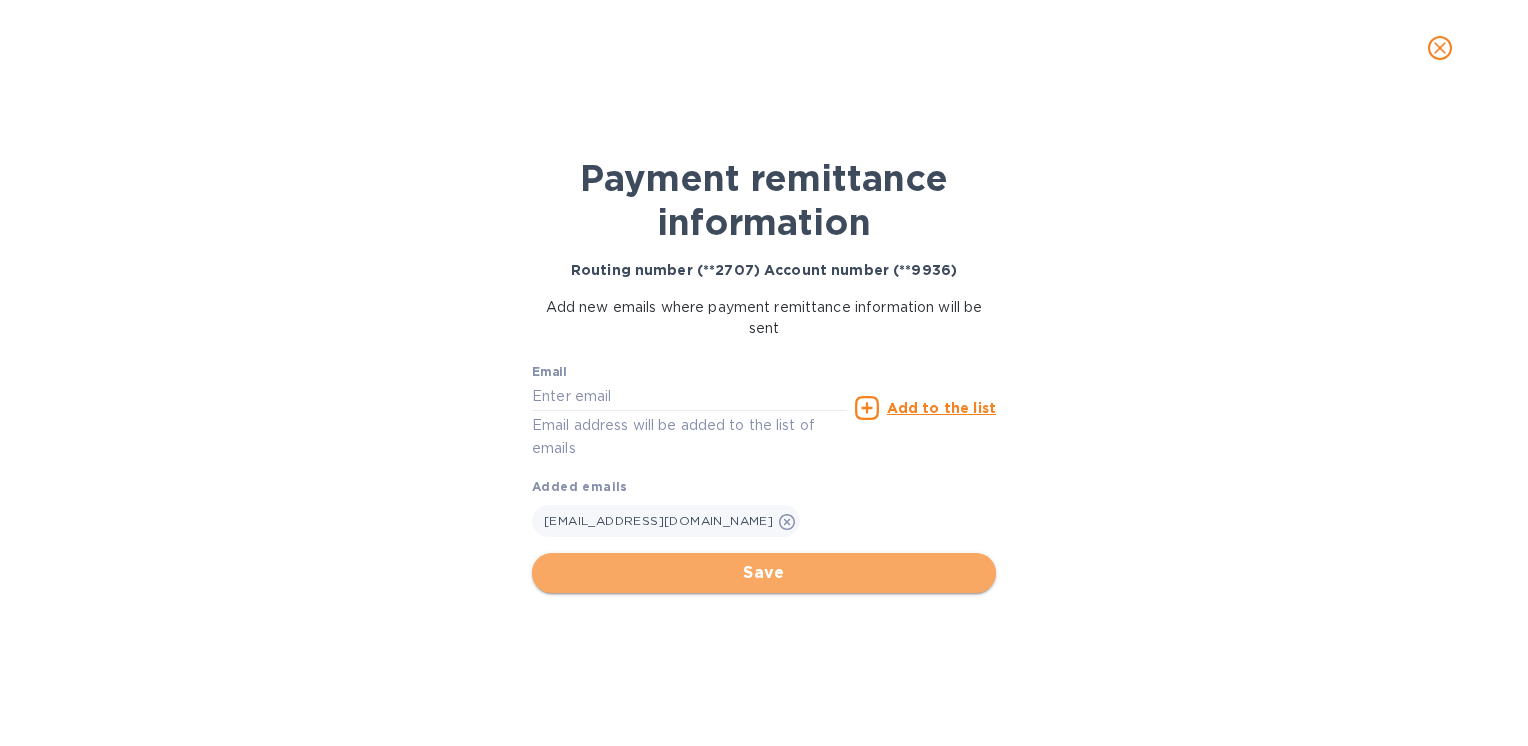 click on "Save" at bounding box center (764, 573) 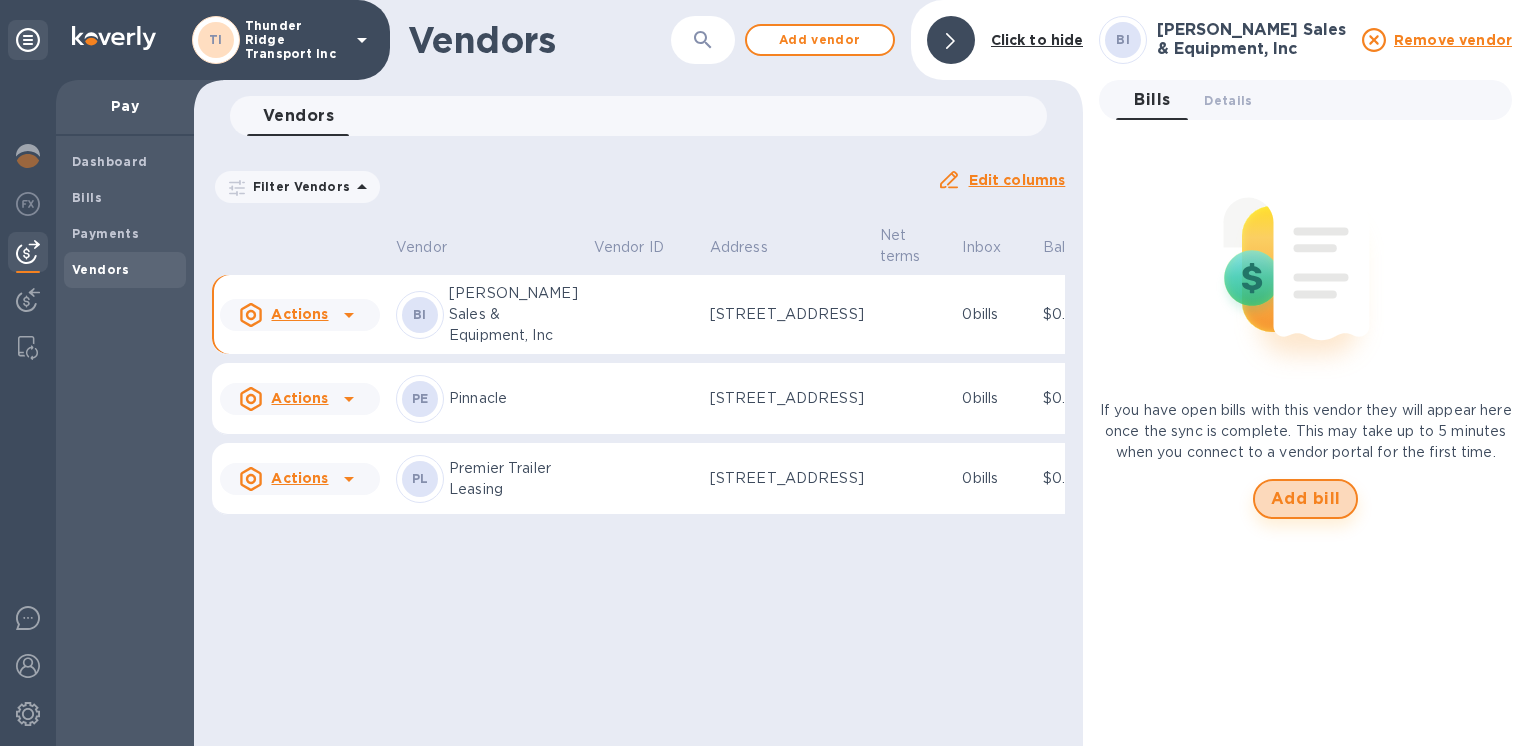 click on "Add bill" at bounding box center (1306, 499) 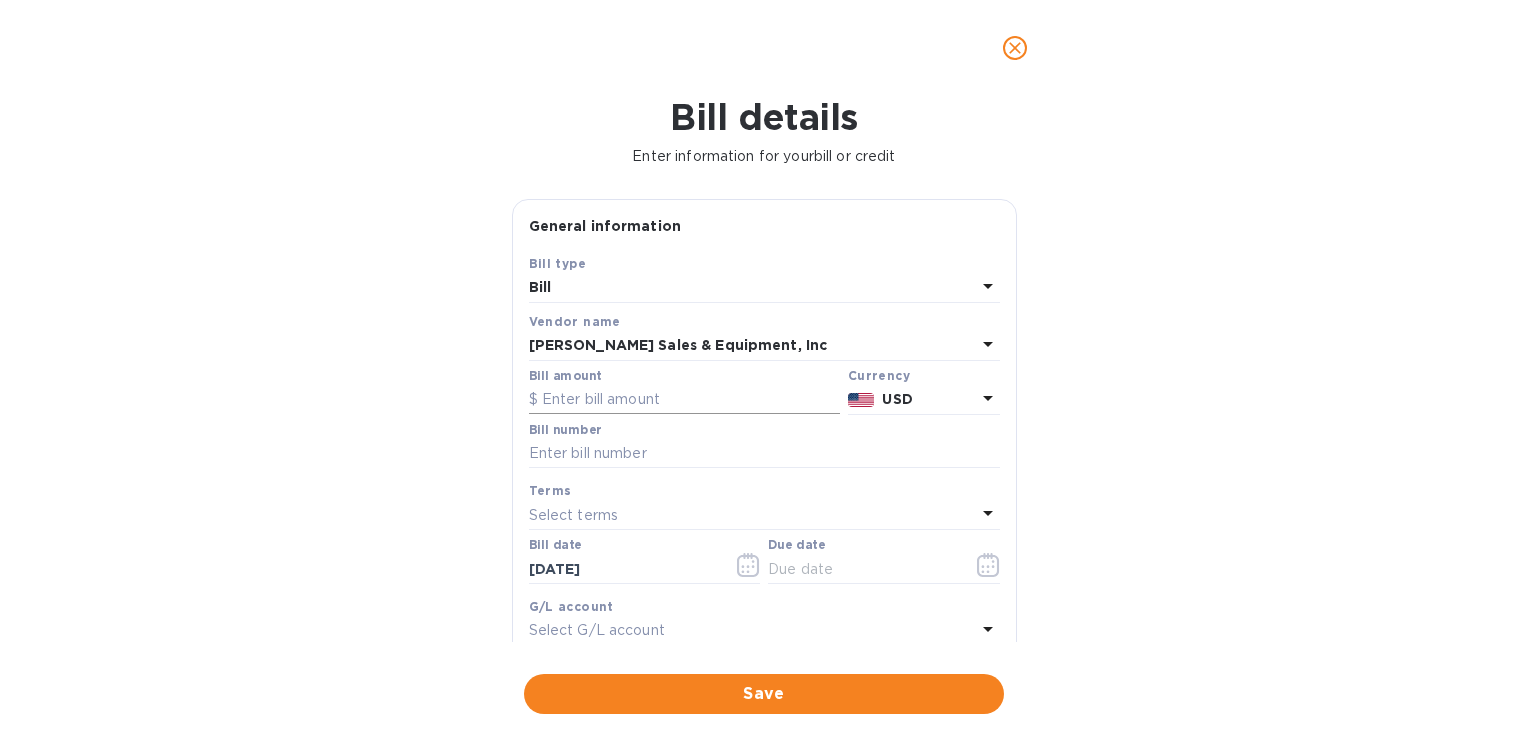 click at bounding box center (684, 400) 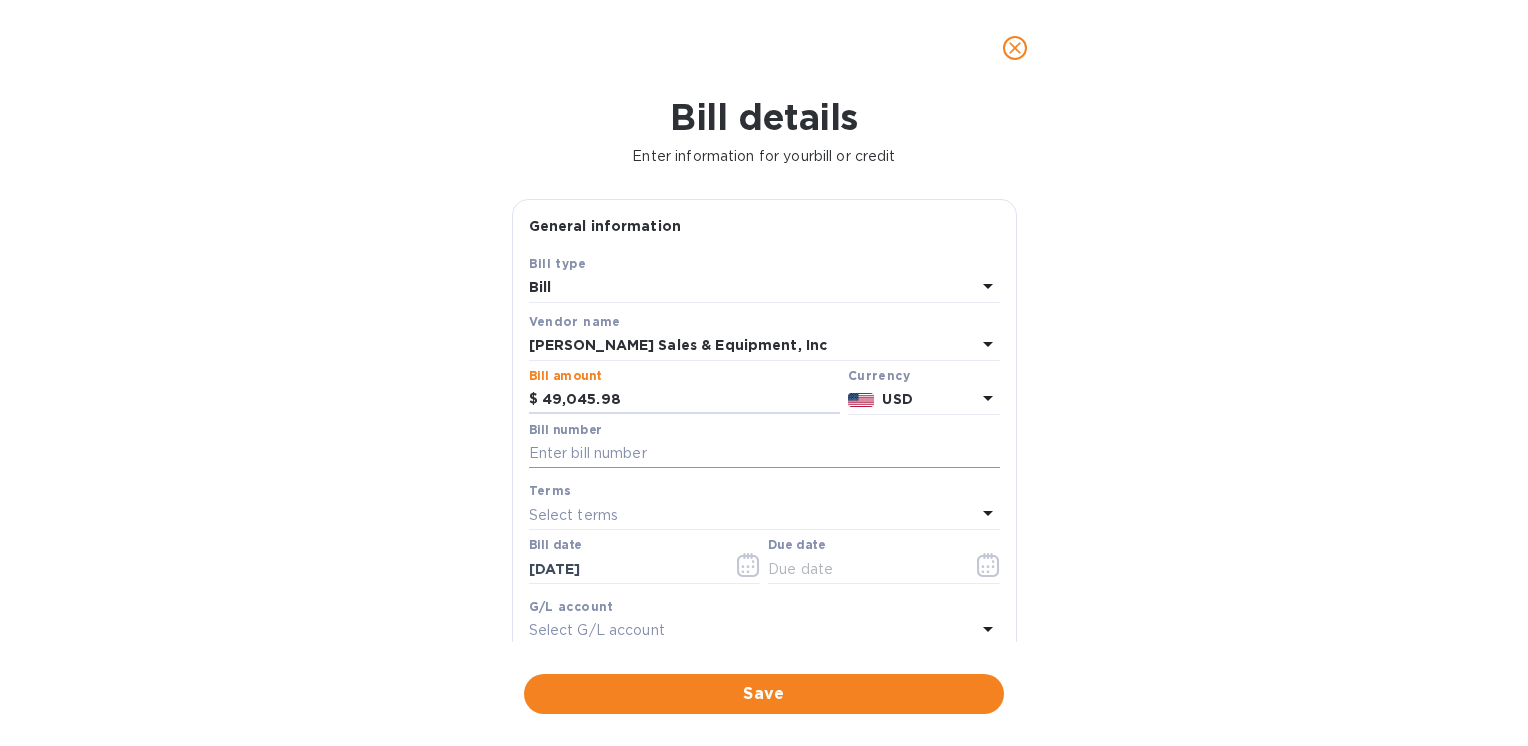 type on "49,045.98" 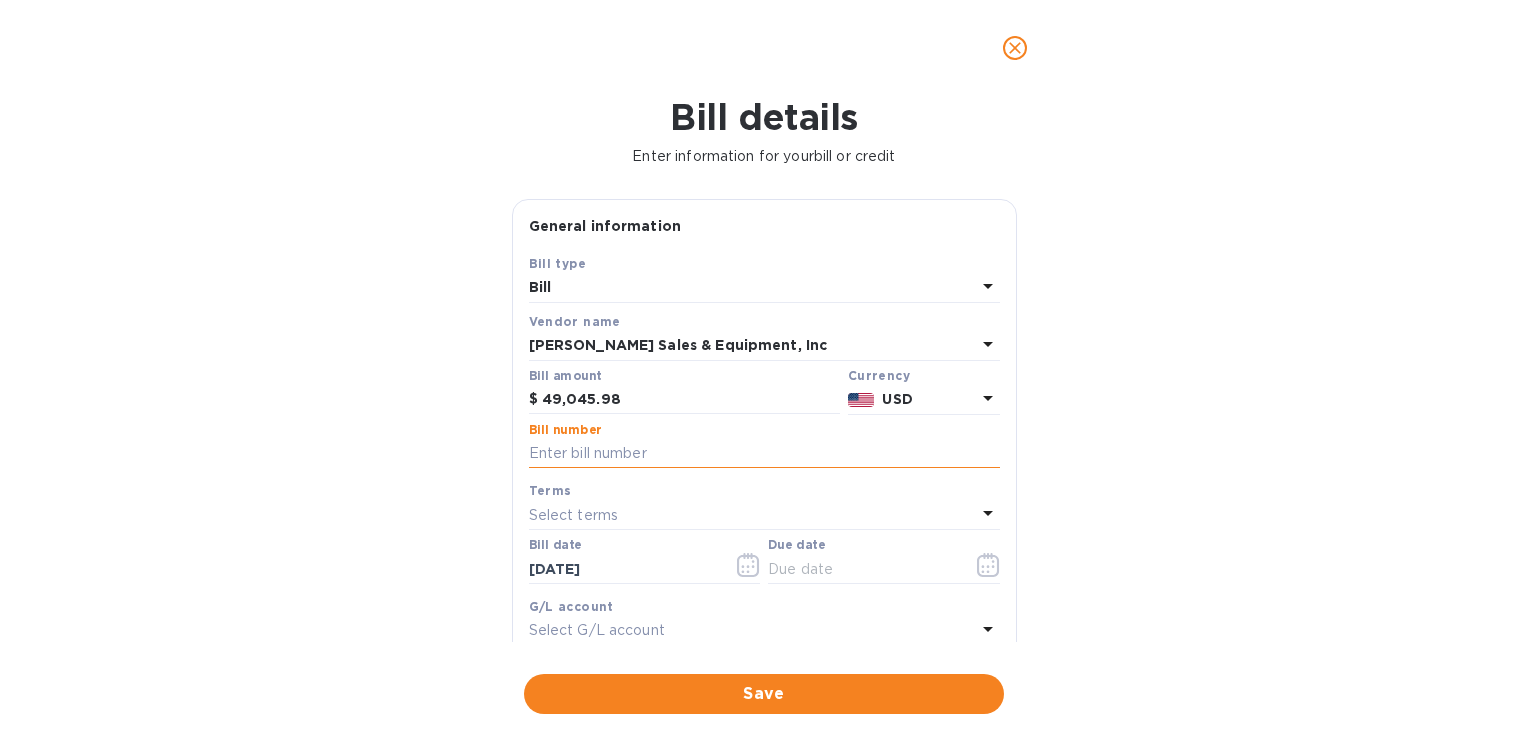 click at bounding box center [764, 454] 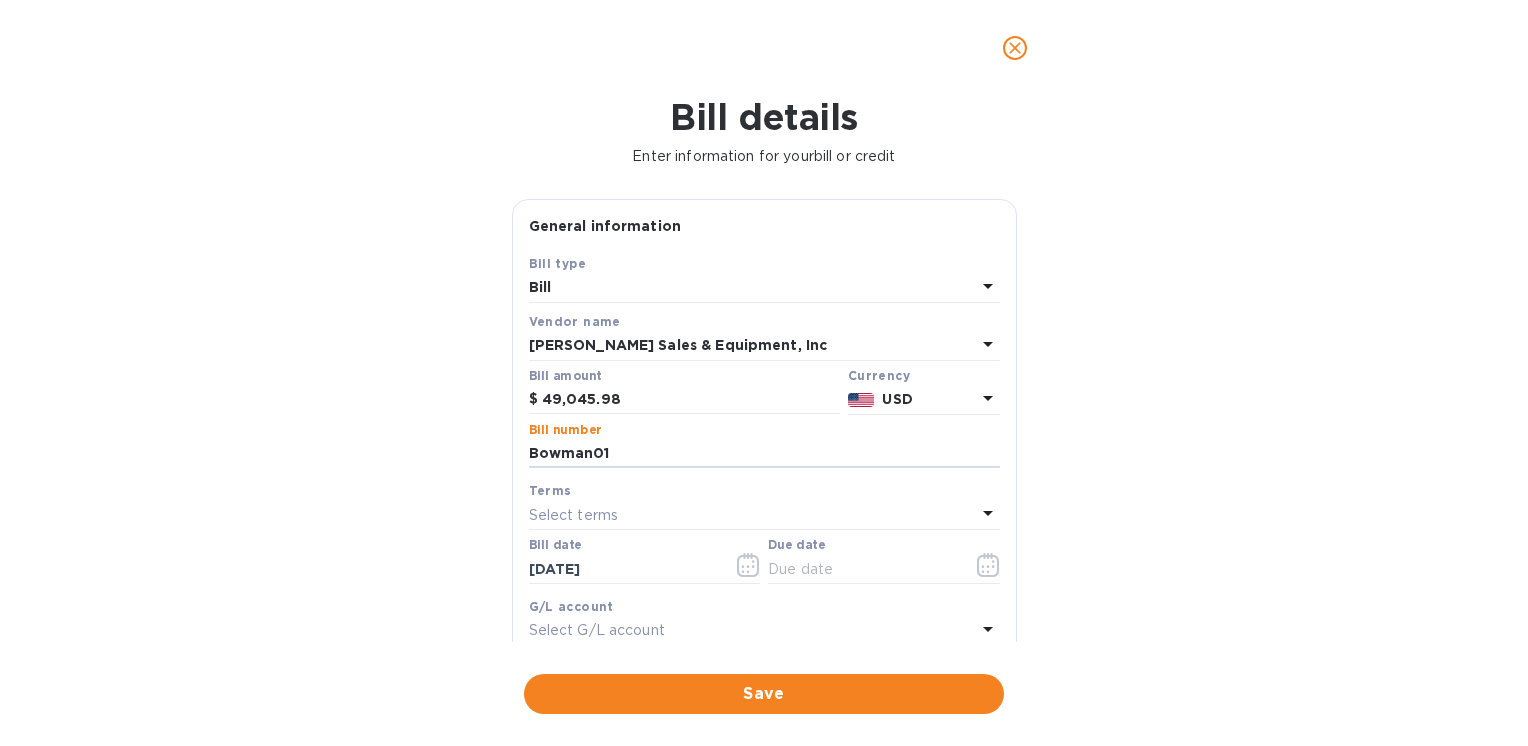 type on "Bowman01" 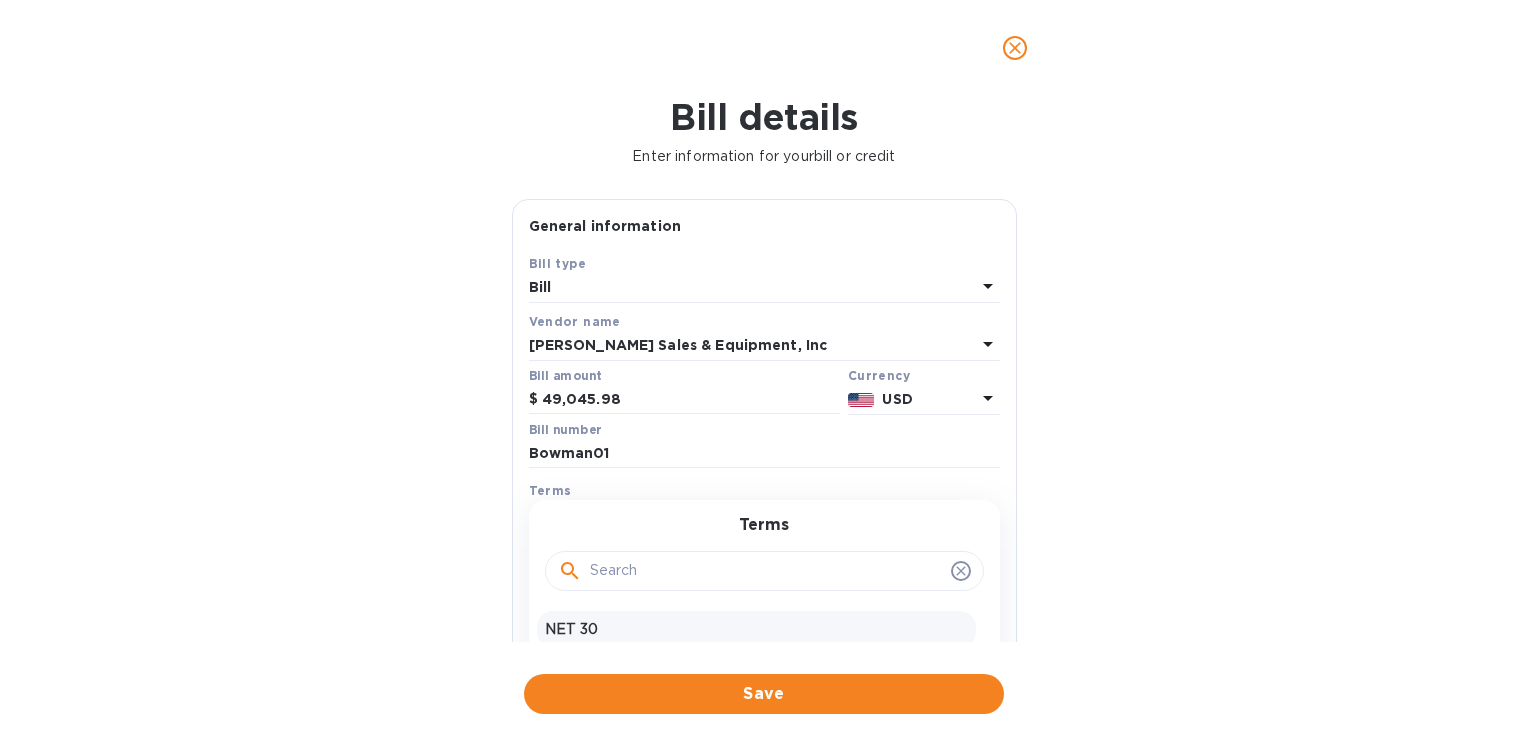 click on "NET 30" at bounding box center (756, 629) 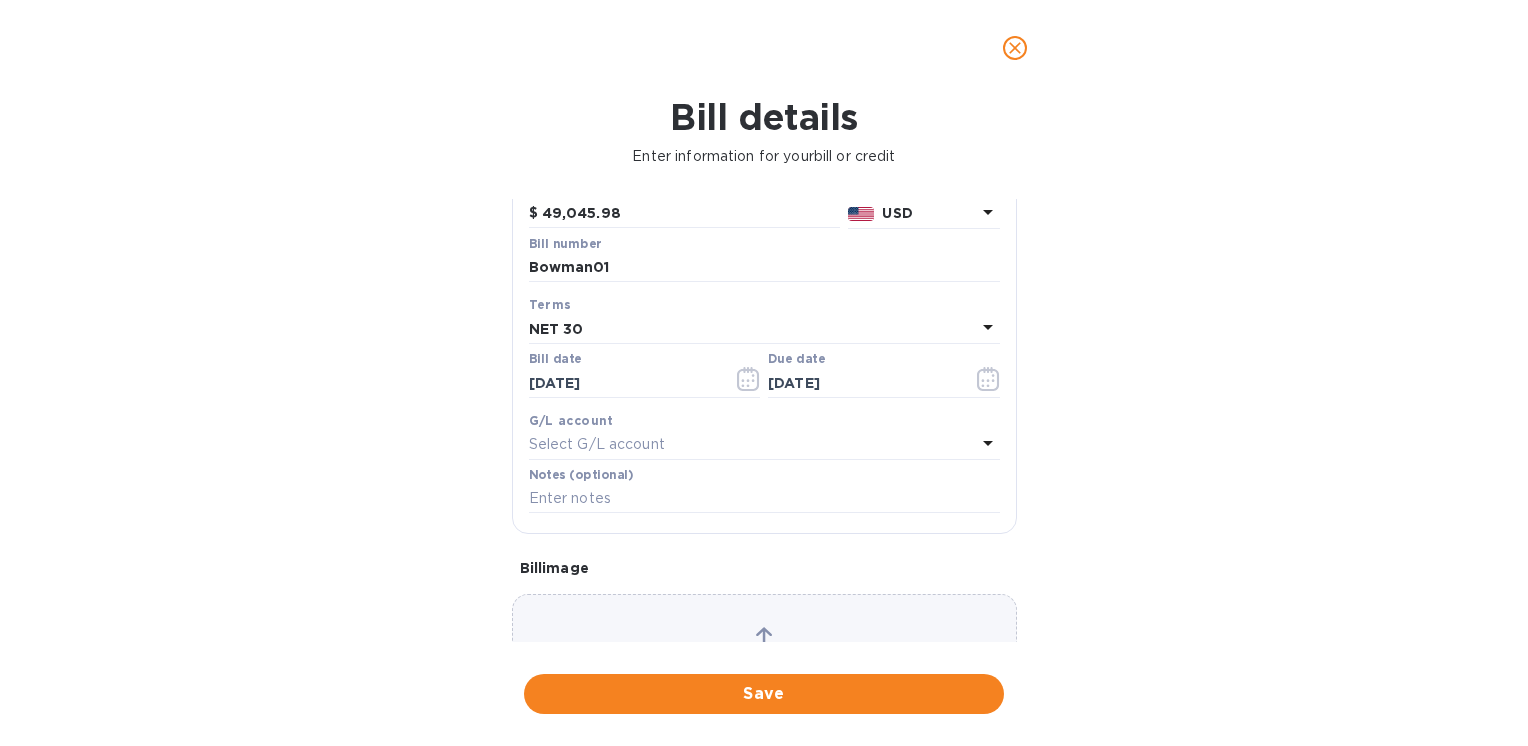 scroll, scrollTop: 214, scrollLeft: 0, axis: vertical 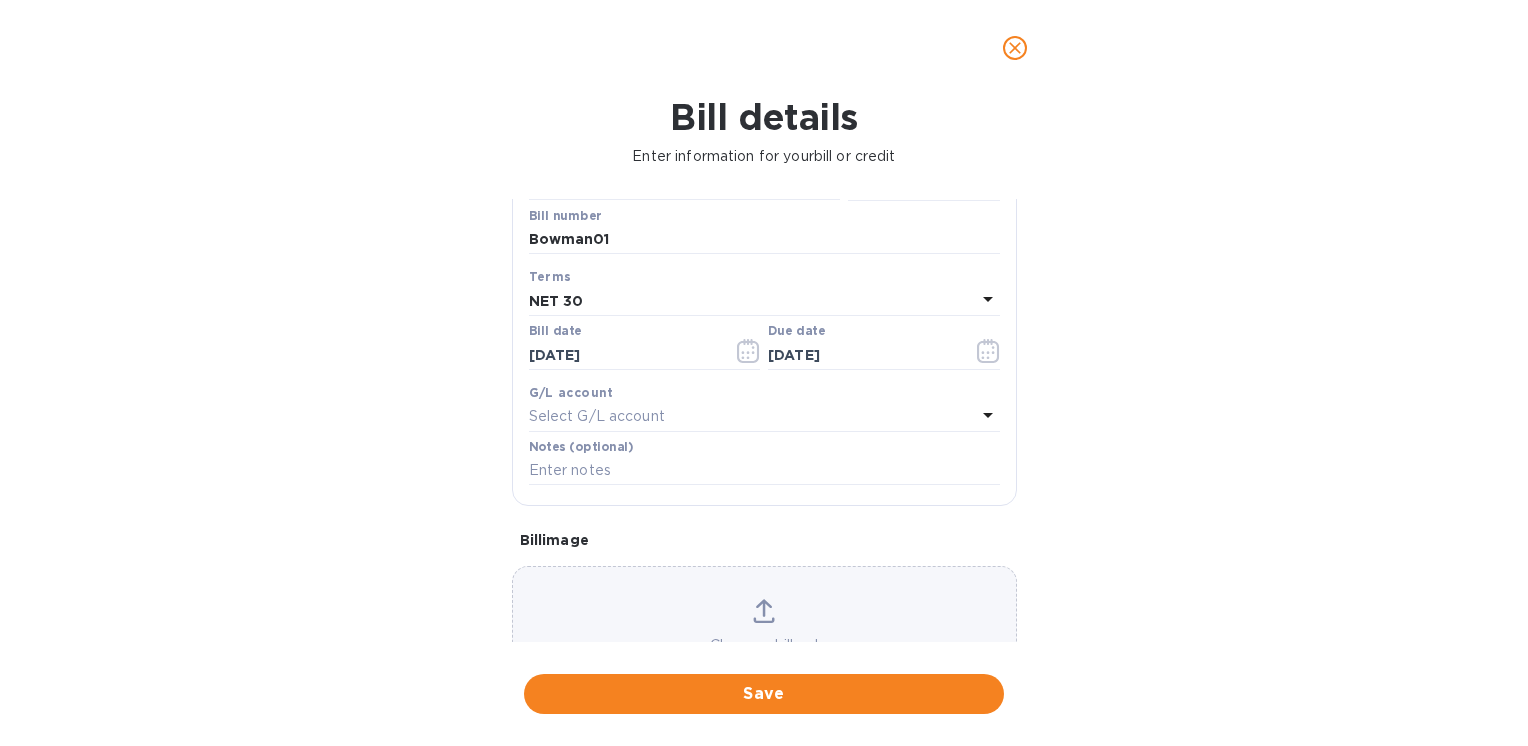 click 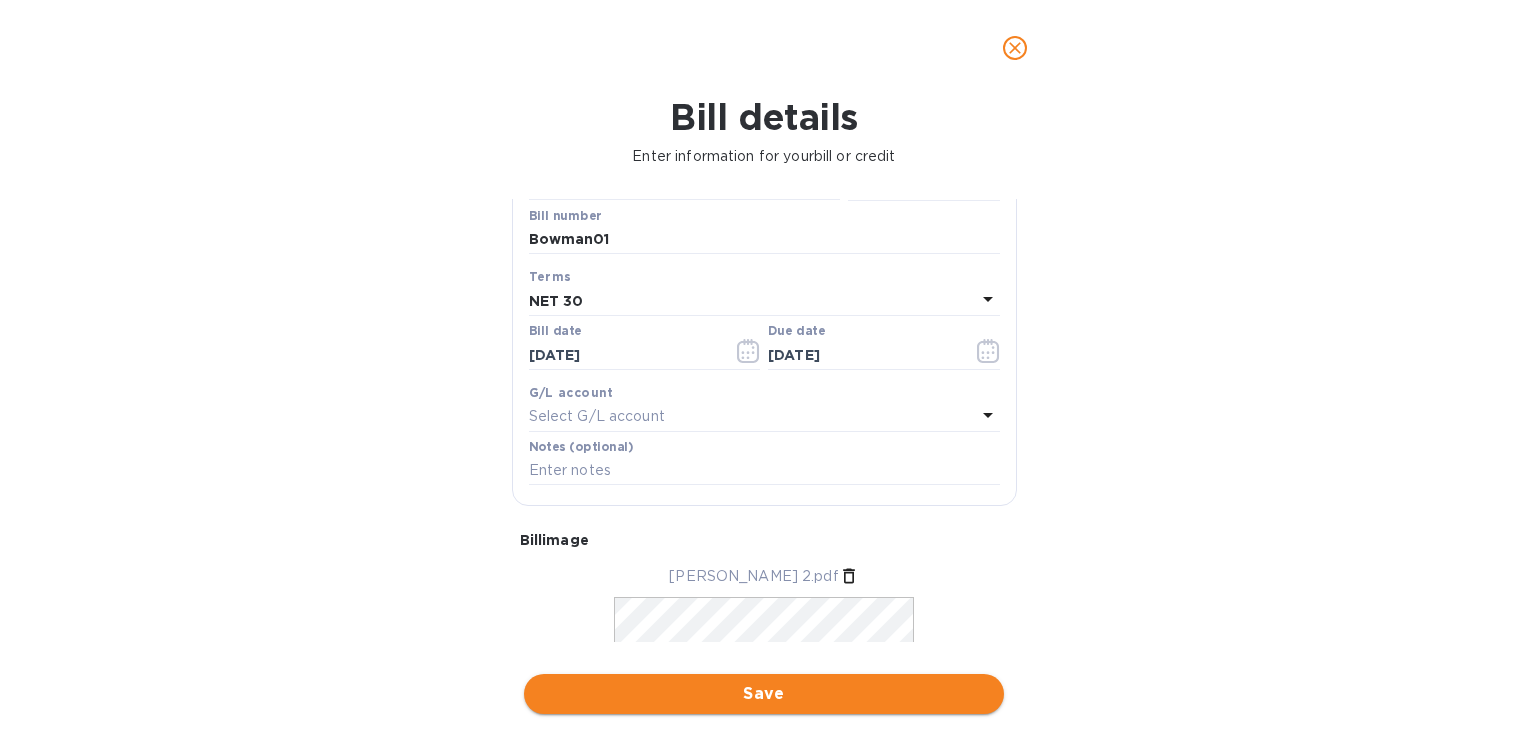 click on "Save" at bounding box center [764, 694] 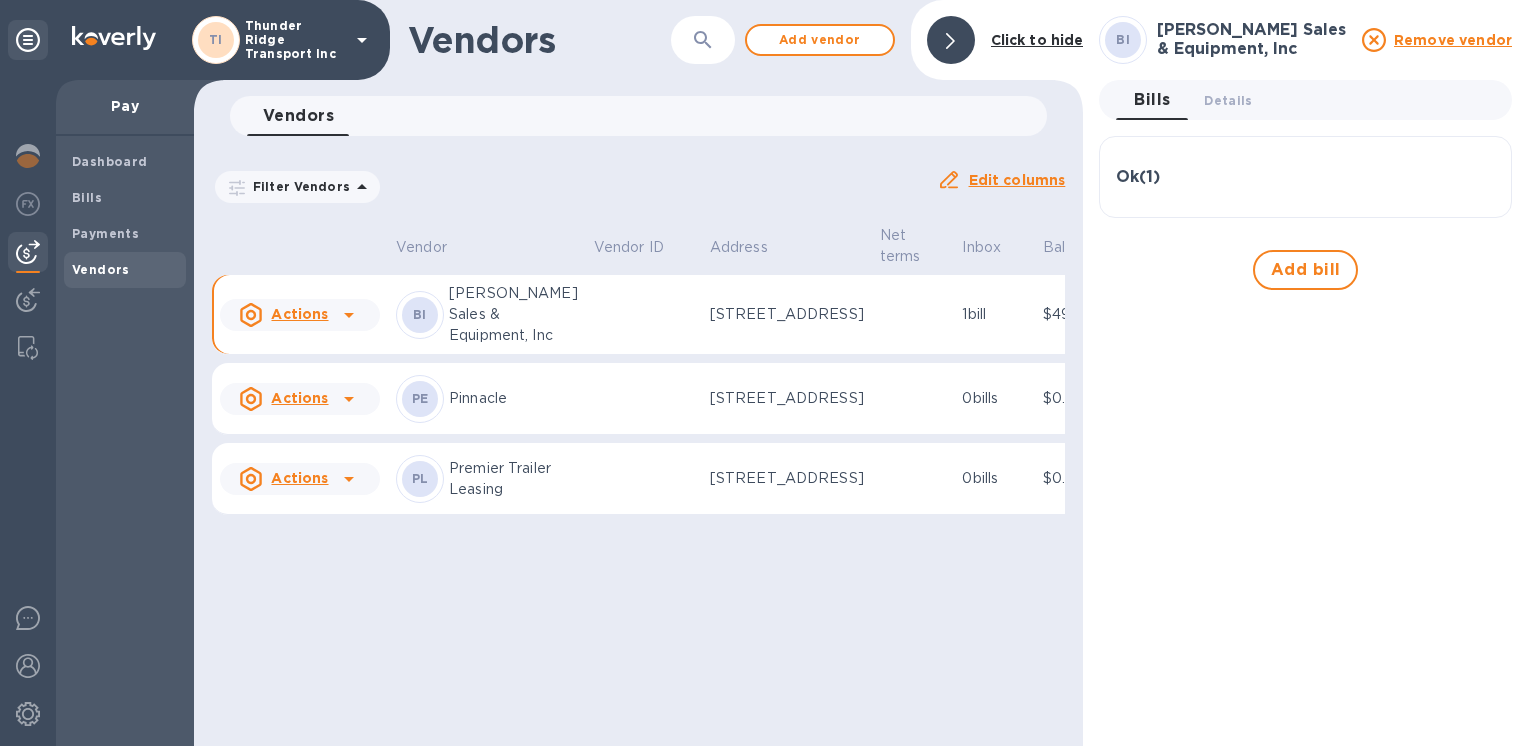 click 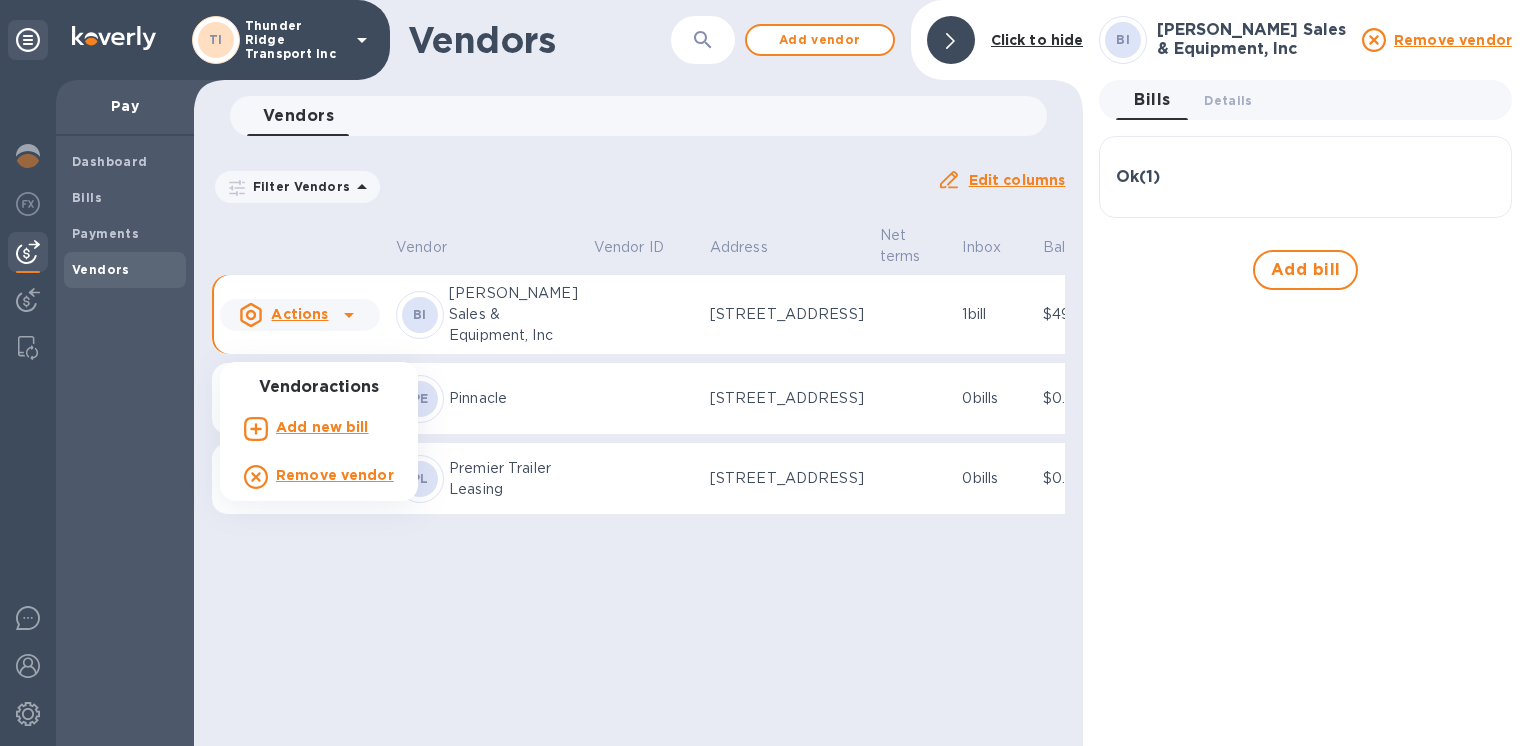click at bounding box center [764, 373] 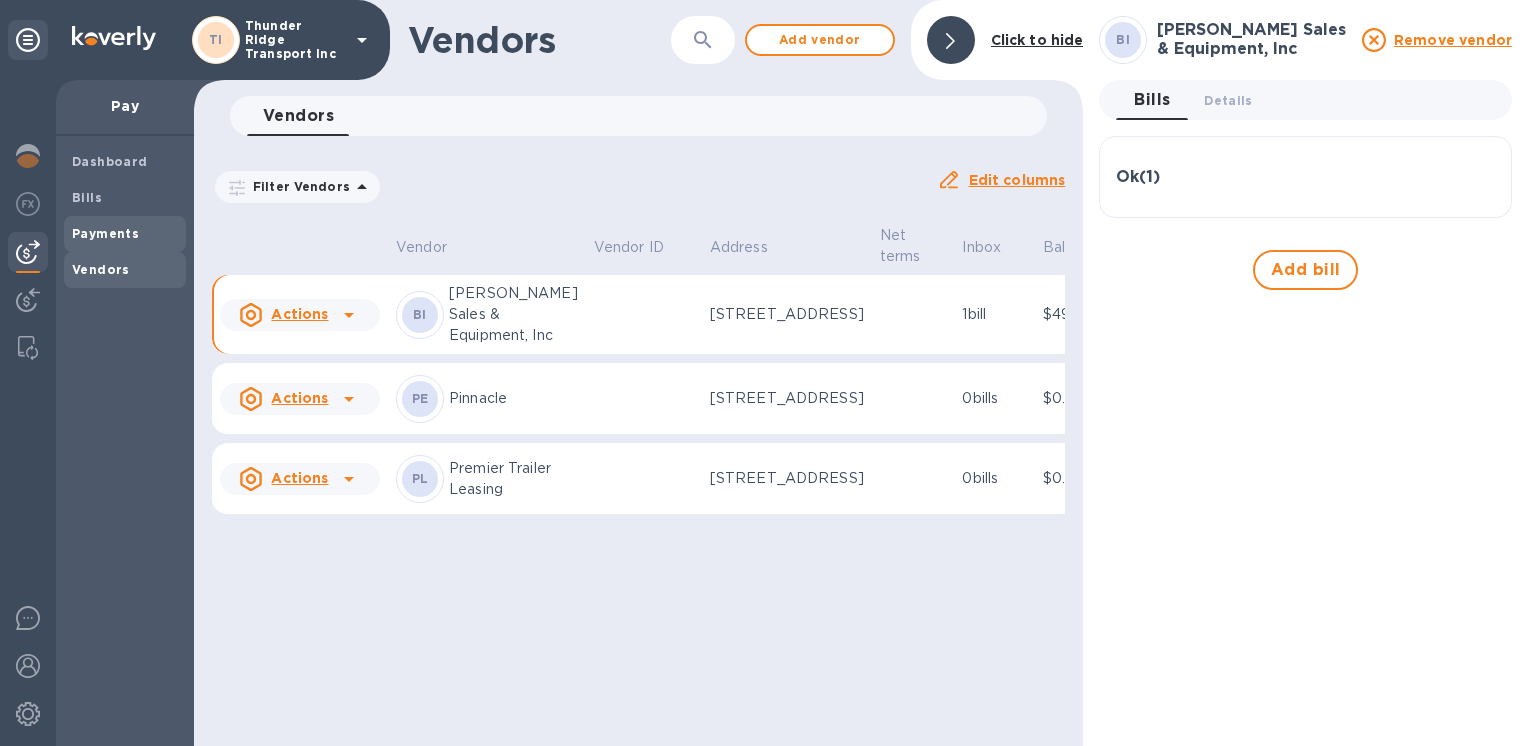 click on "Payments" at bounding box center (105, 233) 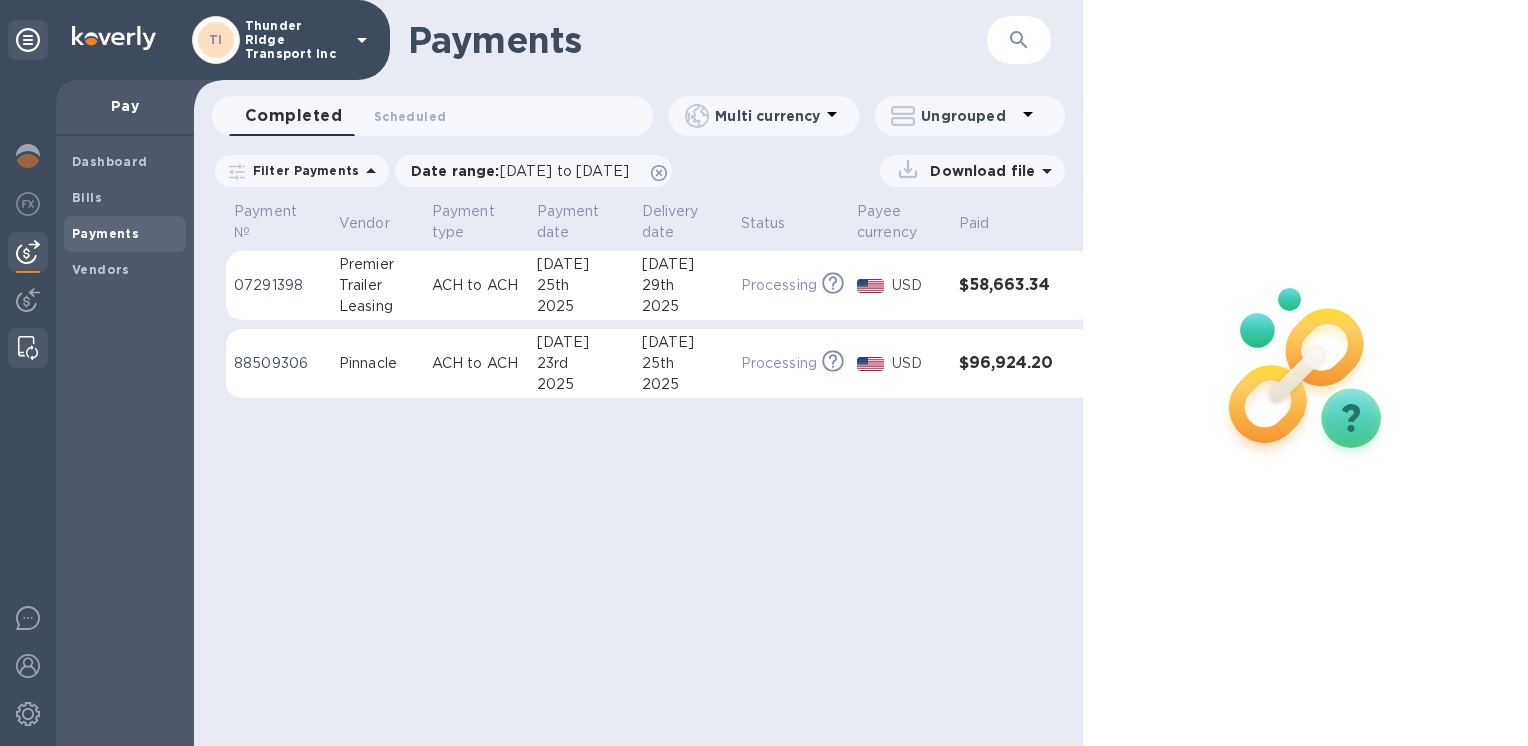 click at bounding box center (28, 348) 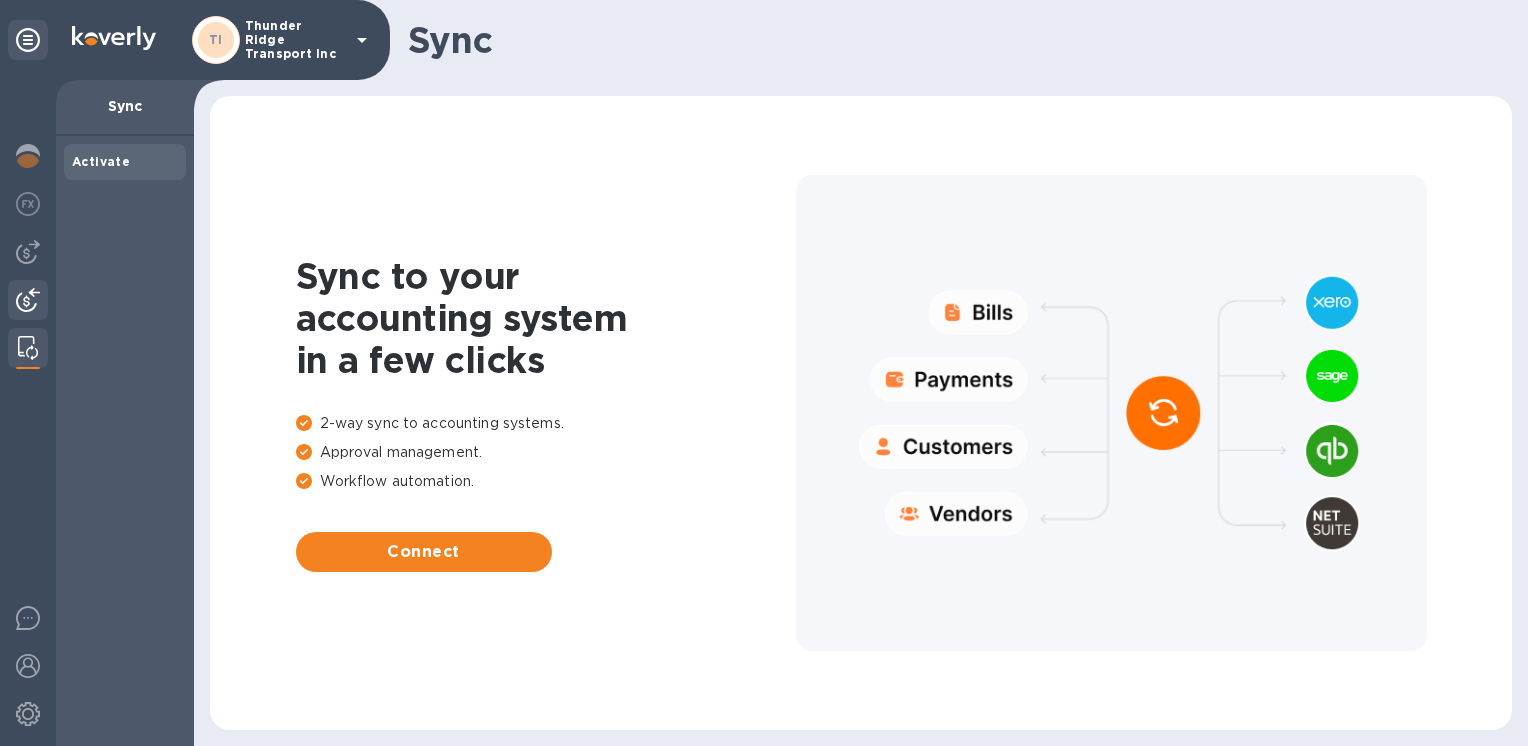 click at bounding box center (28, 300) 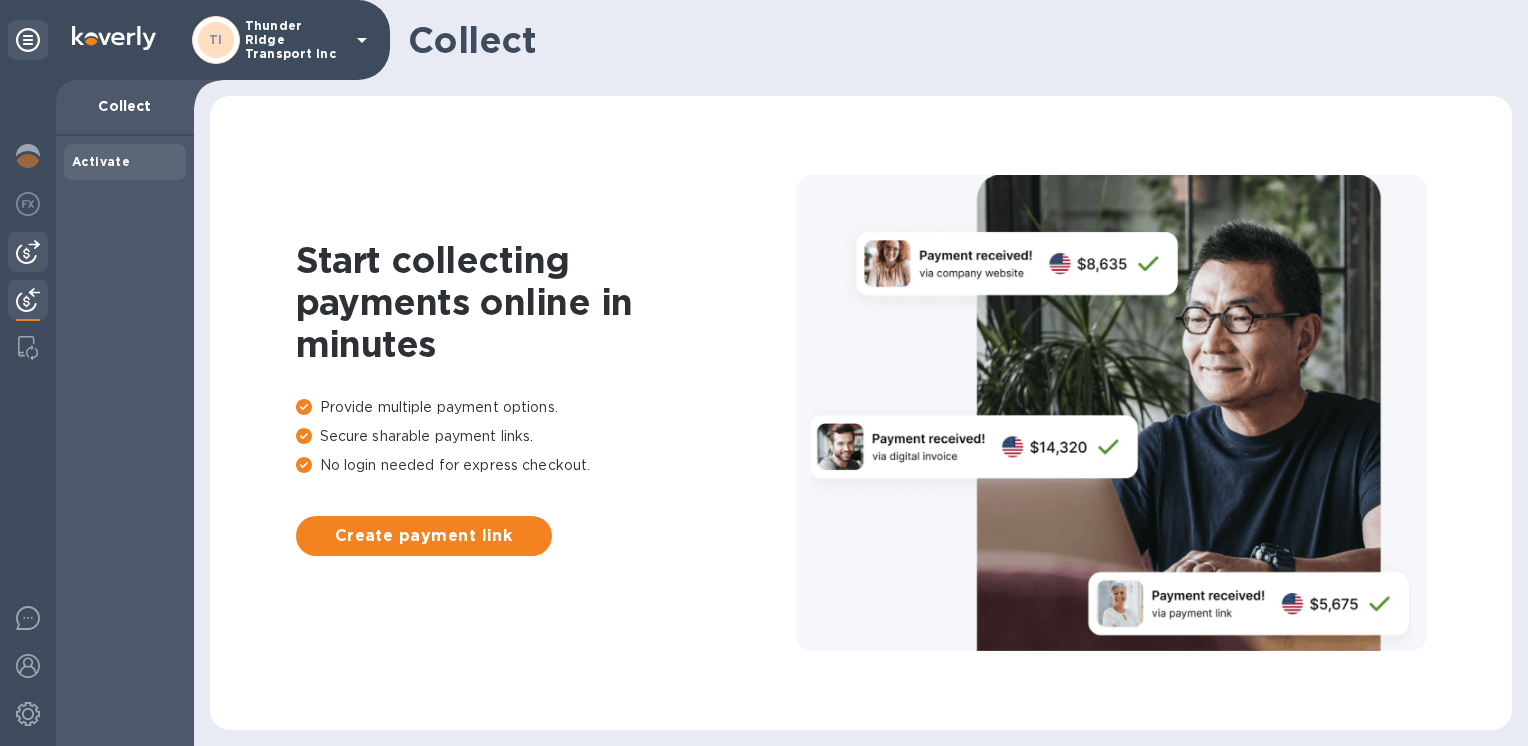 click at bounding box center [28, 252] 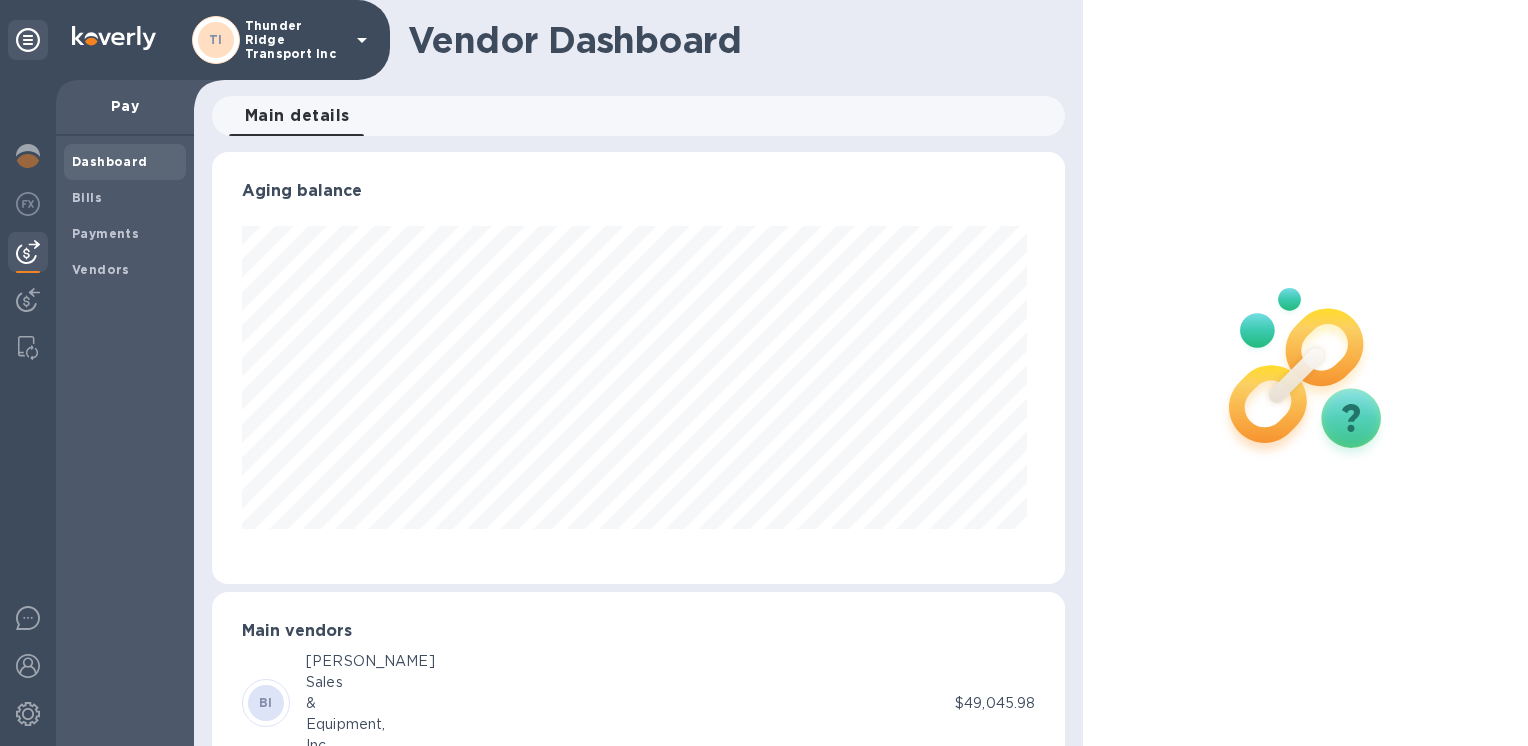 scroll, scrollTop: 999568, scrollLeft: 999154, axis: both 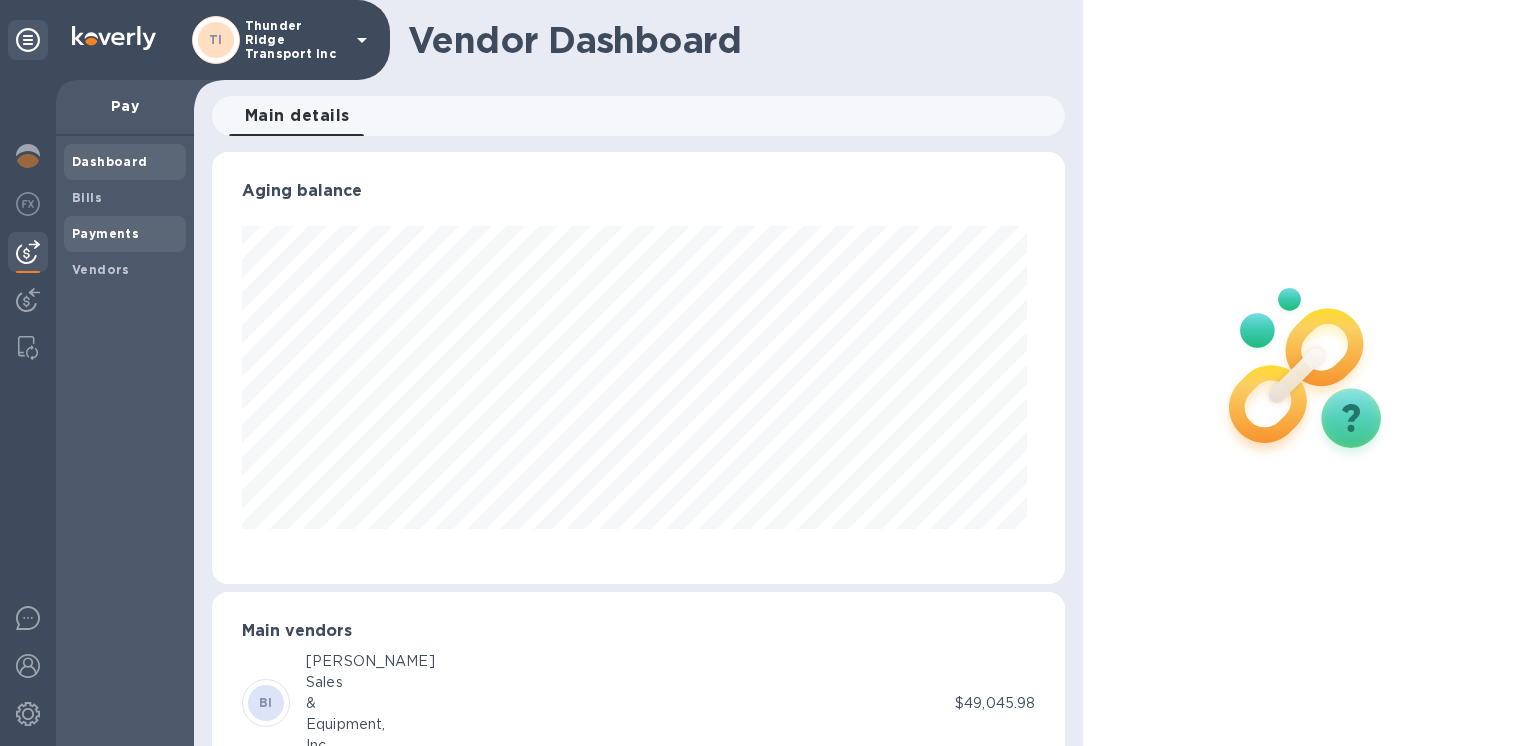 click on "Payments" at bounding box center (105, 233) 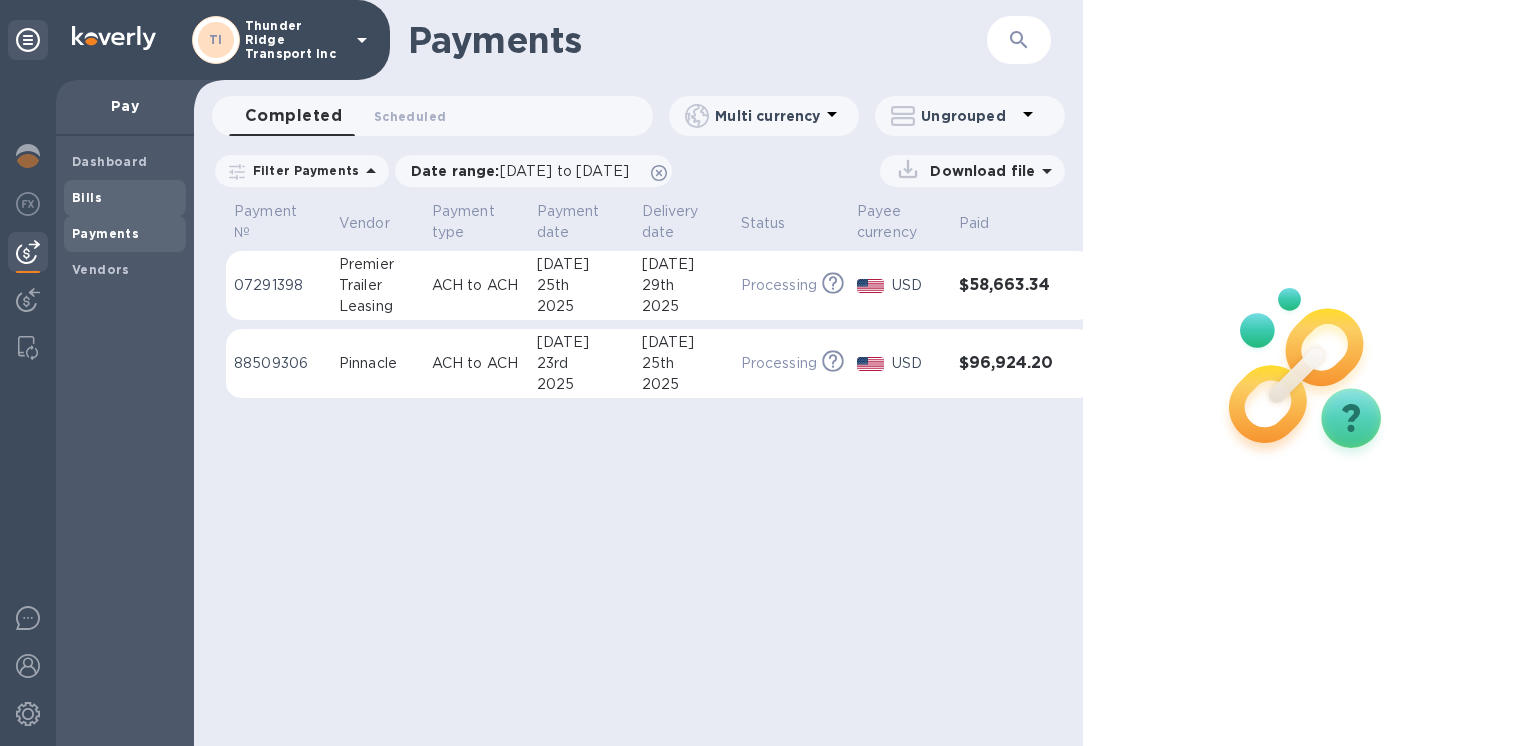 click on "Bills" at bounding box center (125, 198) 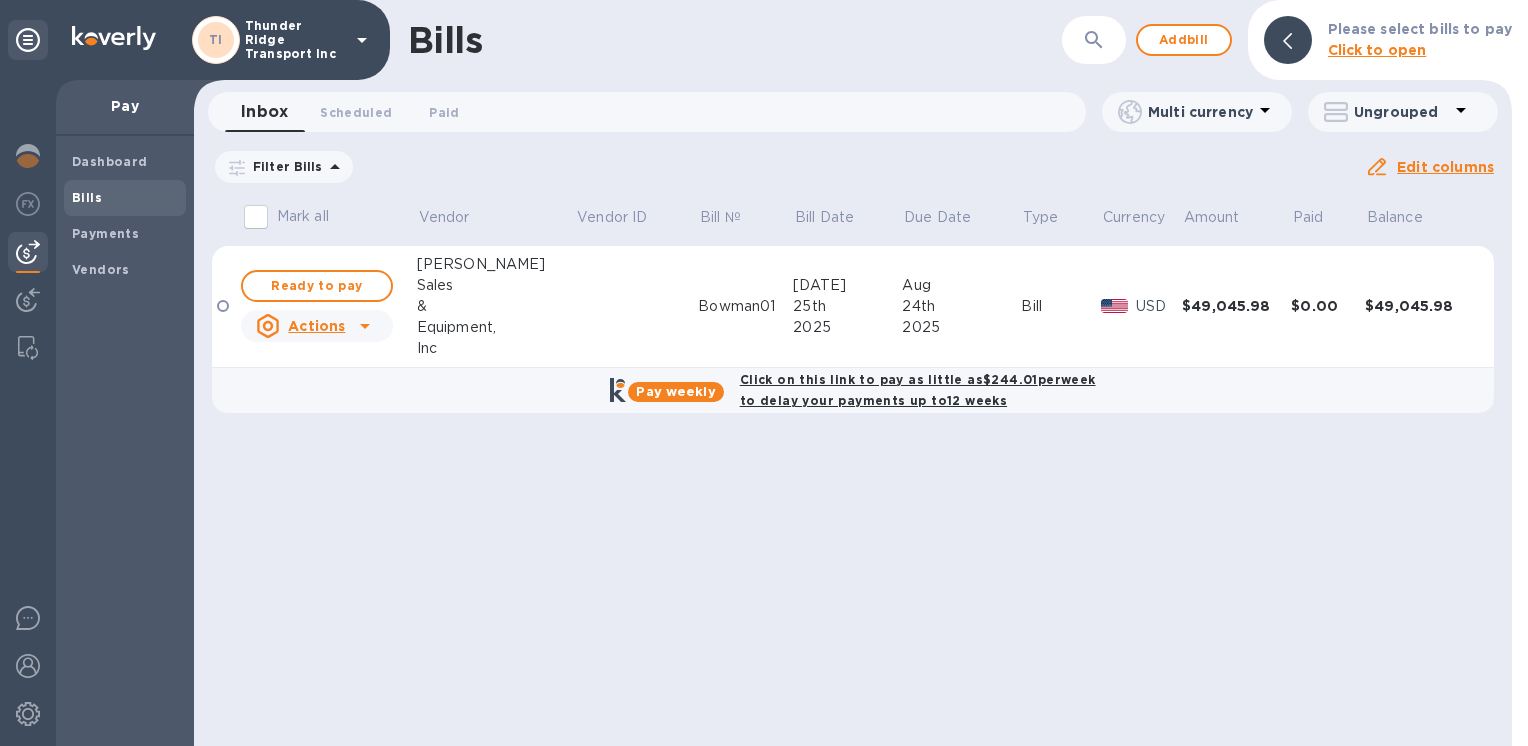 click on "Pay weekly" at bounding box center (675, 391) 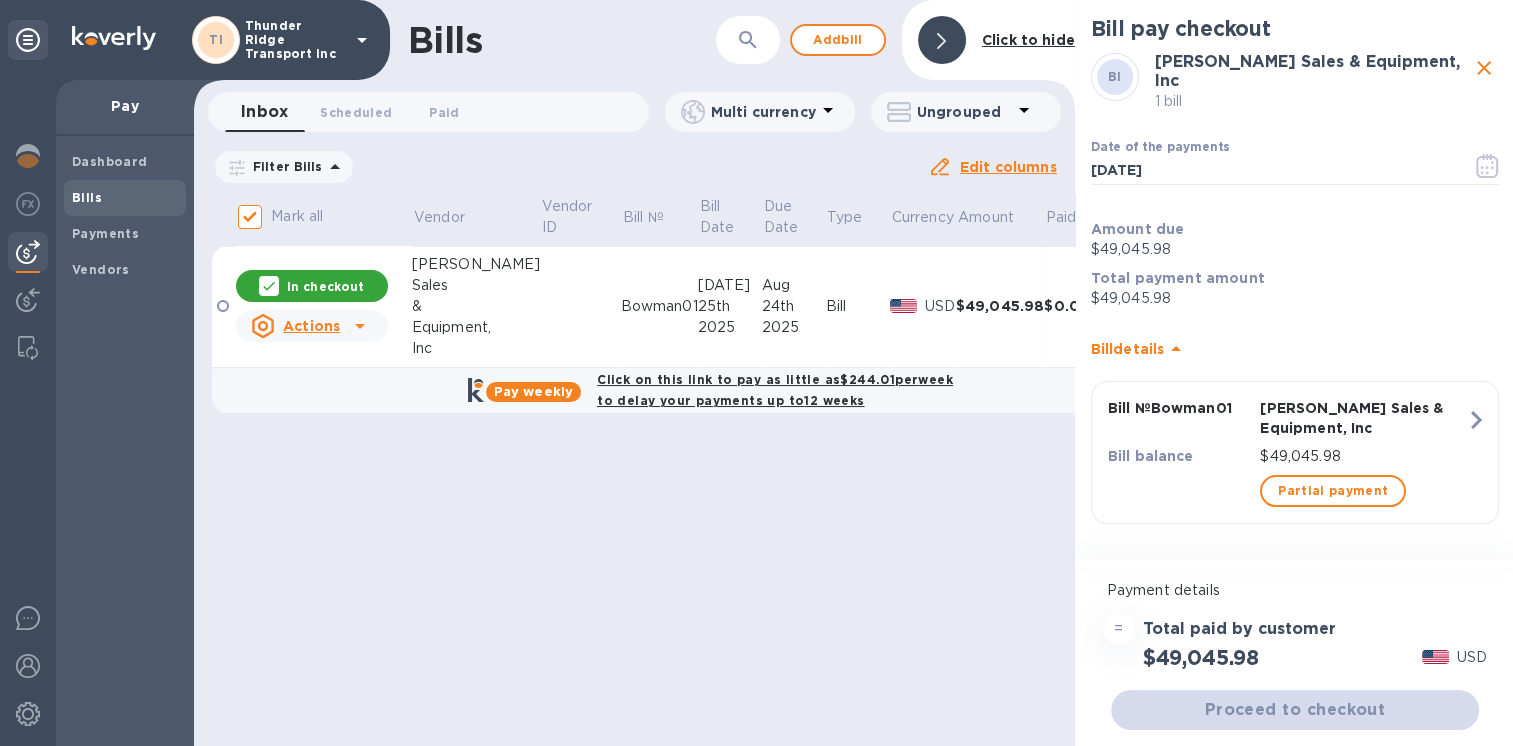 click on "Pay weekly" at bounding box center [533, 391] 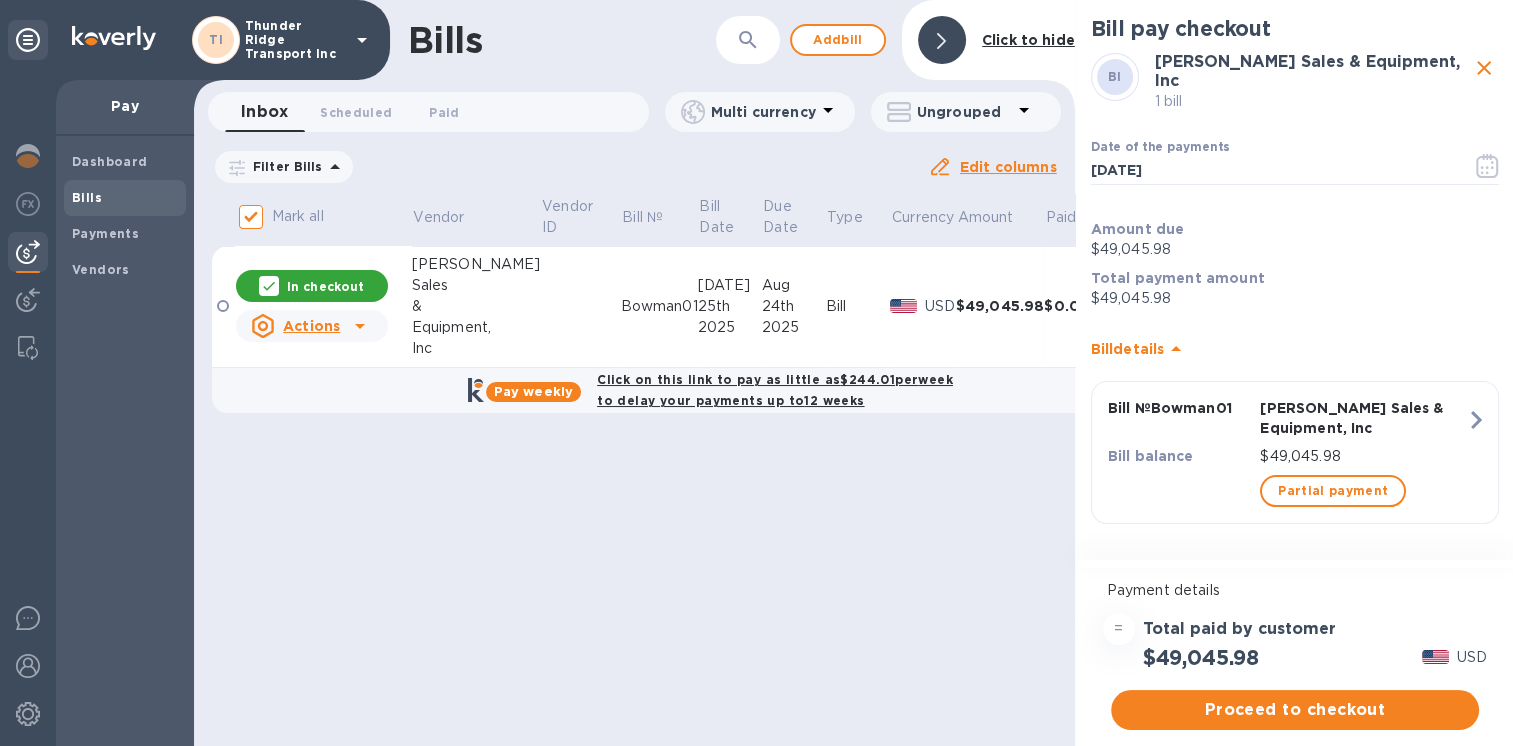 click on "Pay weekly" at bounding box center [533, 391] 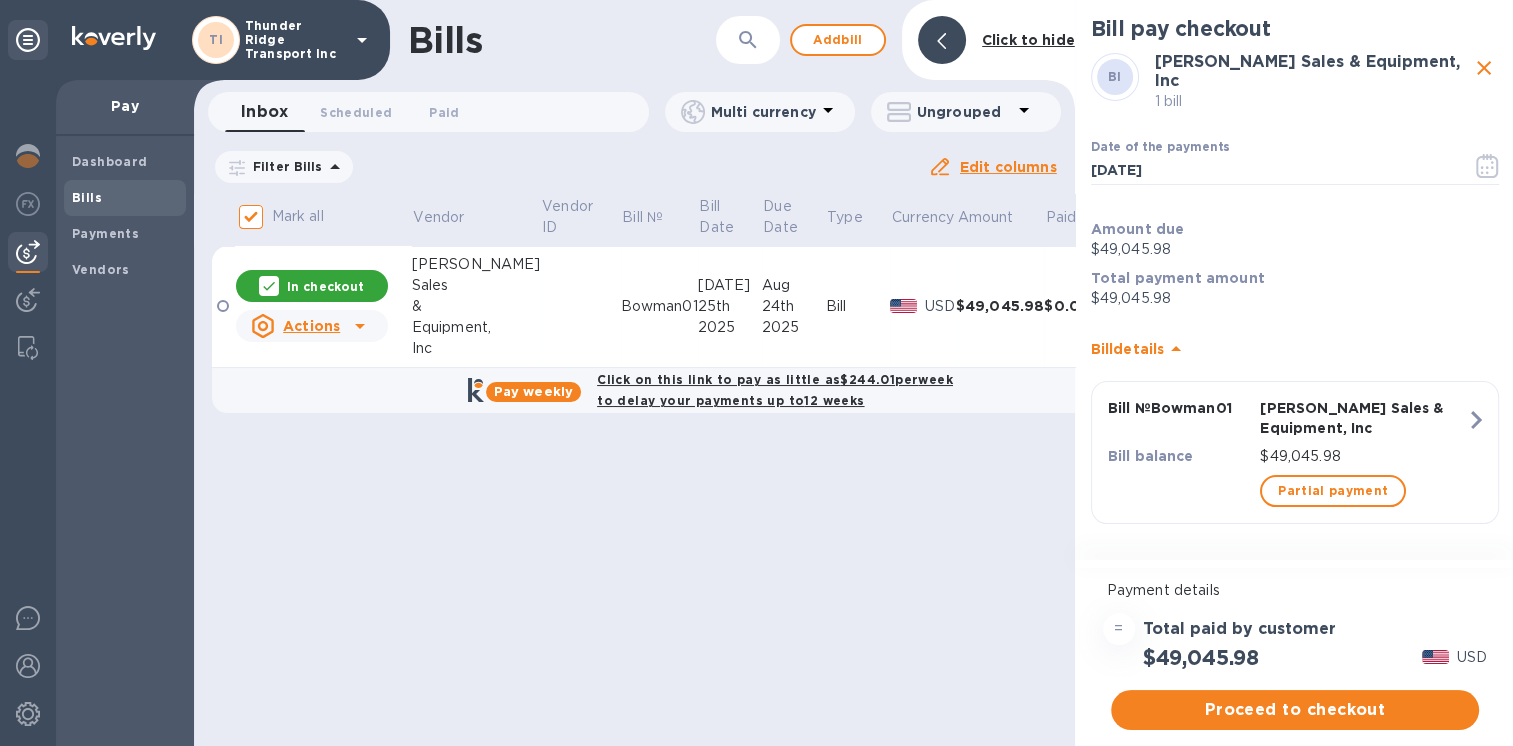 checkbox on "true" 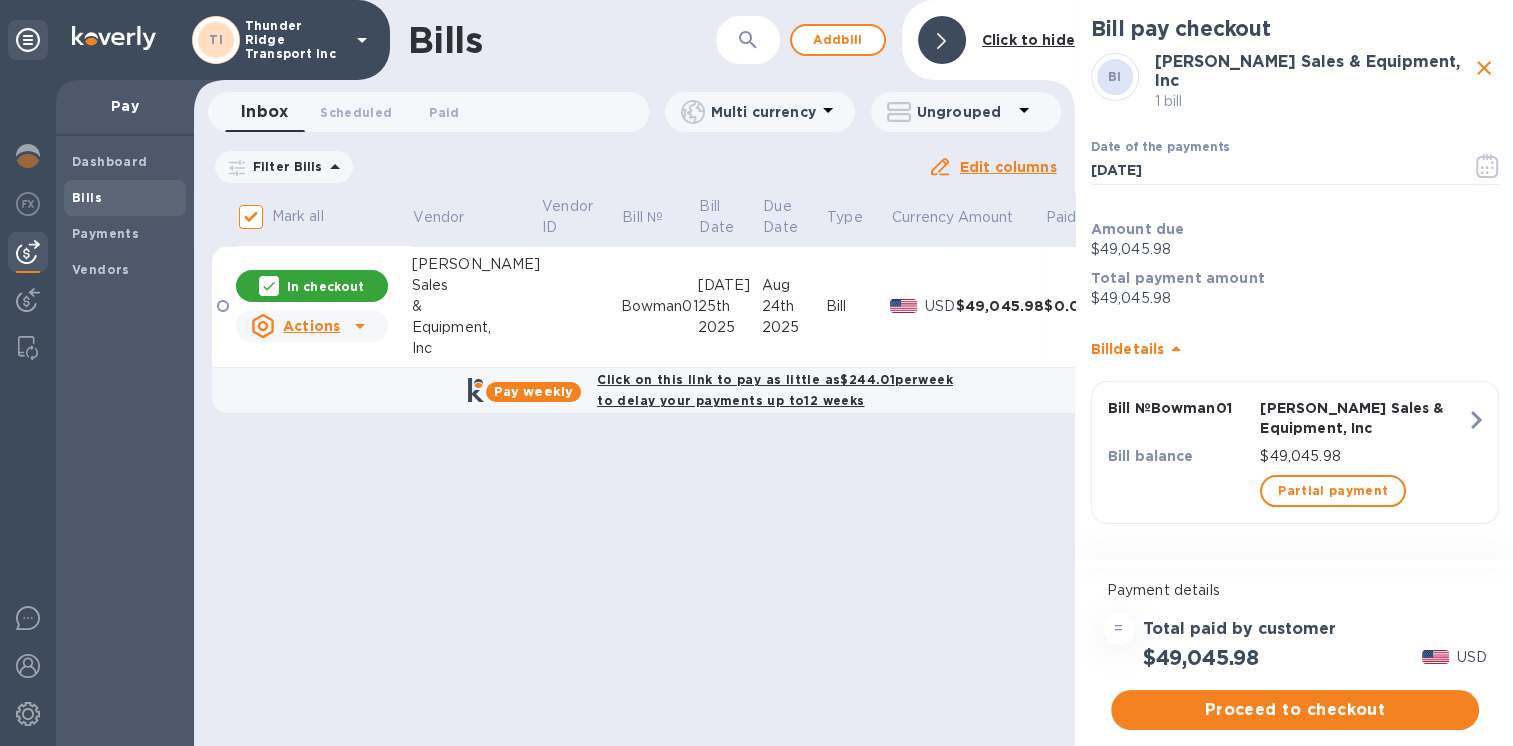 scroll, scrollTop: 0, scrollLeft: 0, axis: both 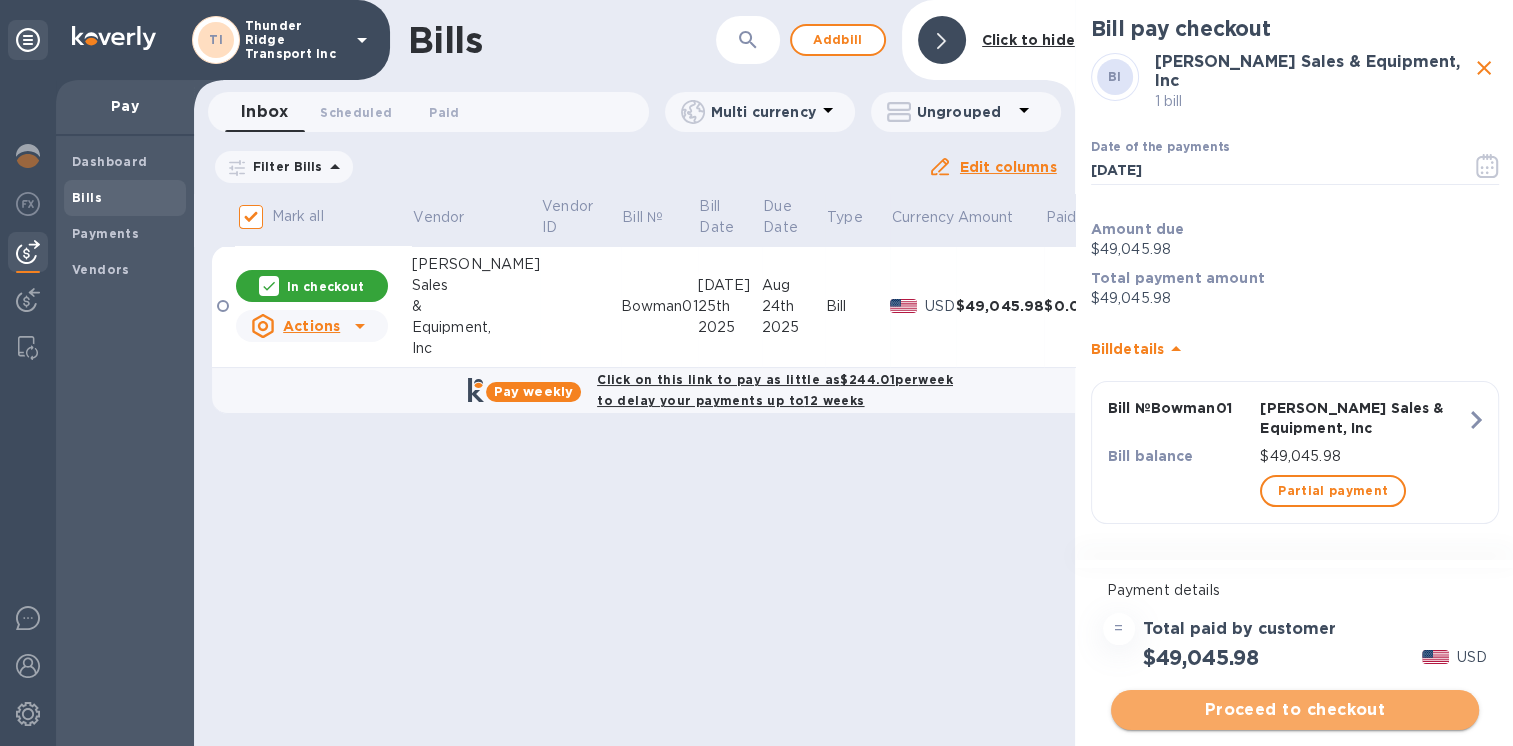 click on "Proceed to checkout" at bounding box center [1295, 710] 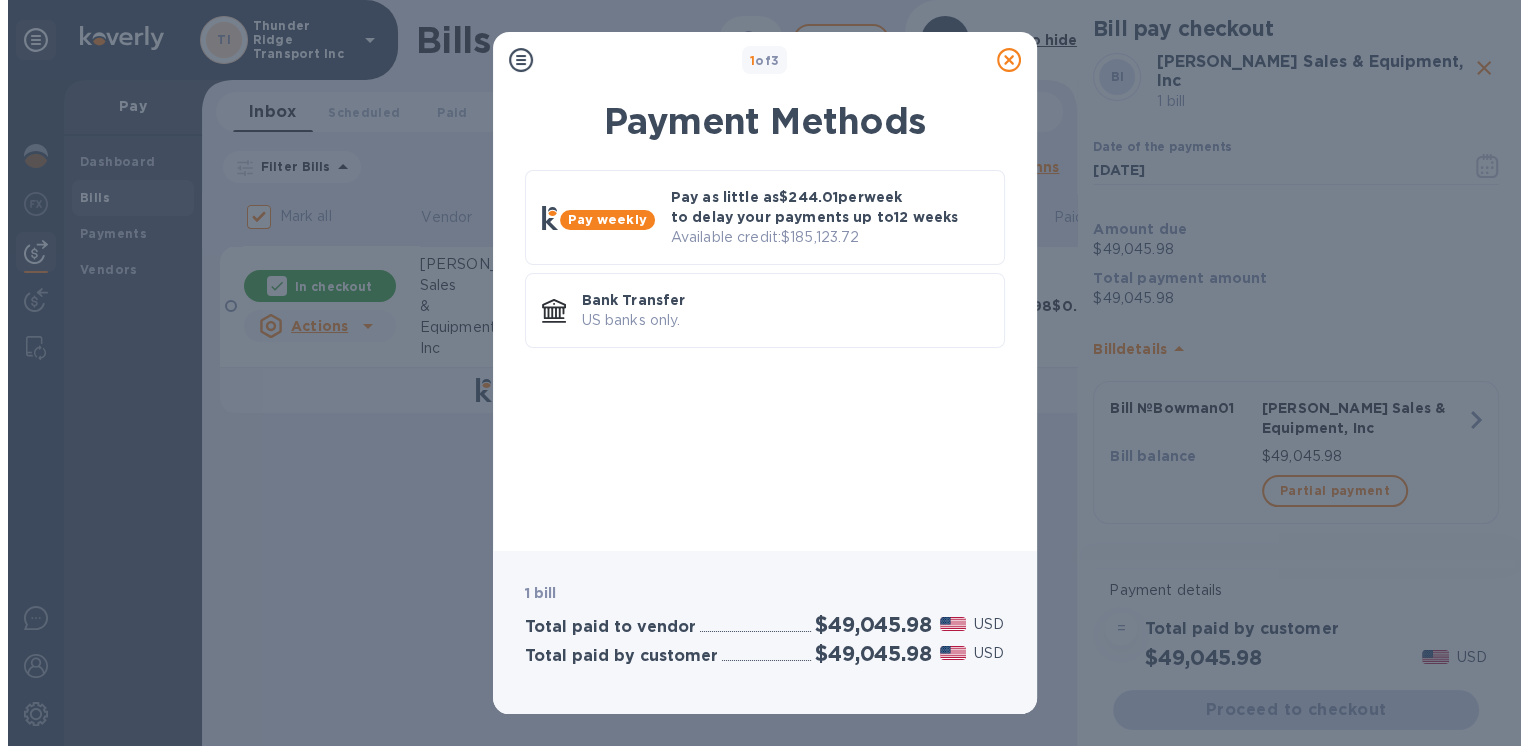 scroll, scrollTop: 0, scrollLeft: 0, axis: both 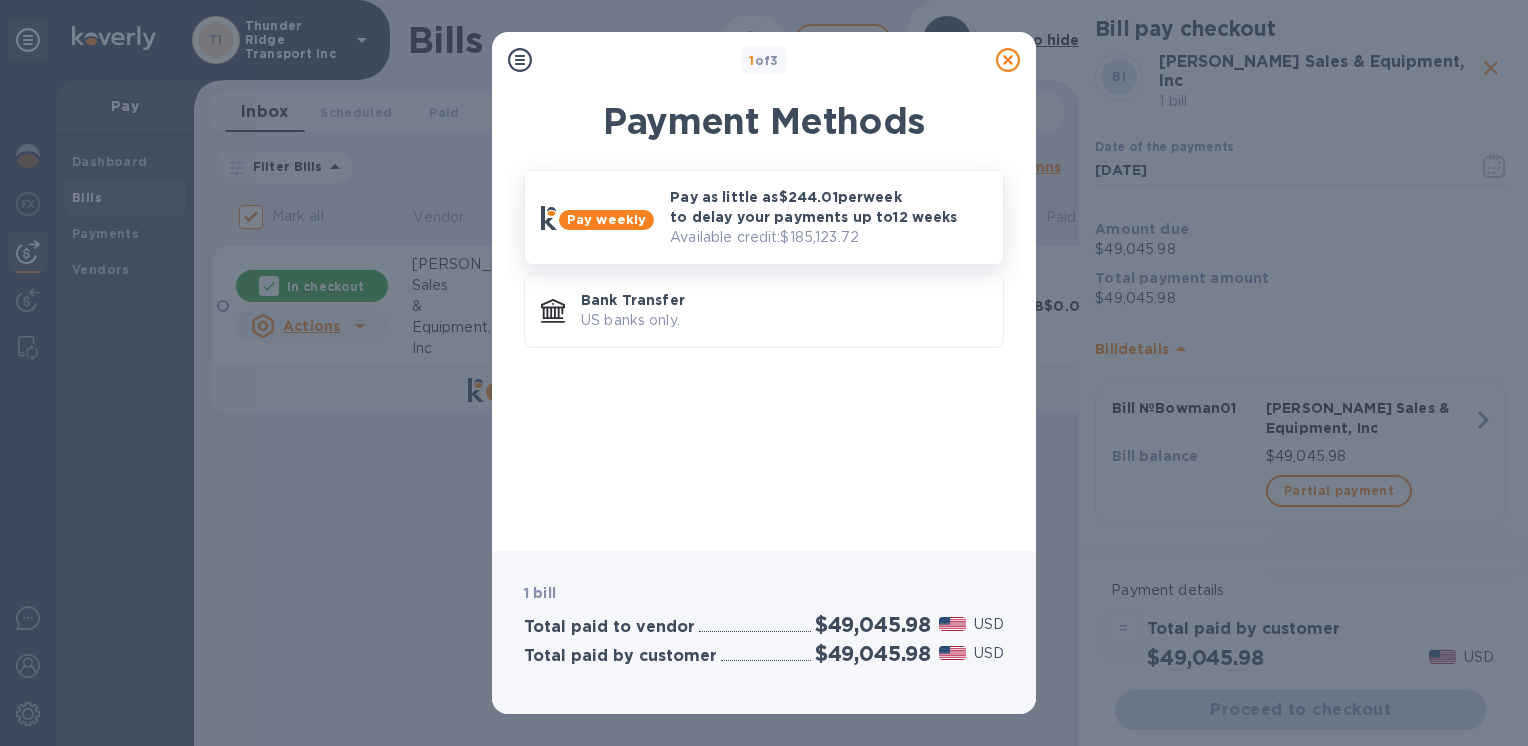 click on "Pay weekly" at bounding box center [606, 219] 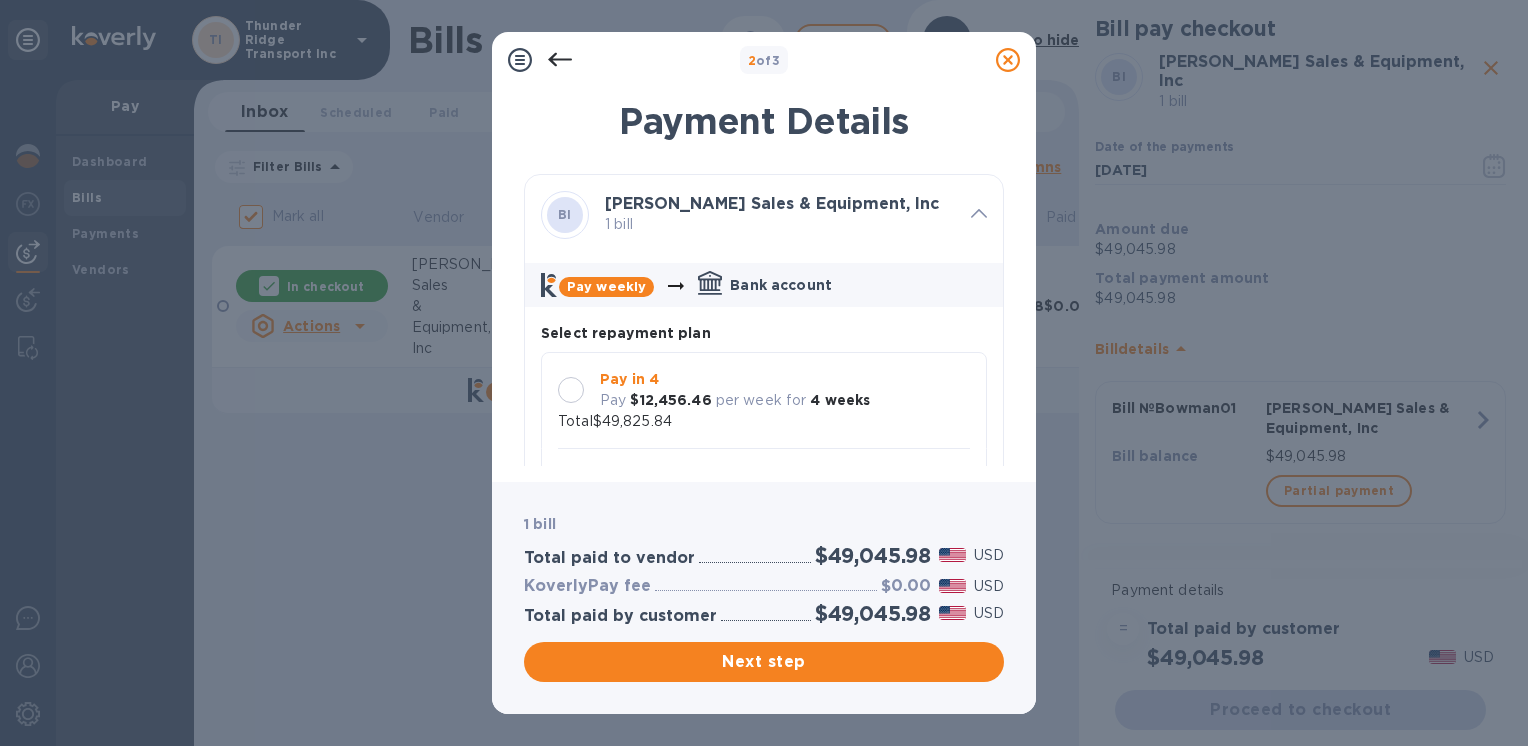 scroll, scrollTop: 17, scrollLeft: 0, axis: vertical 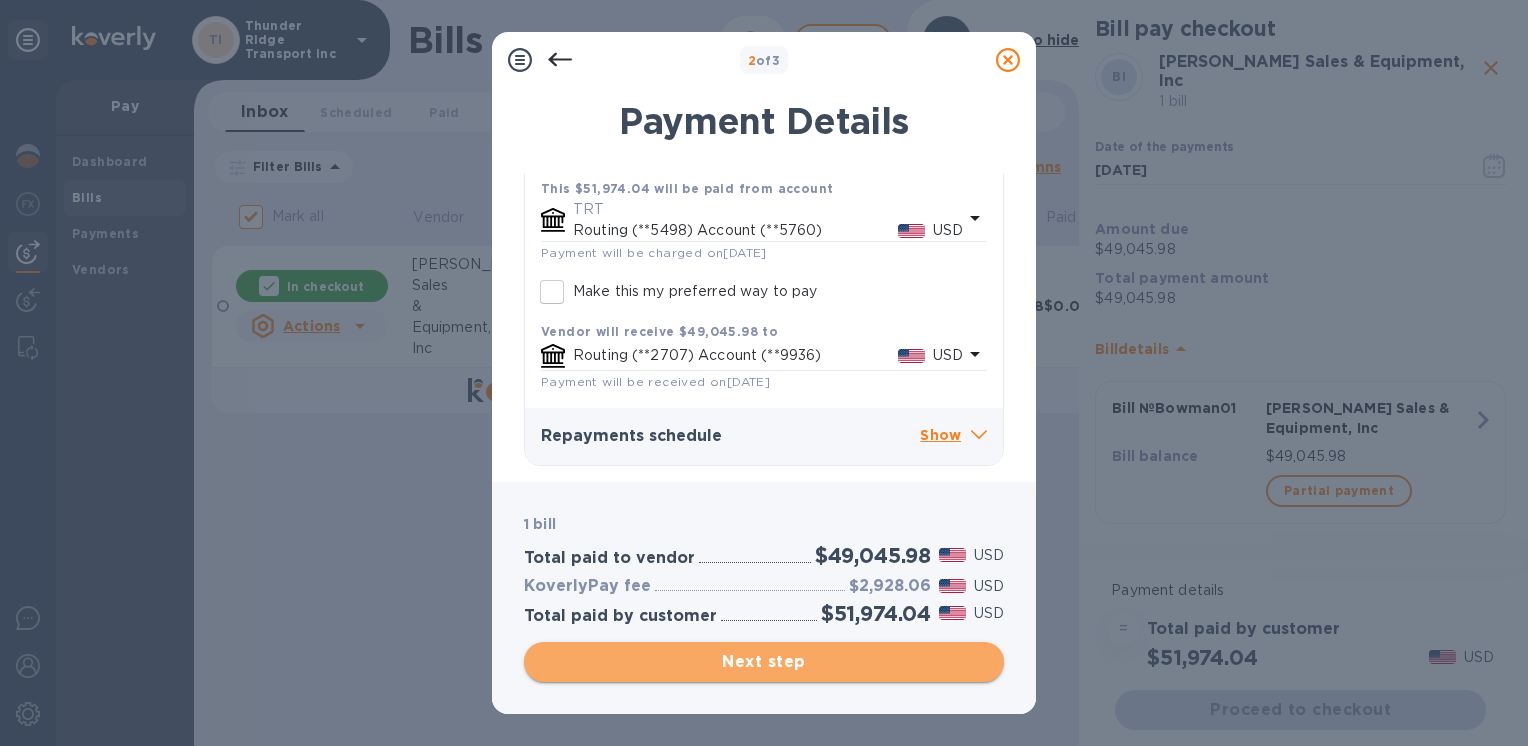 click on "Next step" at bounding box center [764, 662] 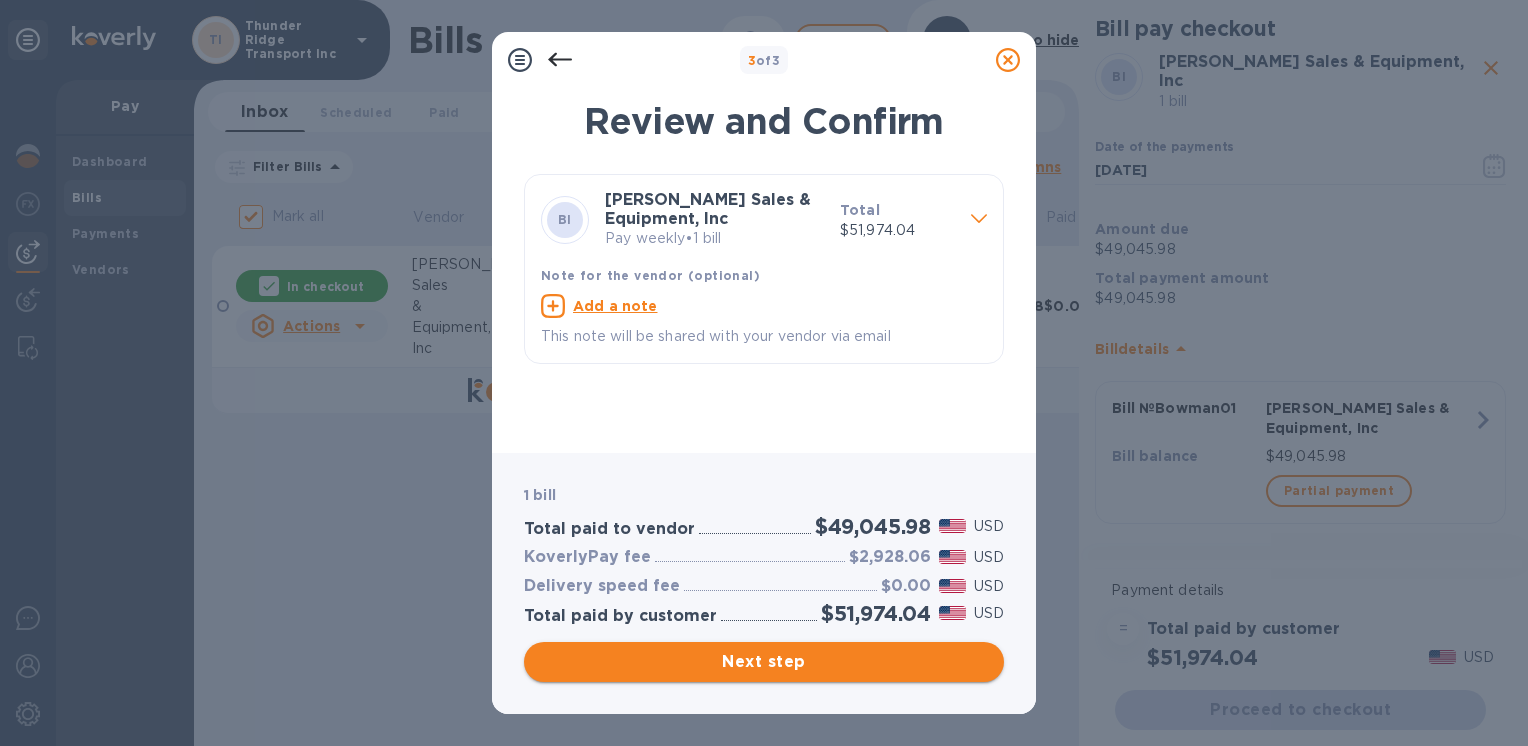 click on "Next step" at bounding box center [764, 662] 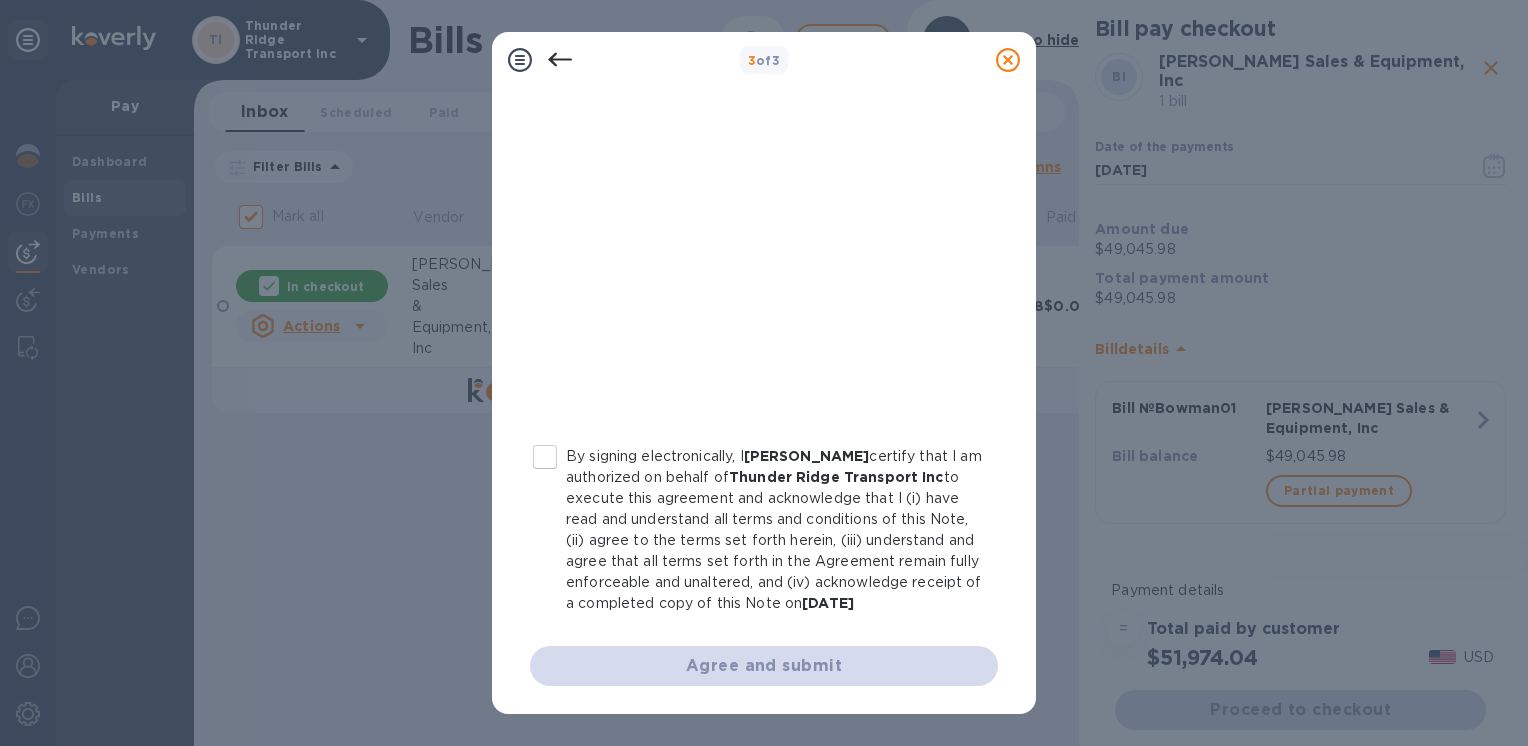 scroll, scrollTop: 392, scrollLeft: 0, axis: vertical 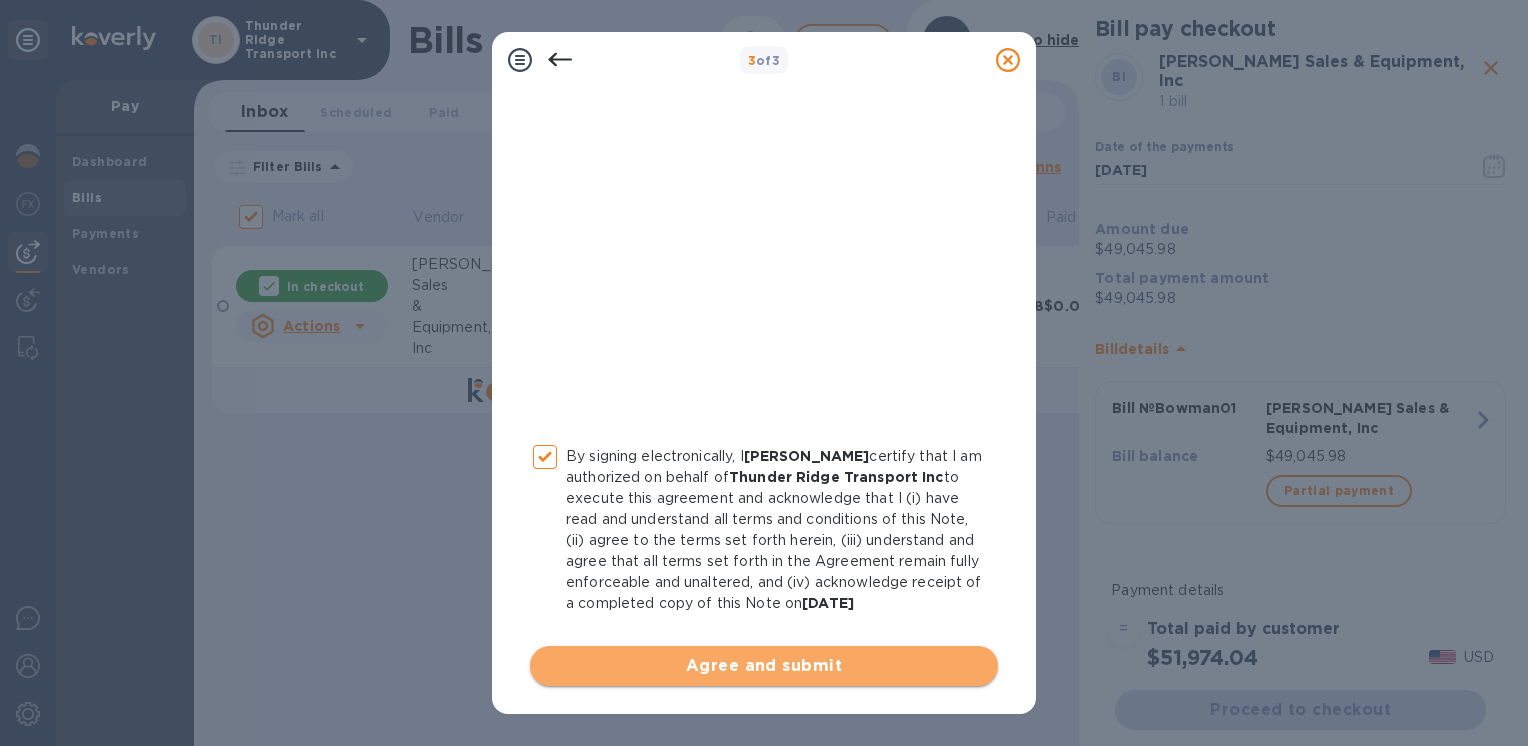 click on "Agree and submit" at bounding box center [764, 666] 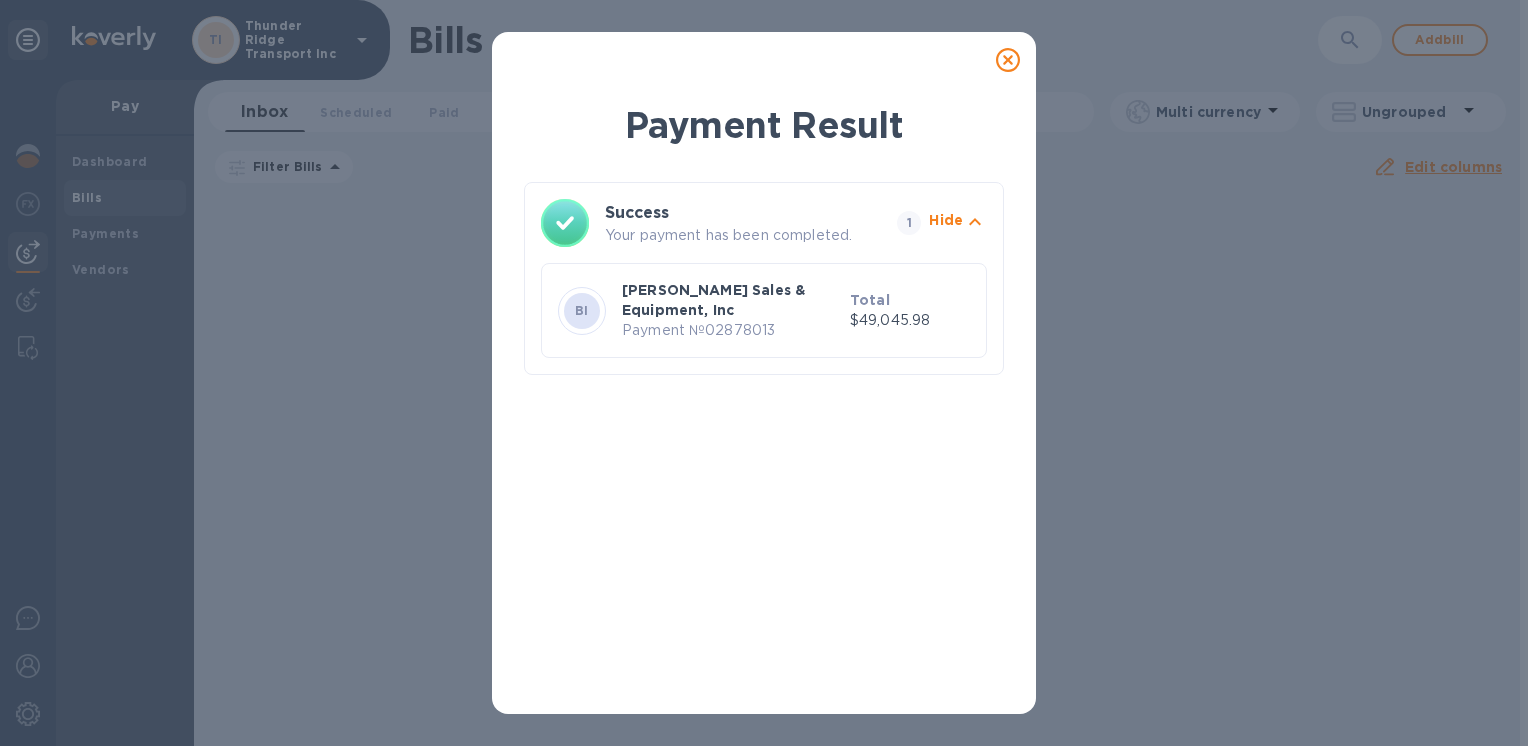 click 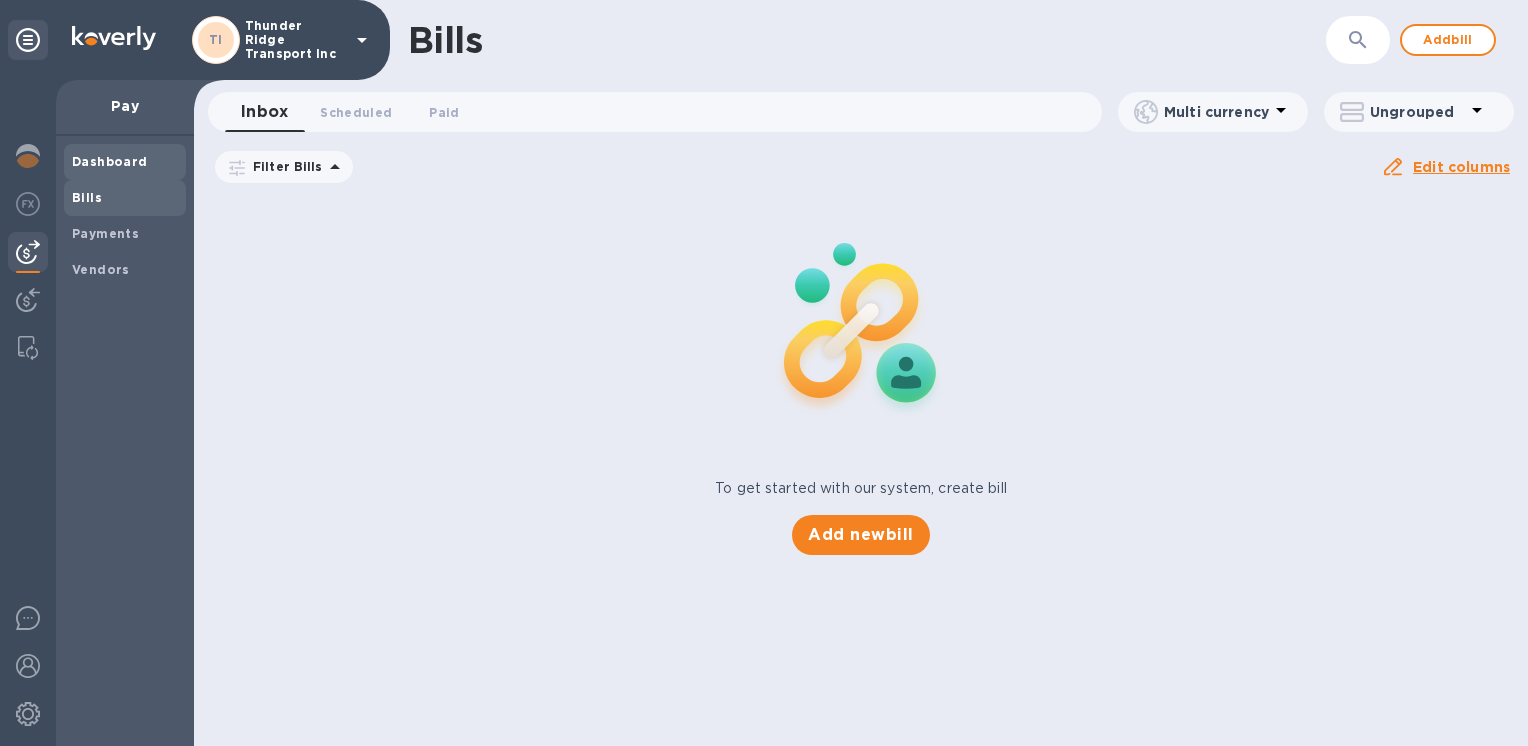 click on "Dashboard" at bounding box center [110, 161] 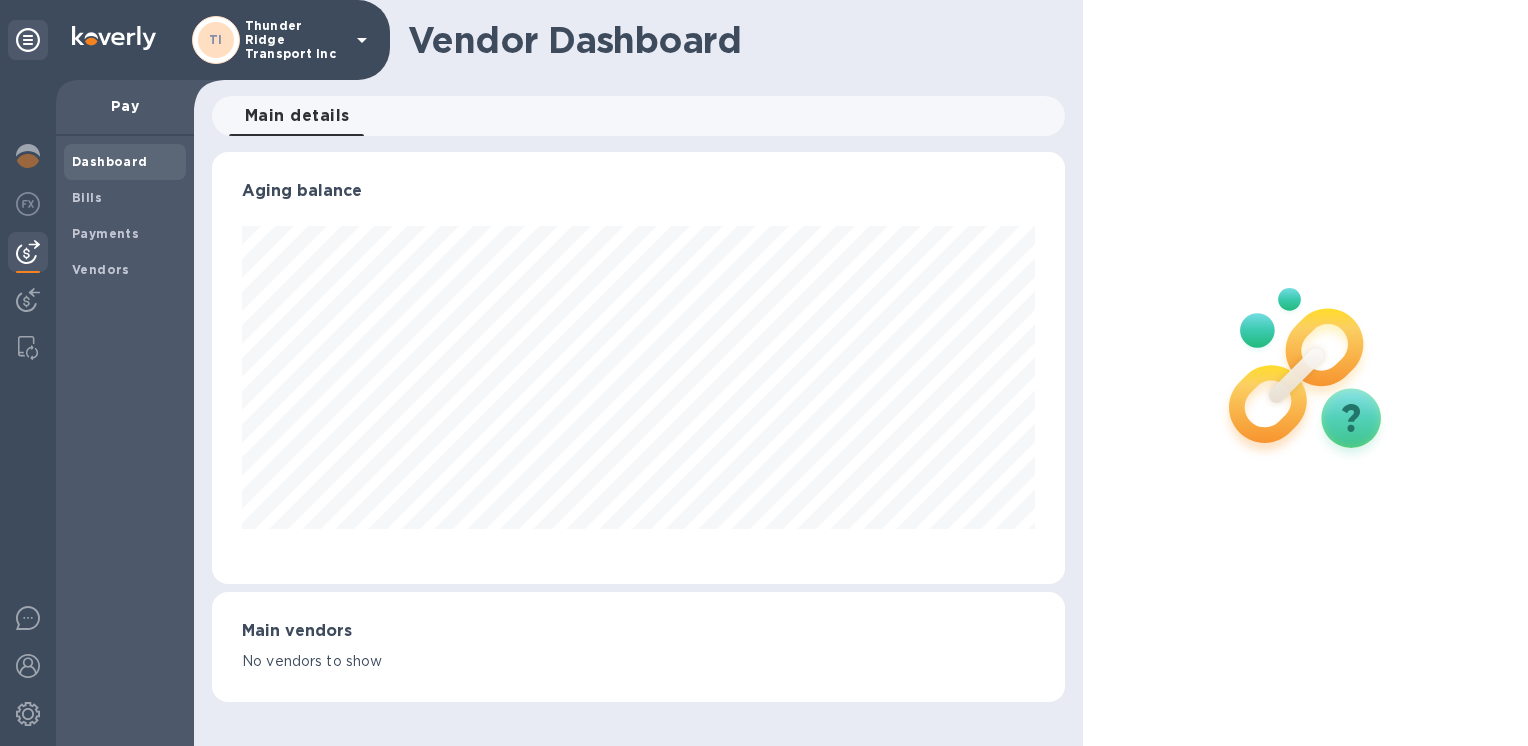 scroll, scrollTop: 999568, scrollLeft: 999146, axis: both 